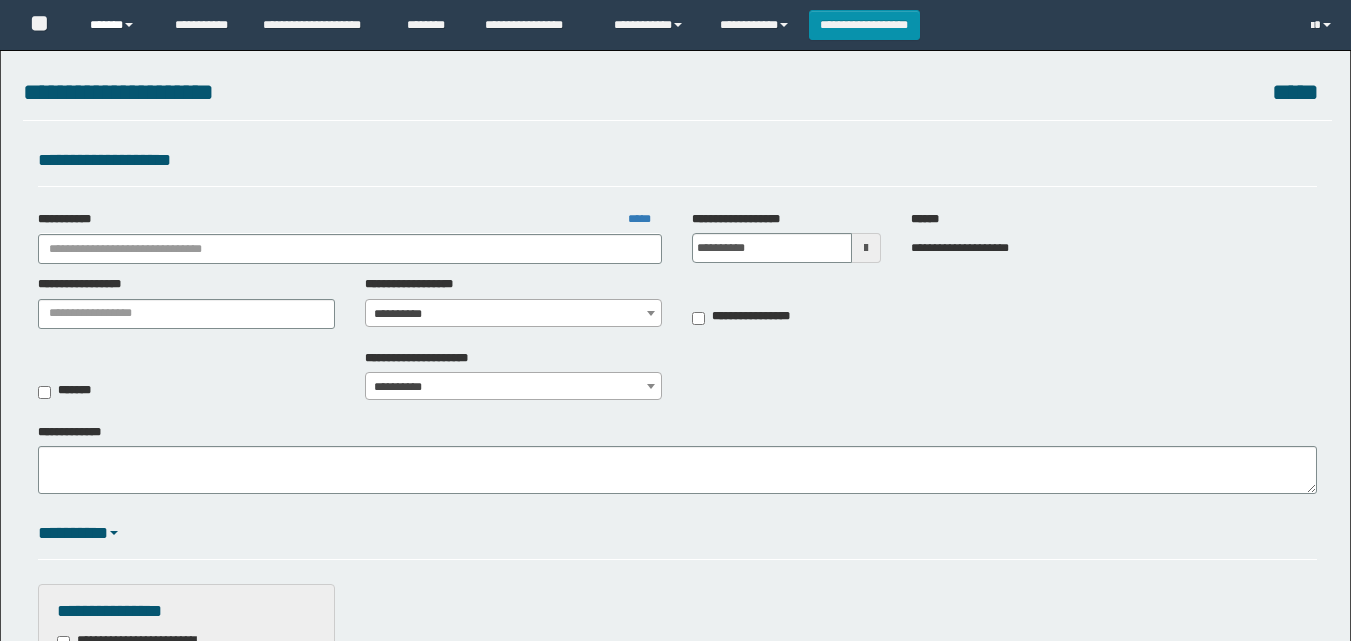 scroll, scrollTop: 0, scrollLeft: 0, axis: both 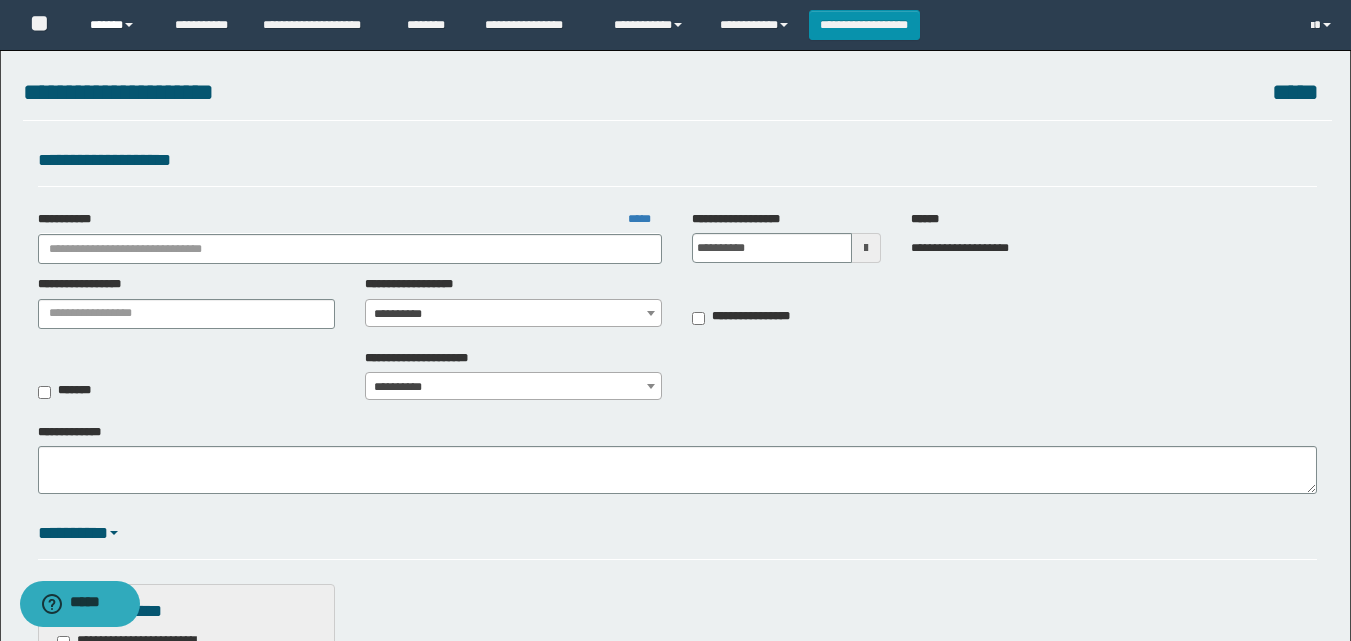 click on "******" at bounding box center (117, 25) 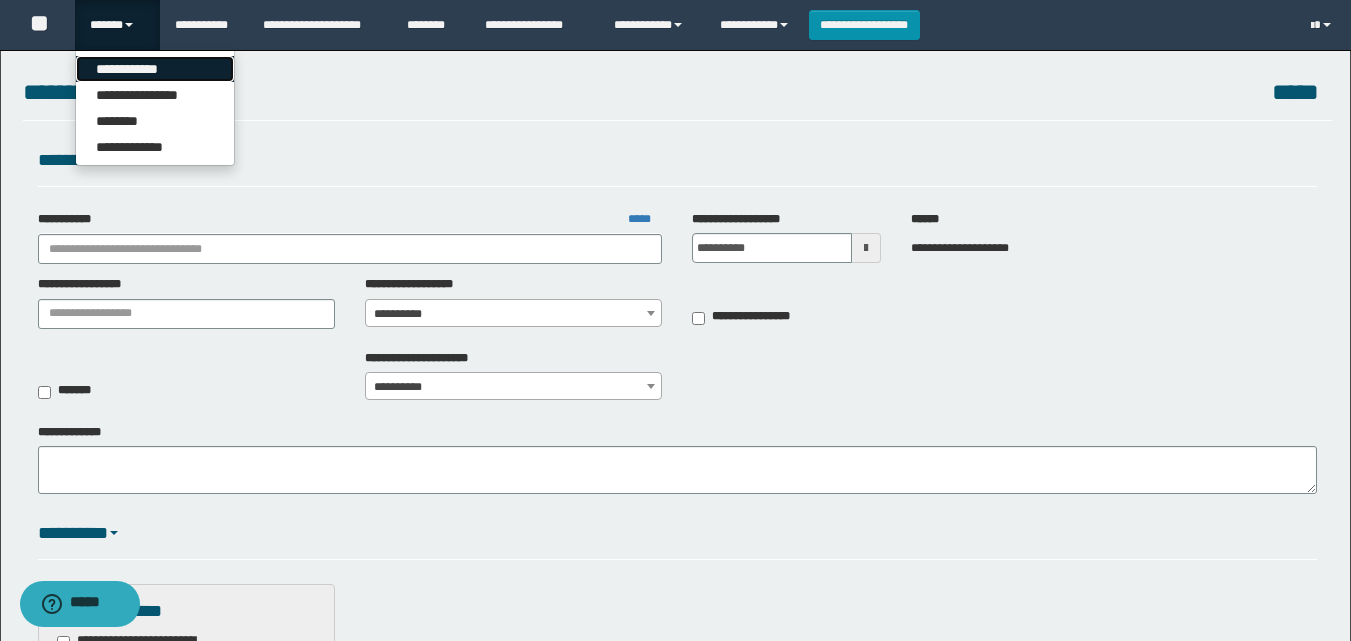 click on "**********" at bounding box center [155, 69] 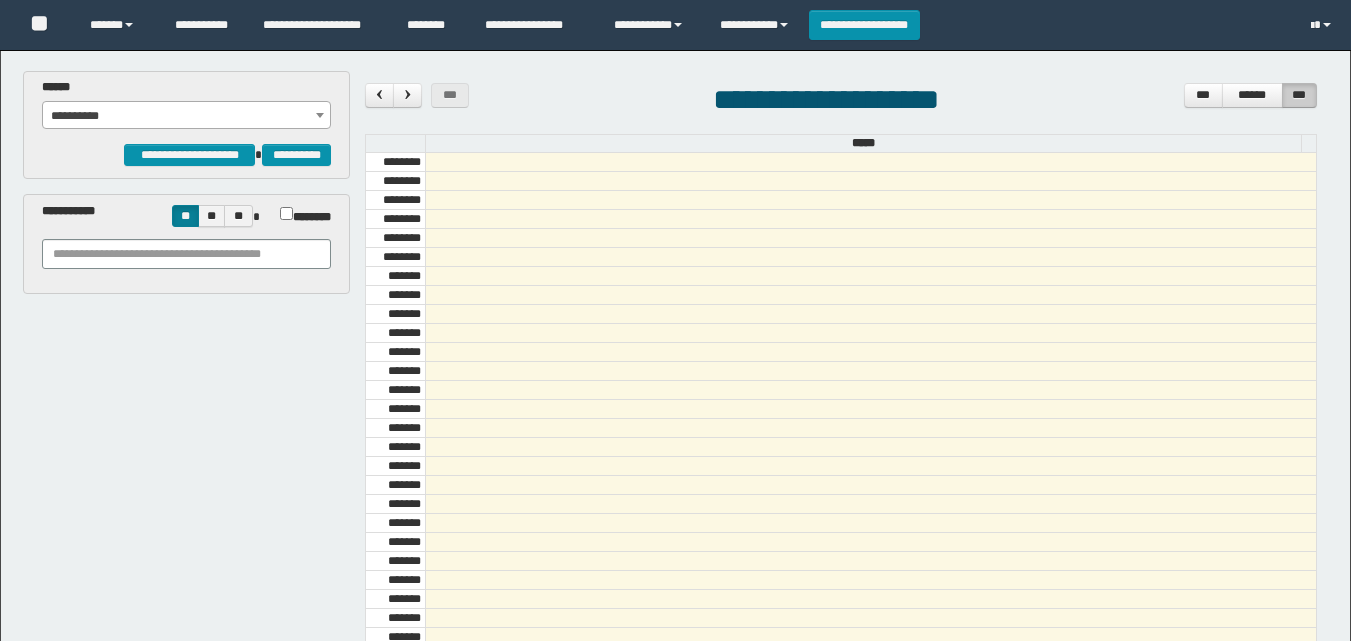 scroll, scrollTop: 0, scrollLeft: 0, axis: both 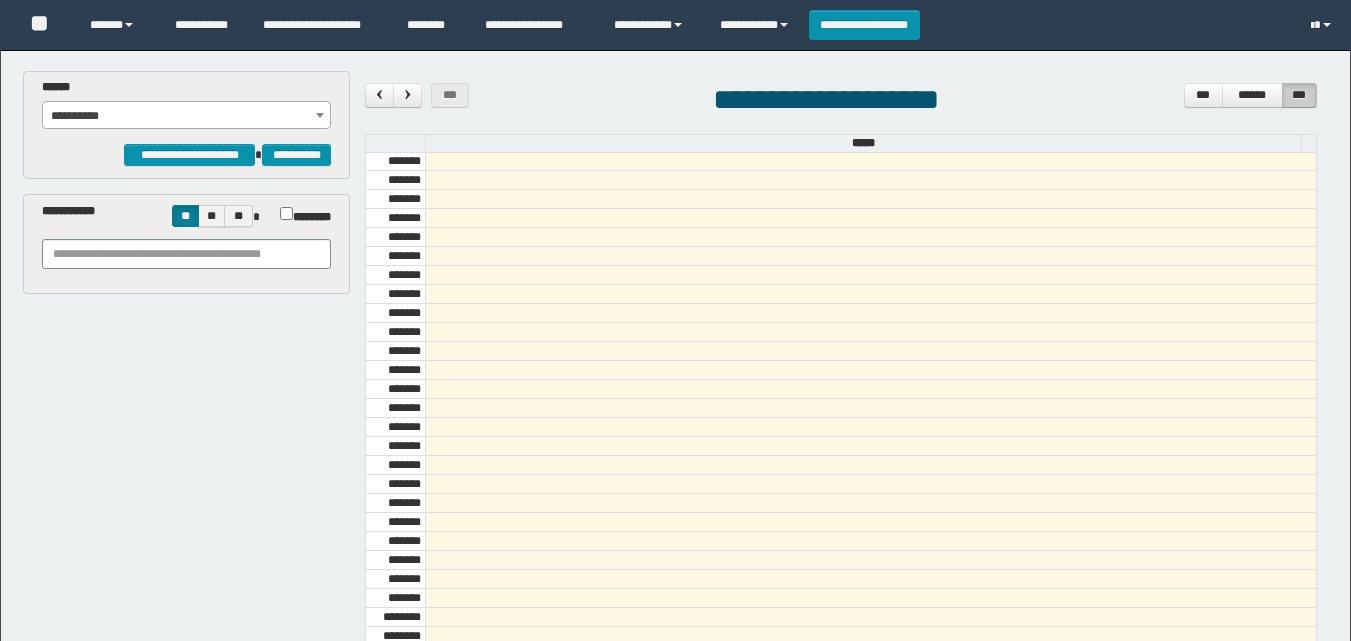click on "**********" at bounding box center [186, 116] 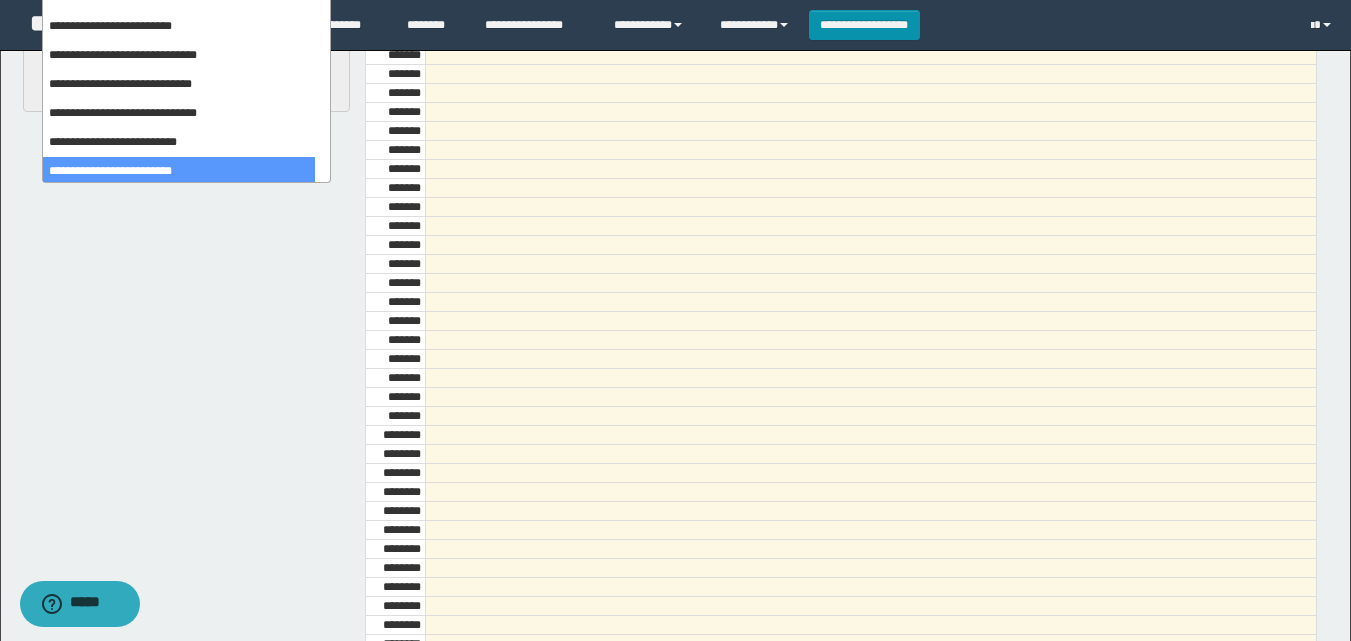 scroll, scrollTop: 0, scrollLeft: 0, axis: both 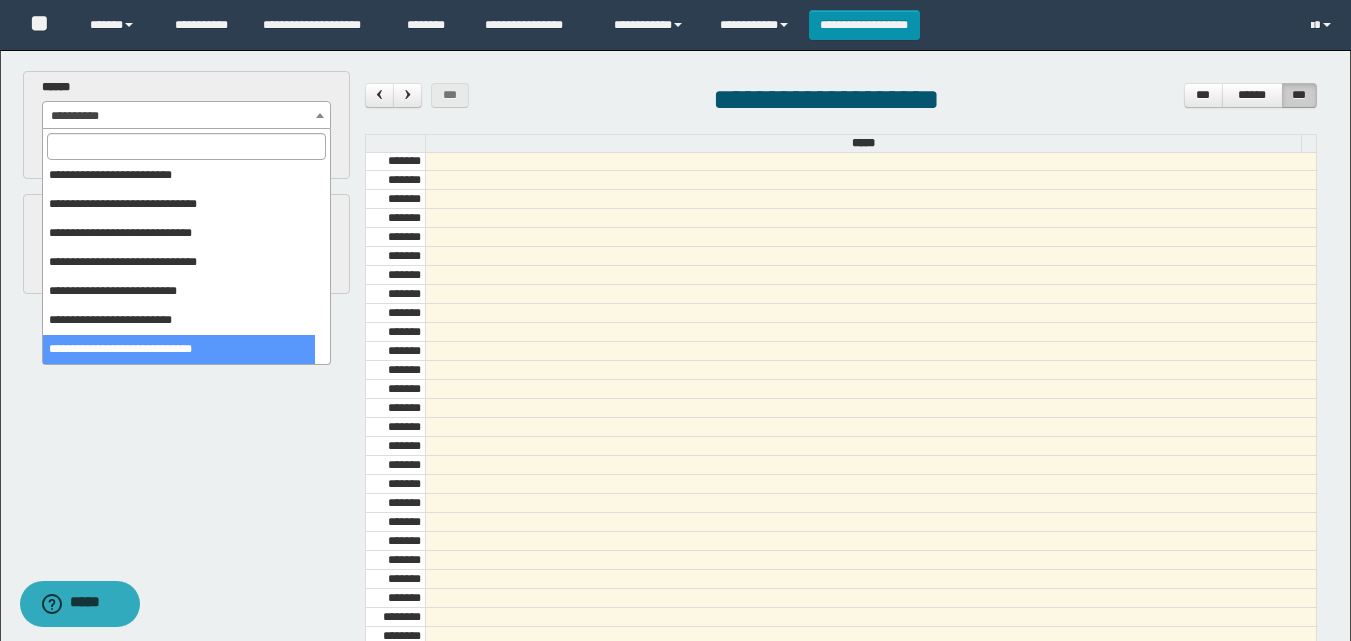 select on "******" 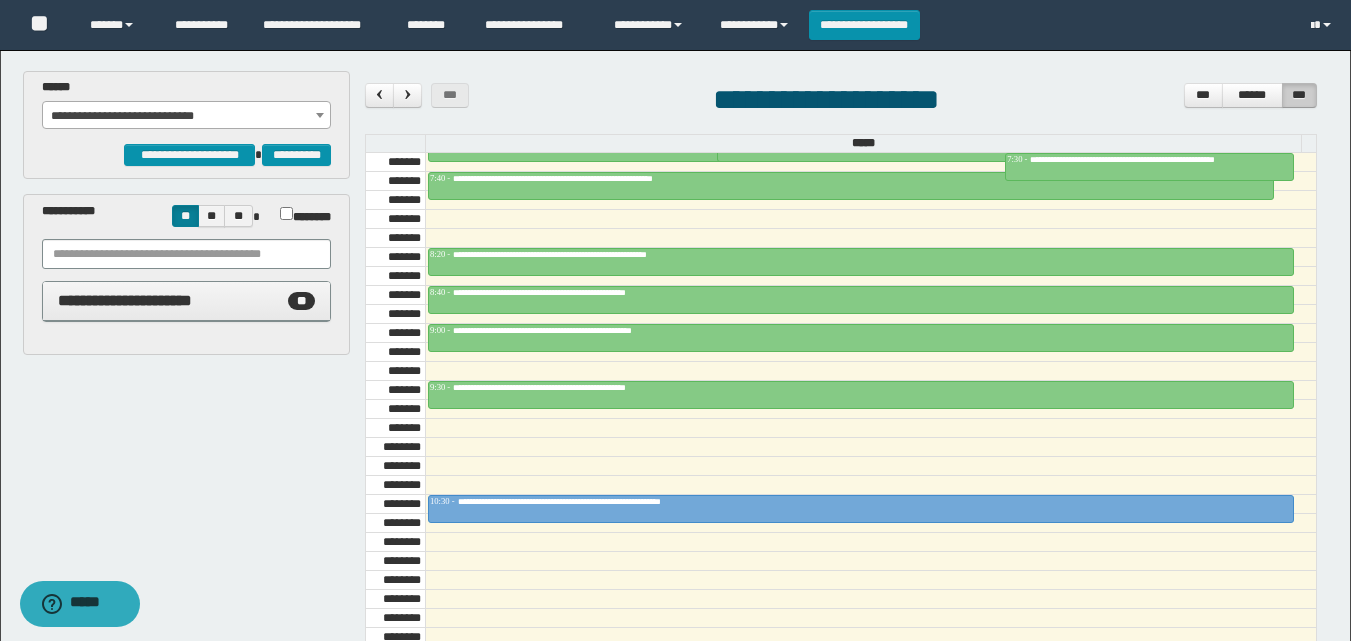 scroll, scrollTop: 1085, scrollLeft: 0, axis: vertical 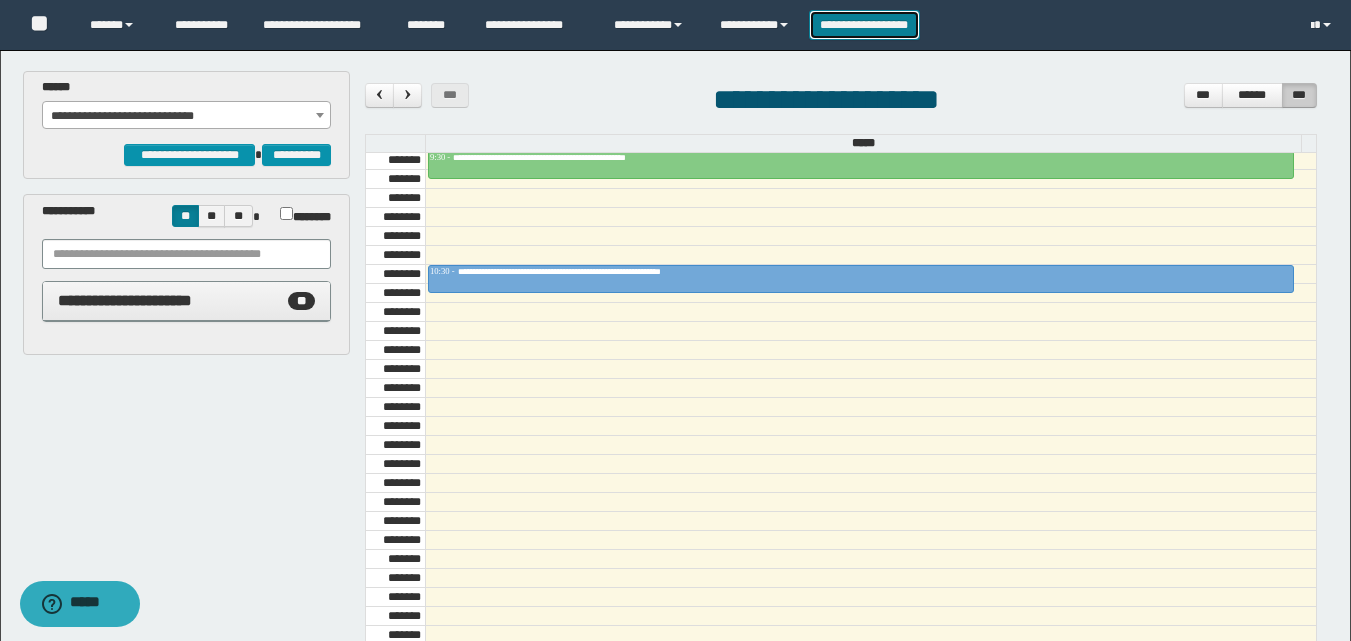 click on "**********" at bounding box center (864, 25) 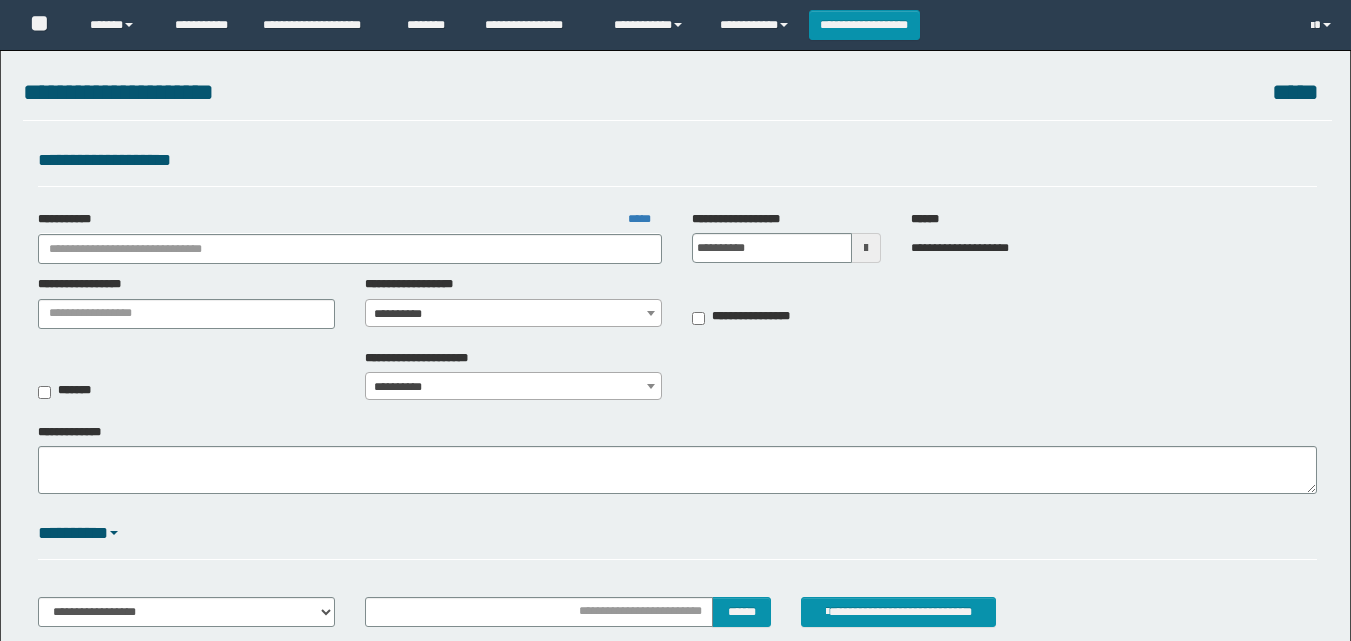 scroll, scrollTop: 0, scrollLeft: 0, axis: both 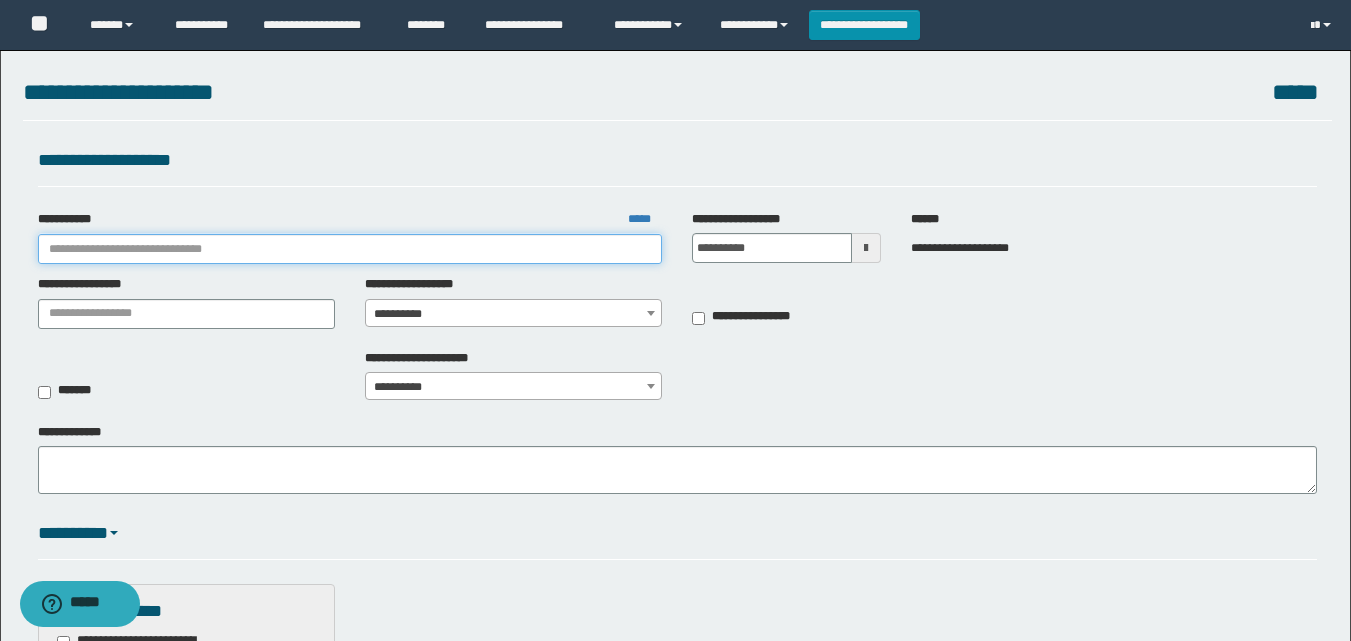 click on "**********" at bounding box center [350, 249] 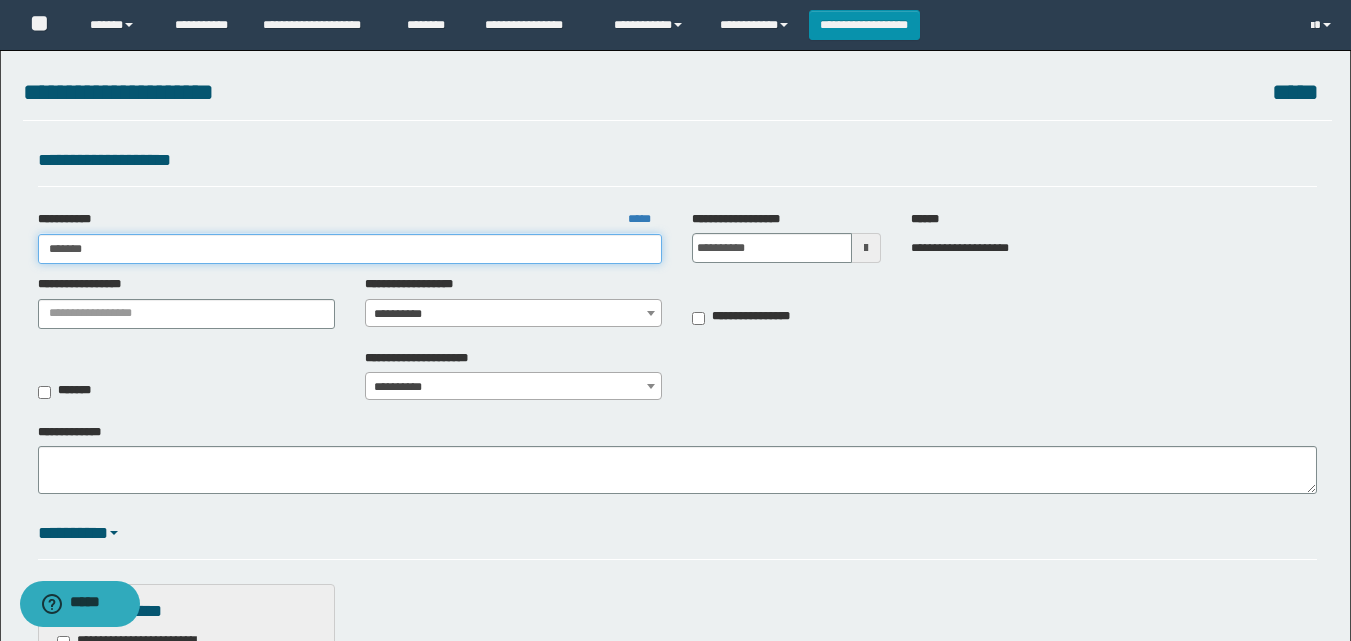 type on "********" 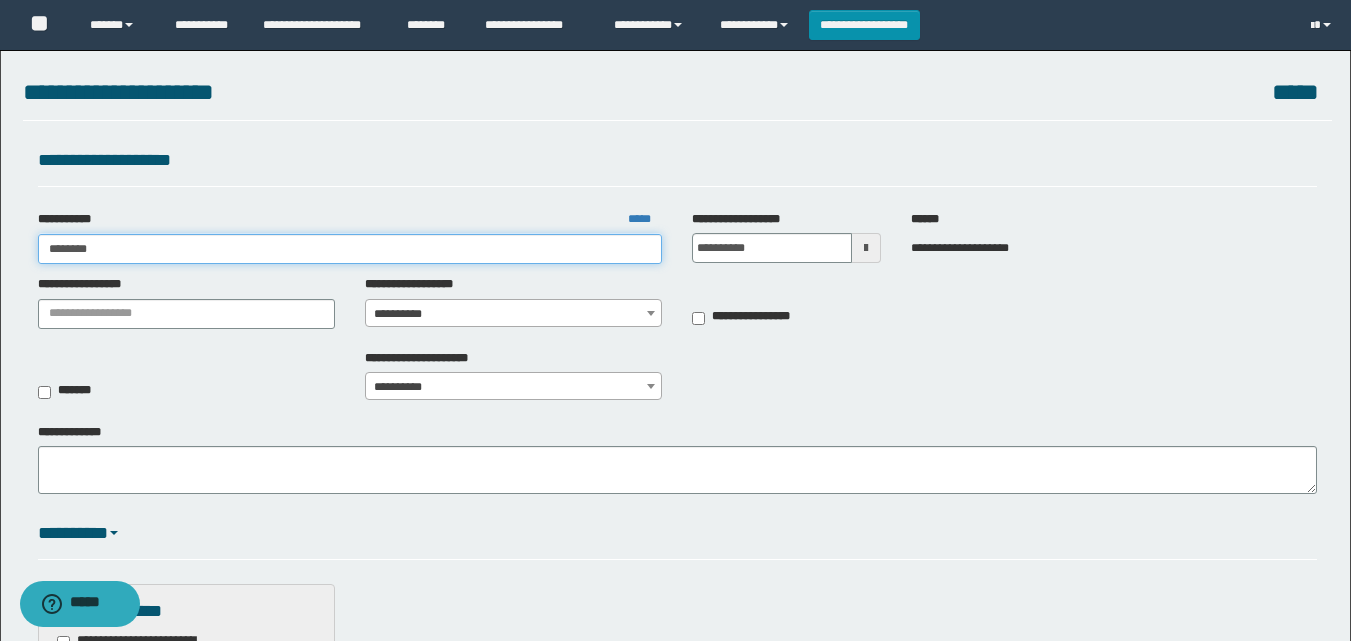 type on "********" 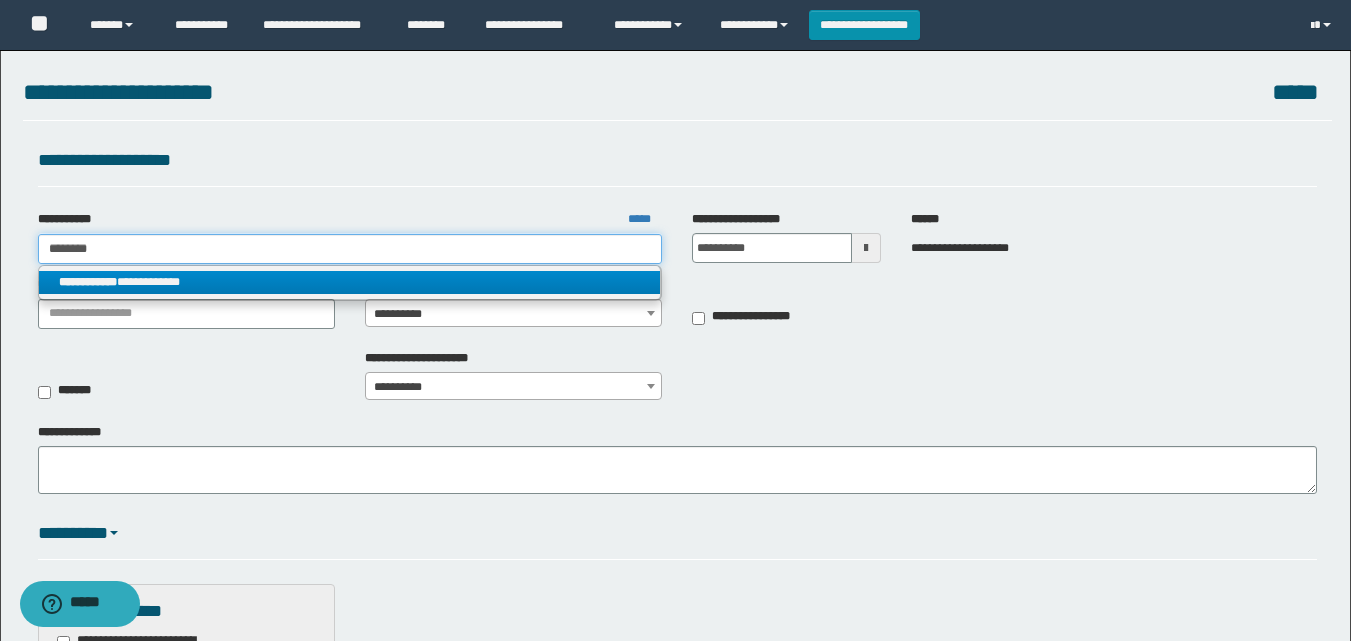 type on "********" 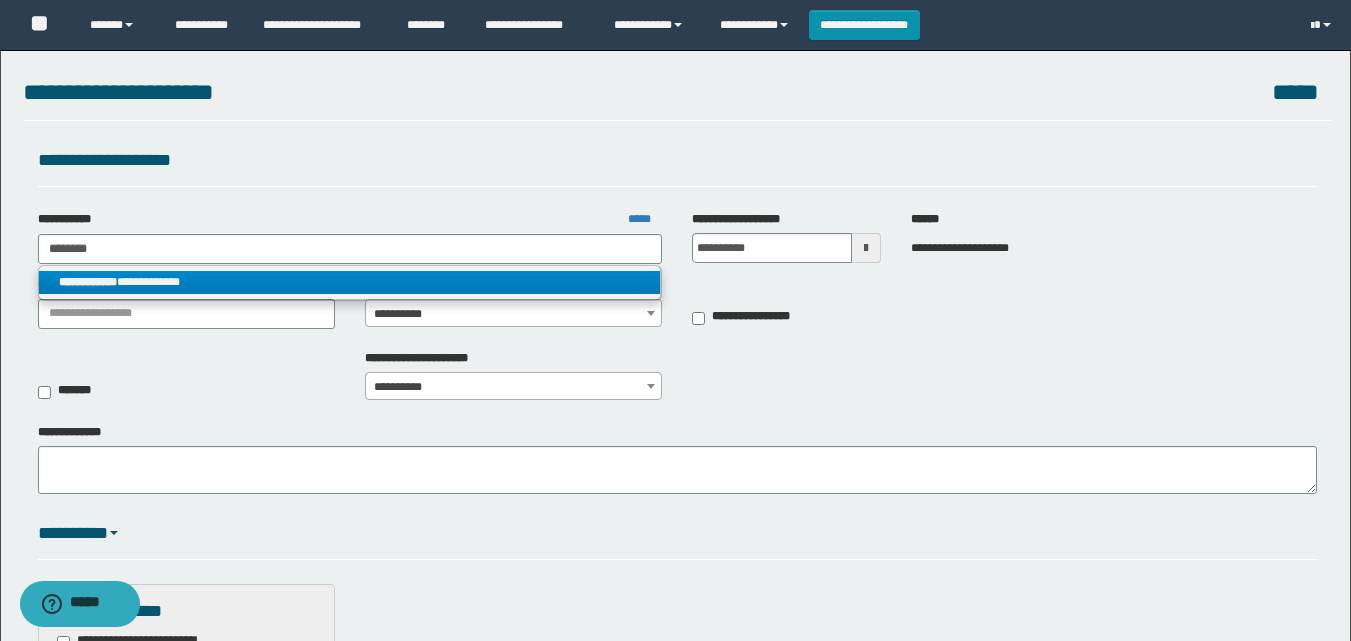 click on "**********" at bounding box center (350, 282) 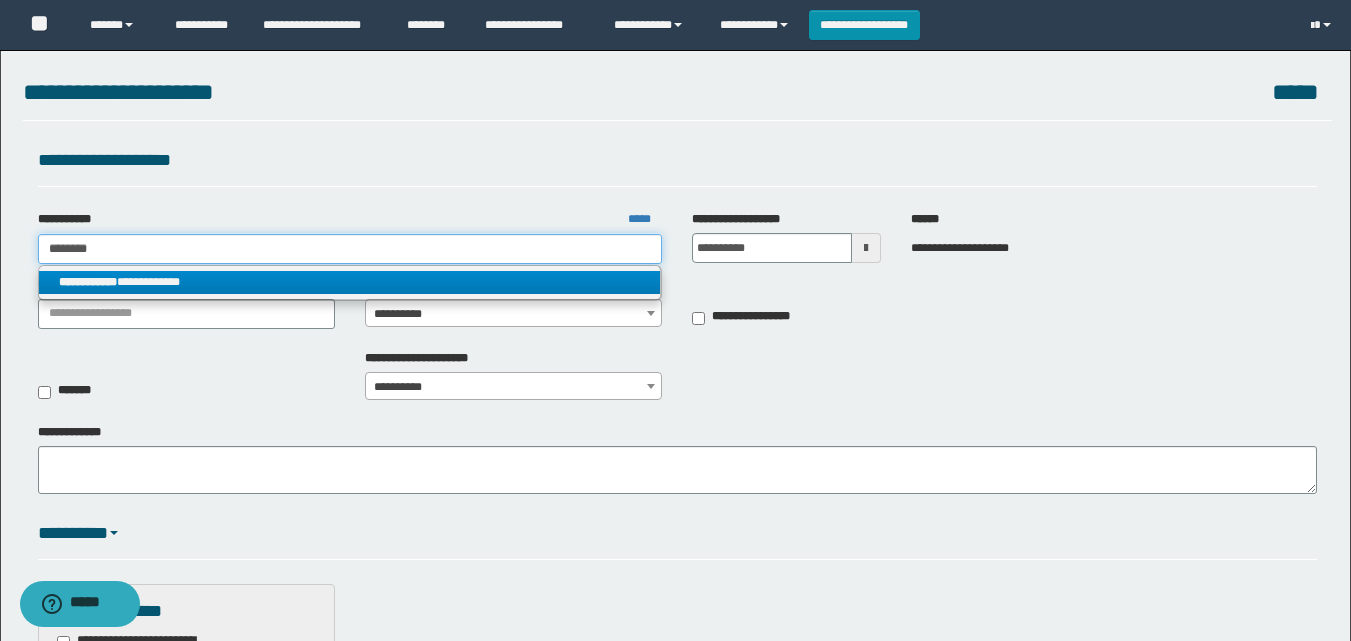 type 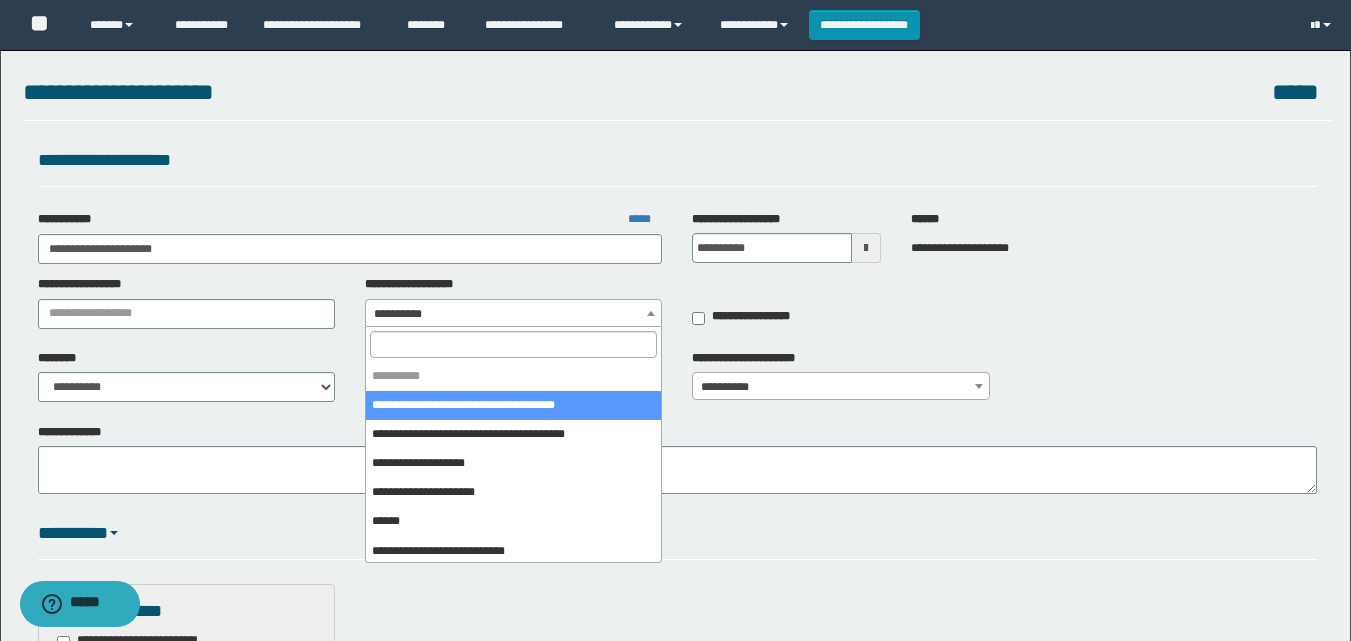 click on "**********" at bounding box center (513, 314) 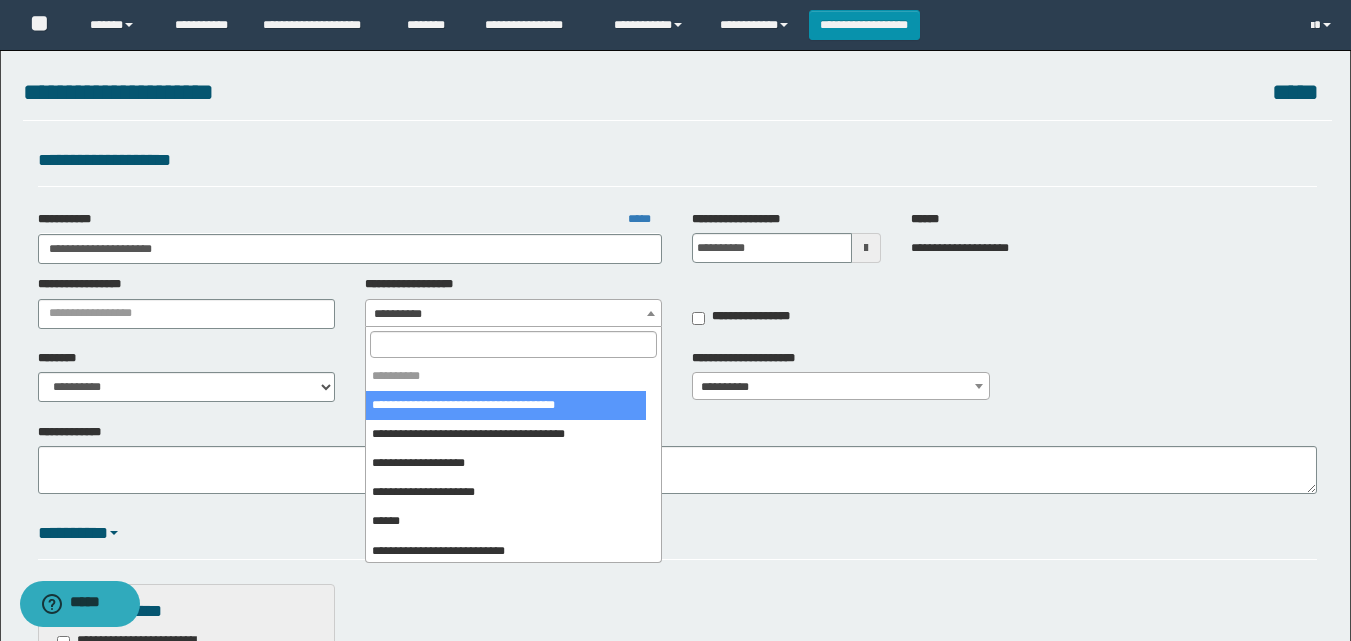 click at bounding box center (513, 344) 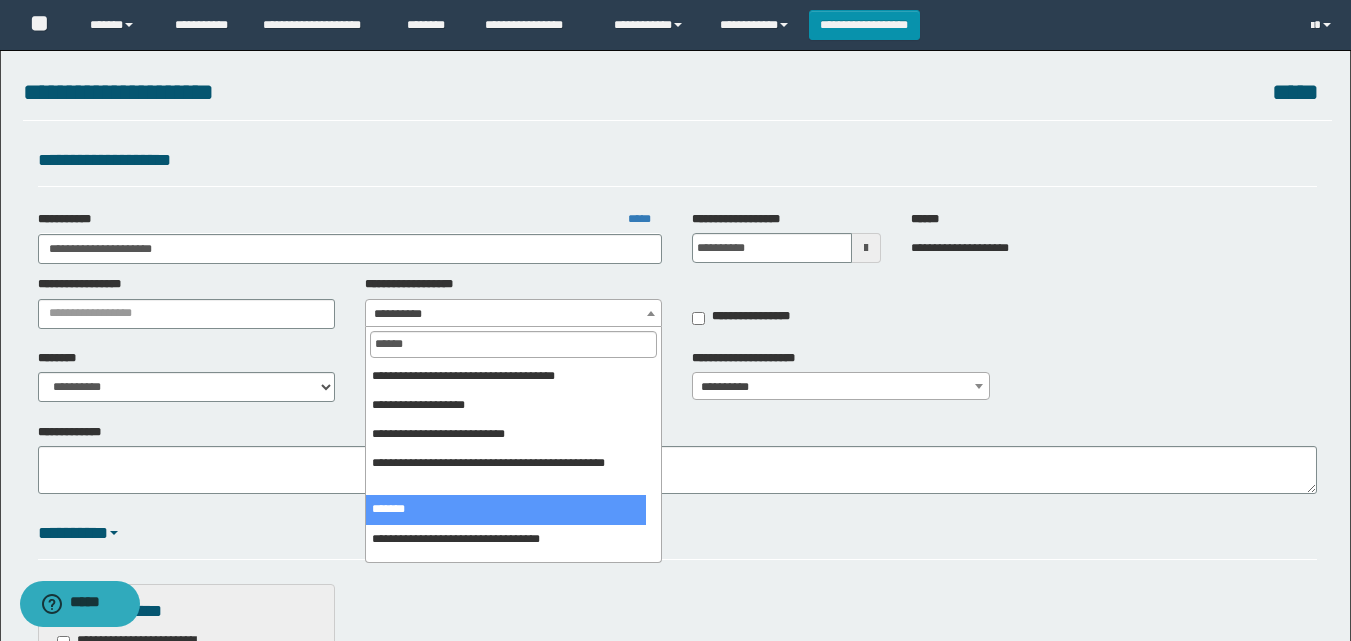 type on "******" 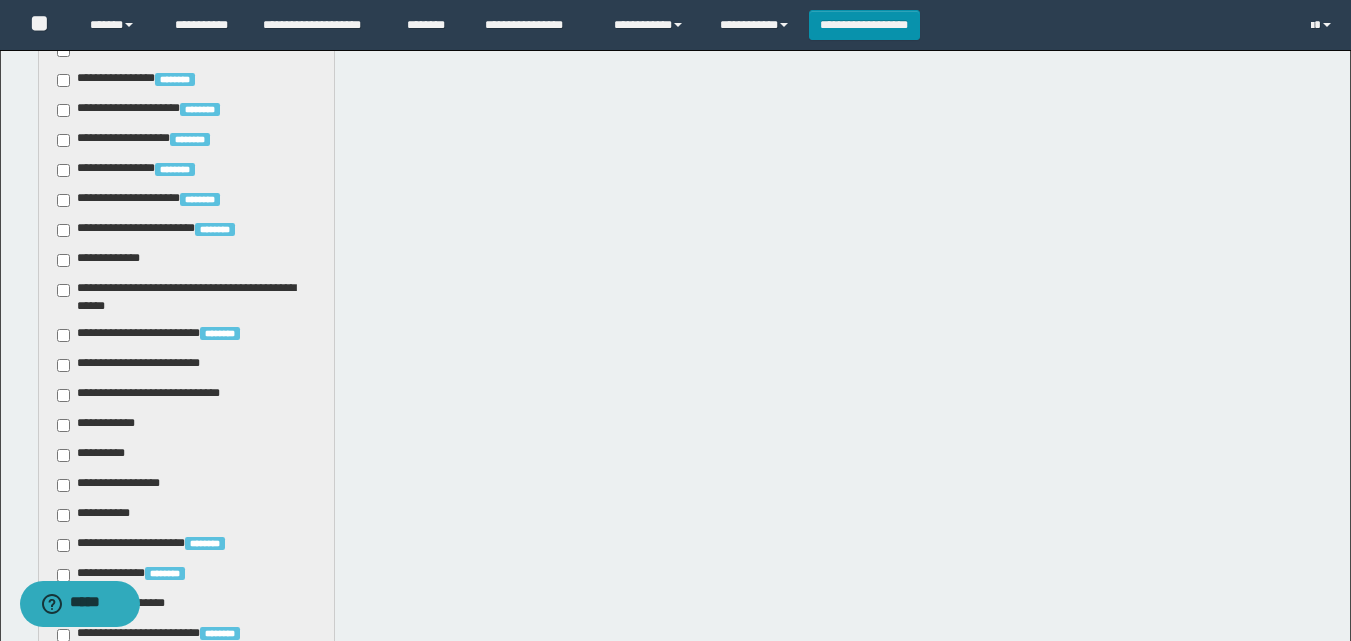 scroll, scrollTop: 800, scrollLeft: 0, axis: vertical 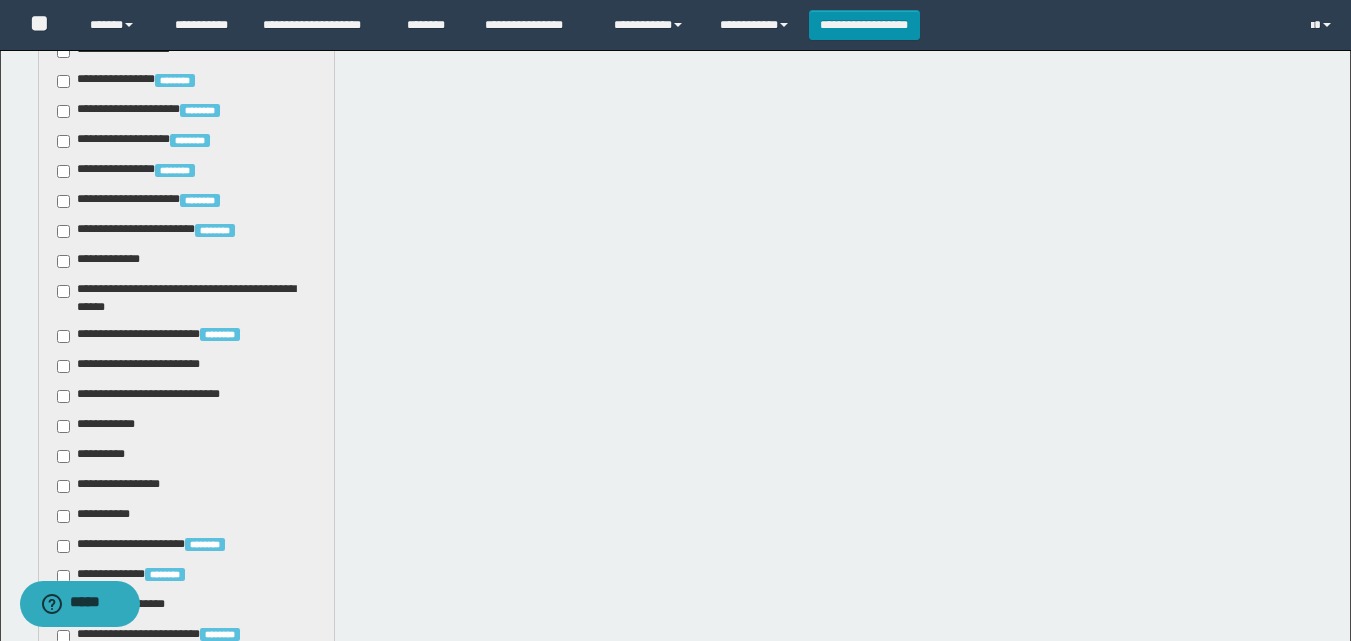 click on "**********" at bounding box center (143, 366) 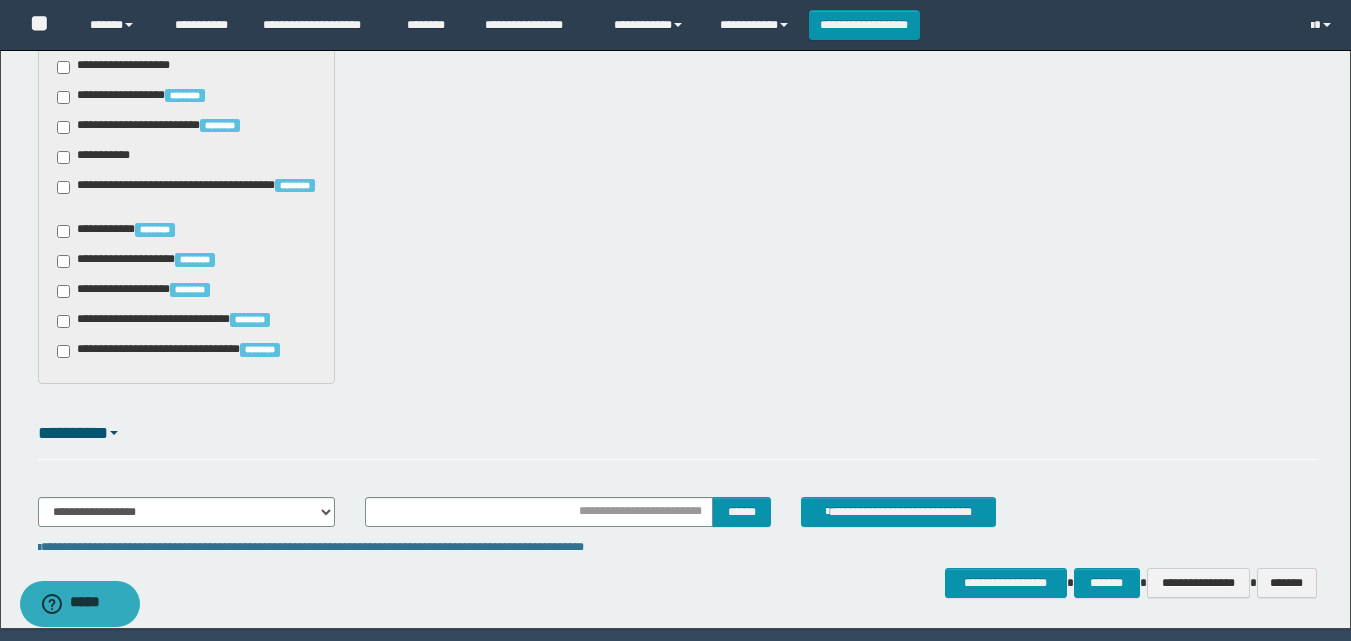 scroll, scrollTop: 1400, scrollLeft: 0, axis: vertical 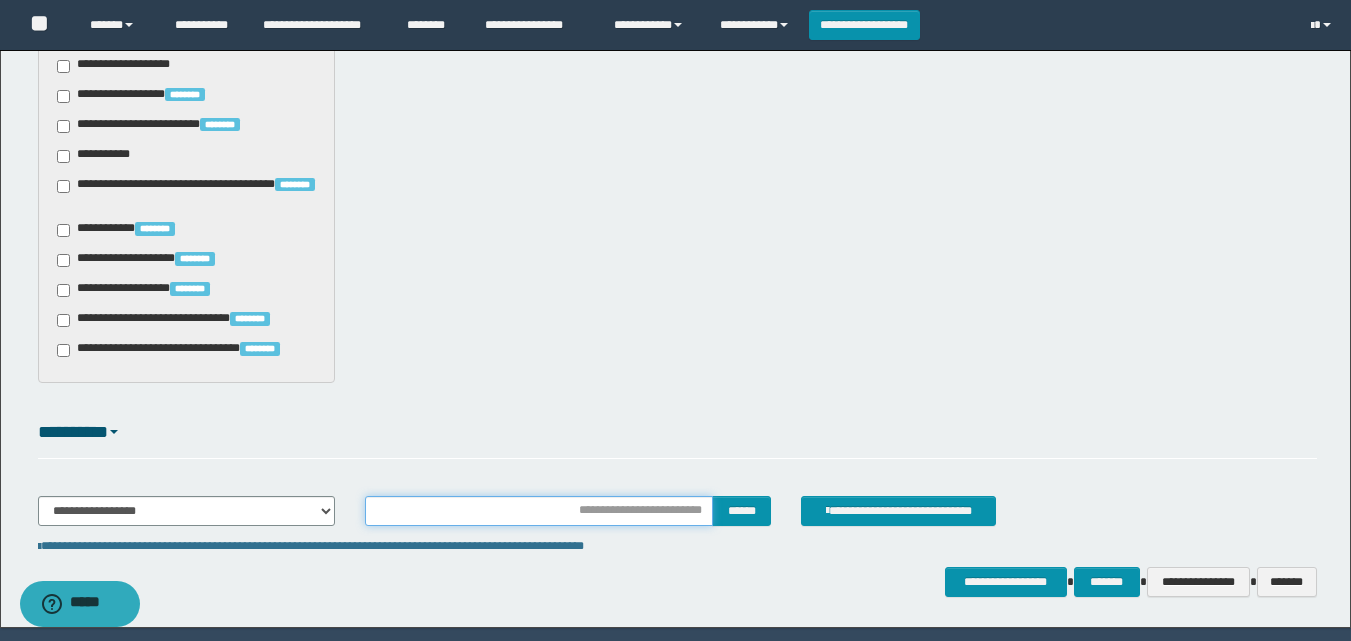 click at bounding box center [539, 511] 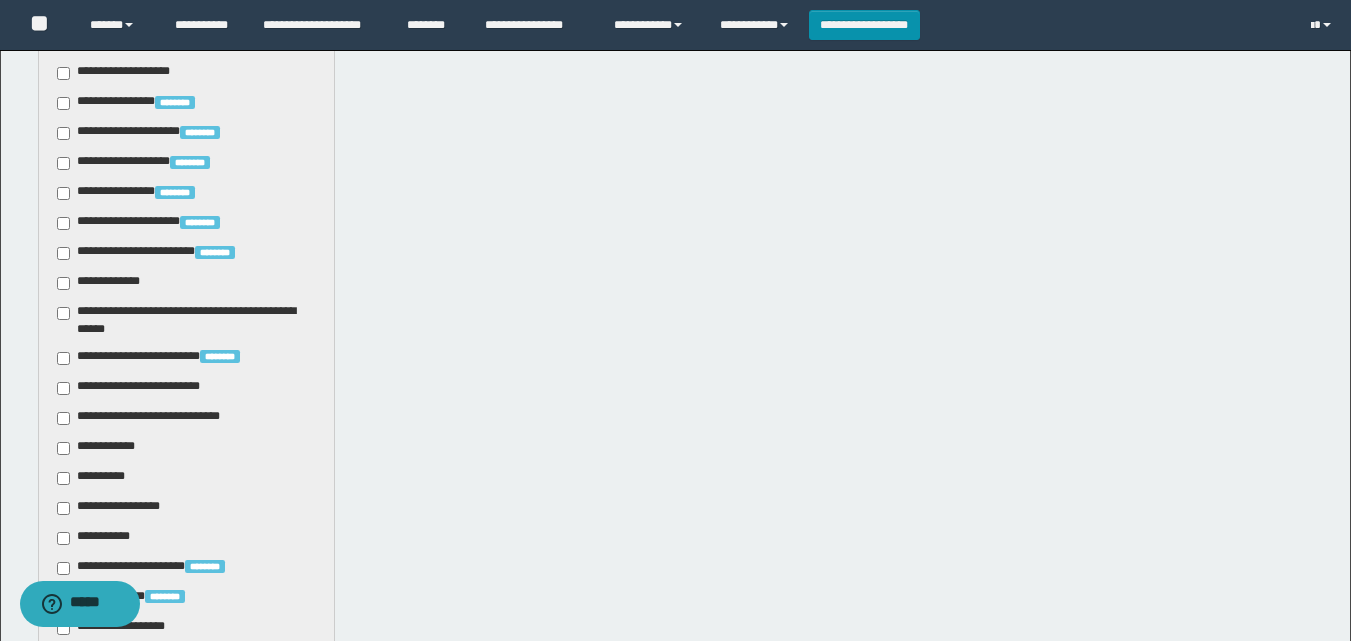 scroll, scrollTop: 700, scrollLeft: 0, axis: vertical 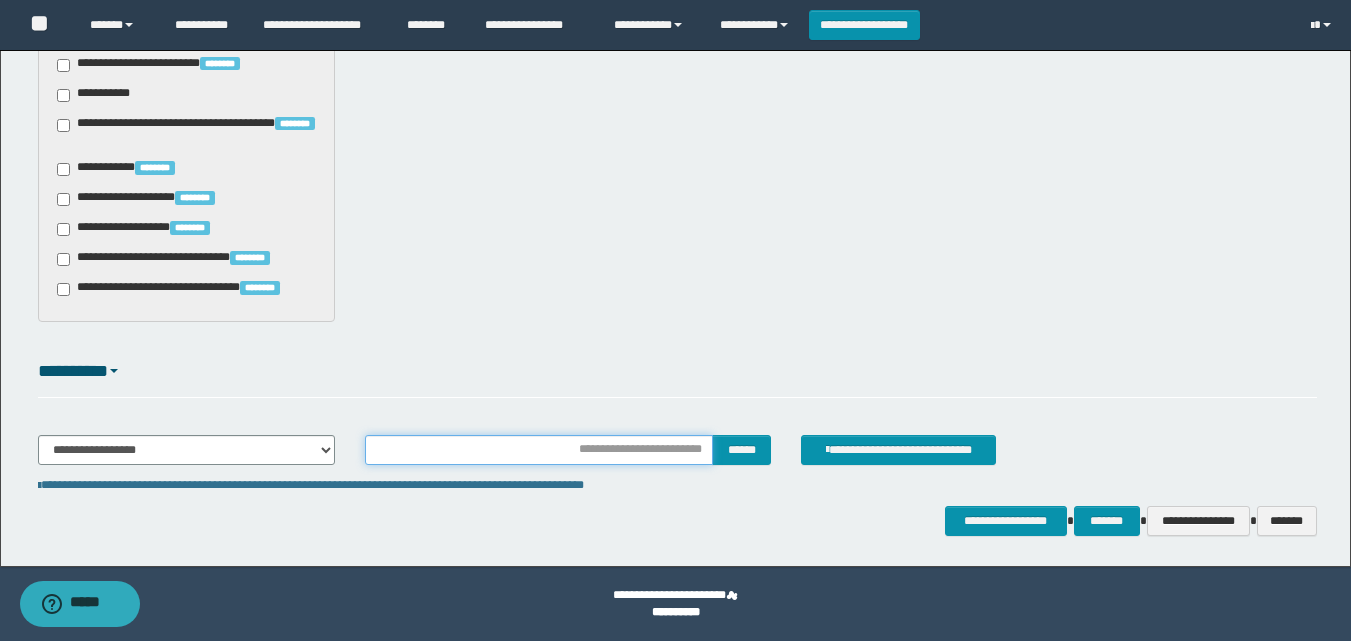 click at bounding box center [539, 450] 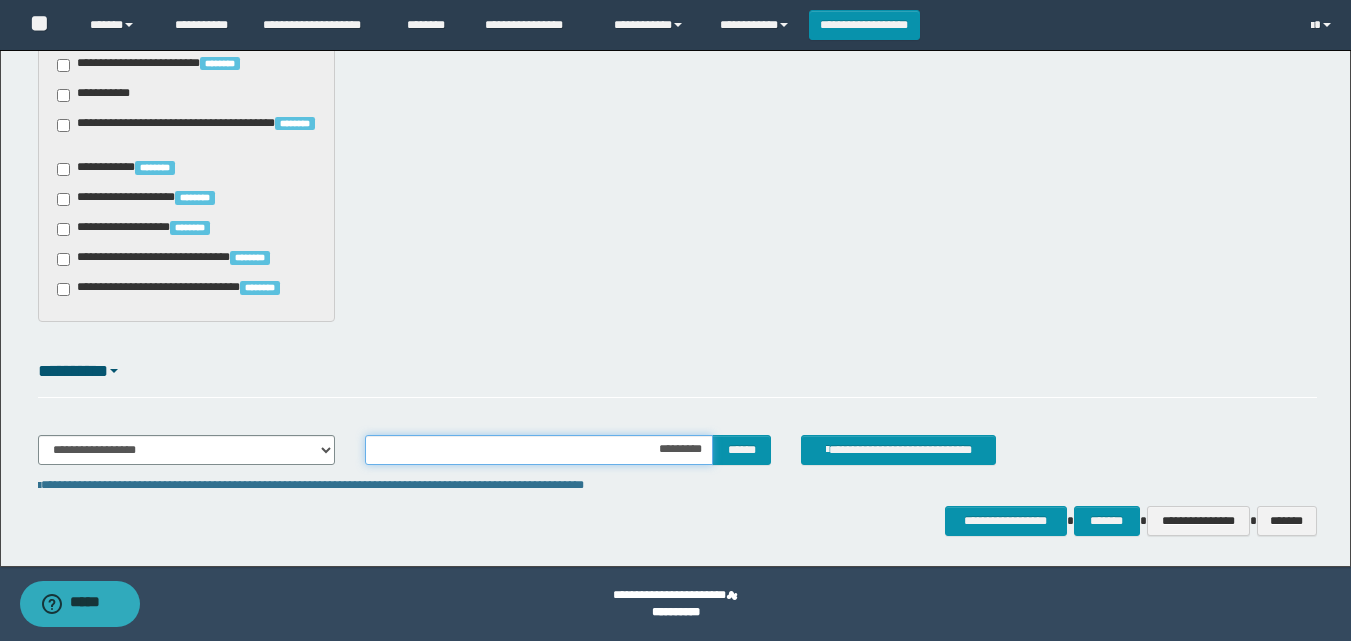 type on "**********" 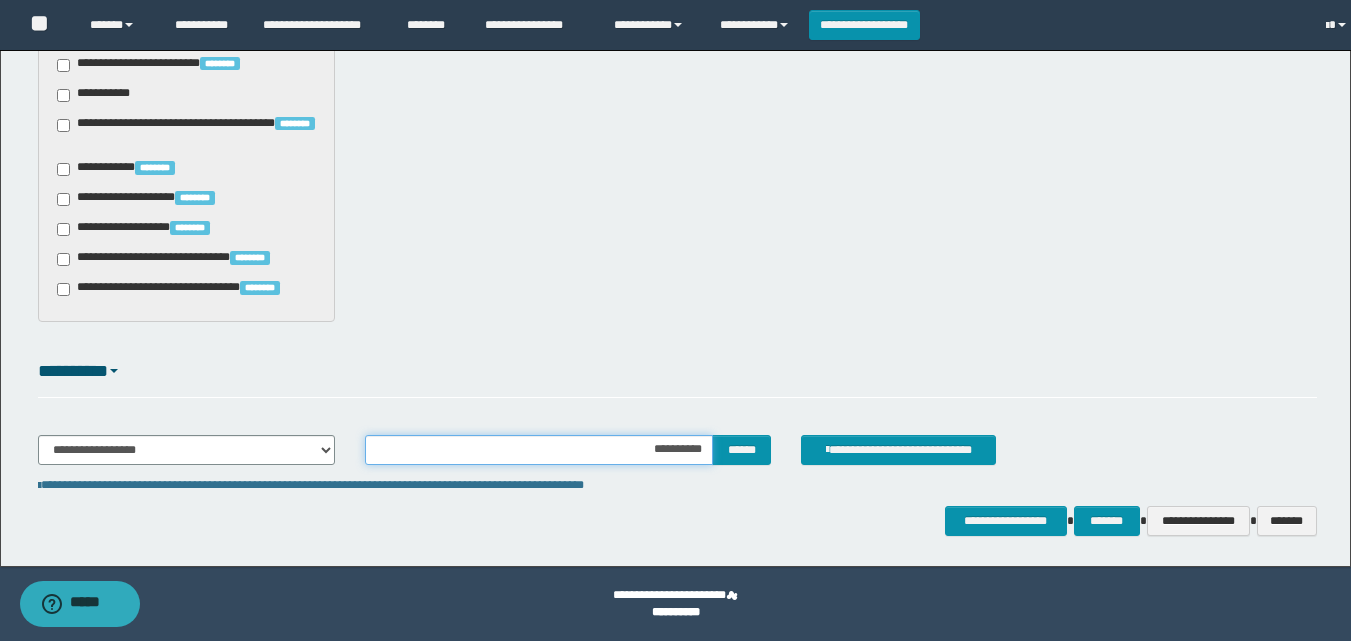 type 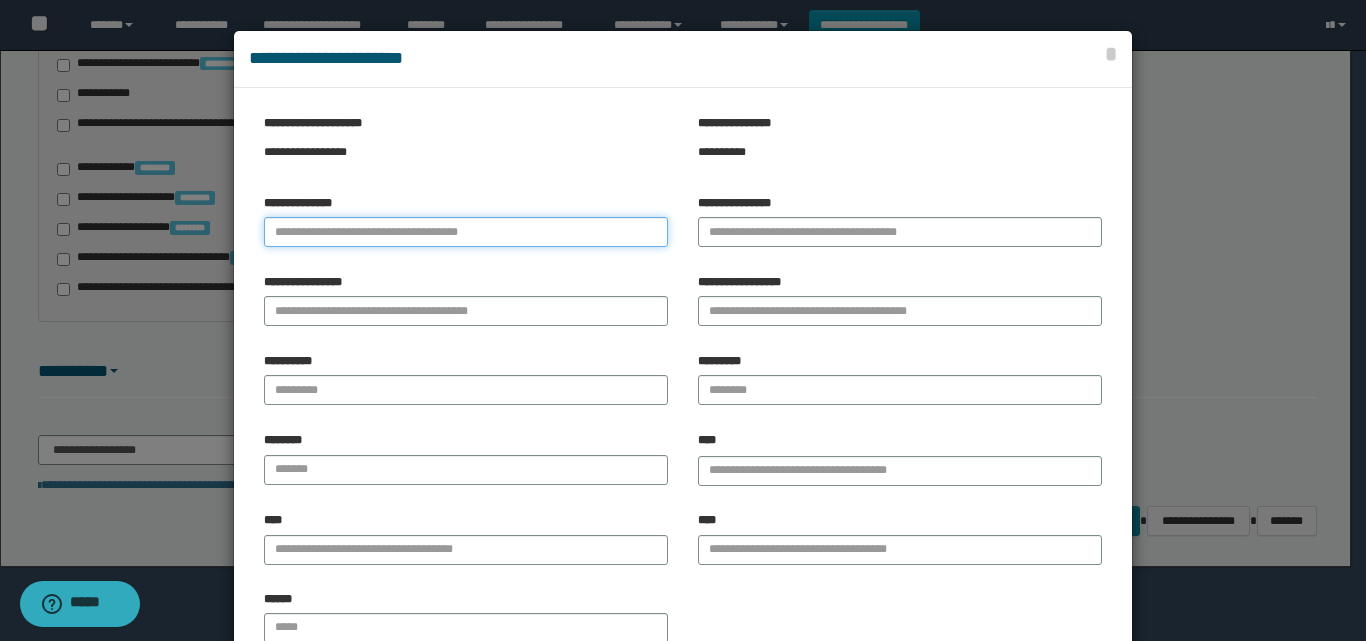 click on "**********" at bounding box center (466, 232) 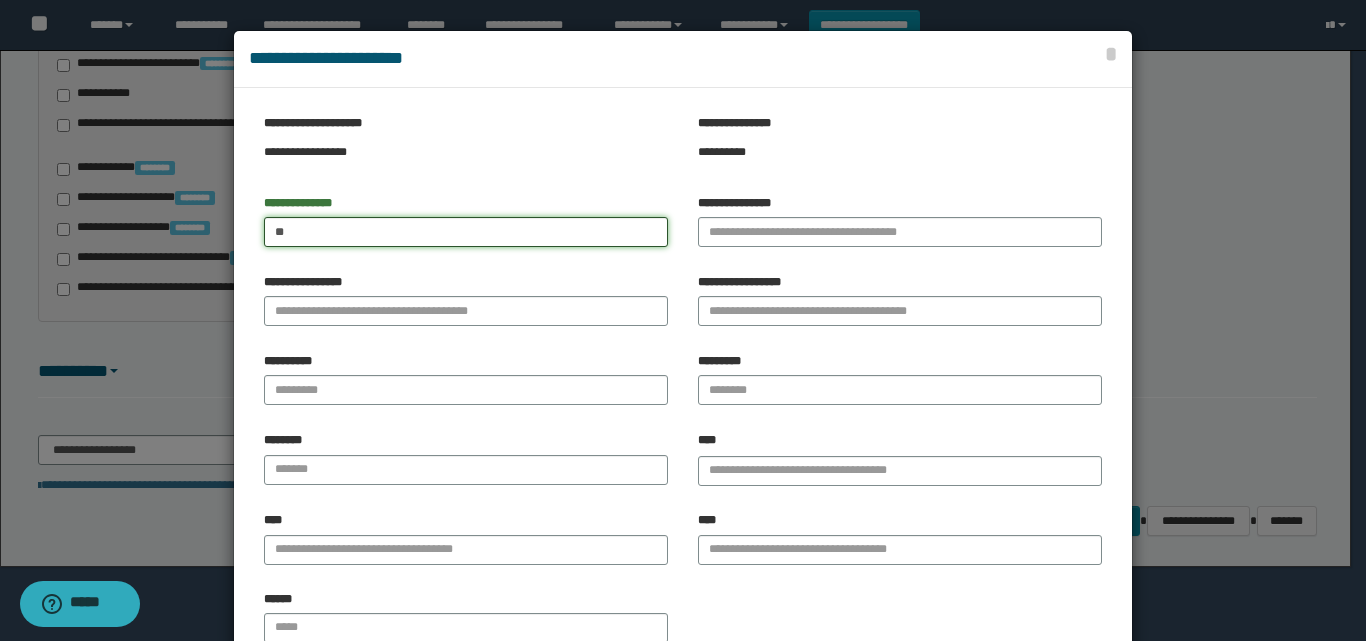 type on "*" 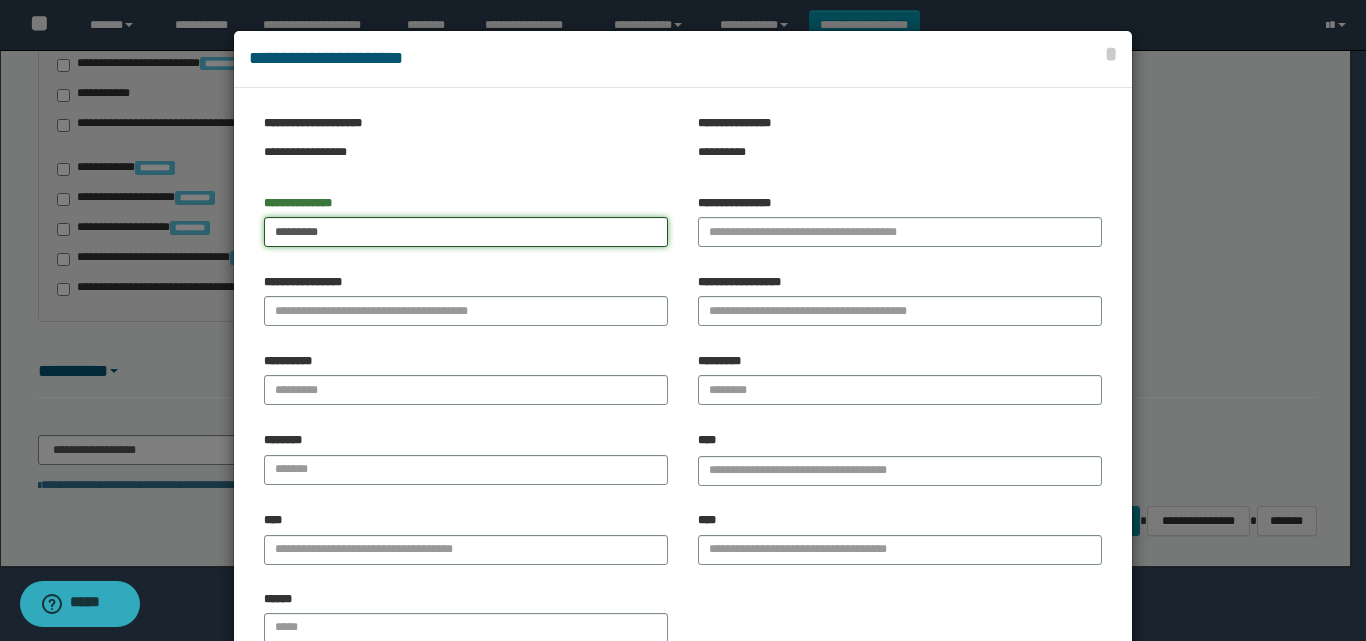 type on "*********" 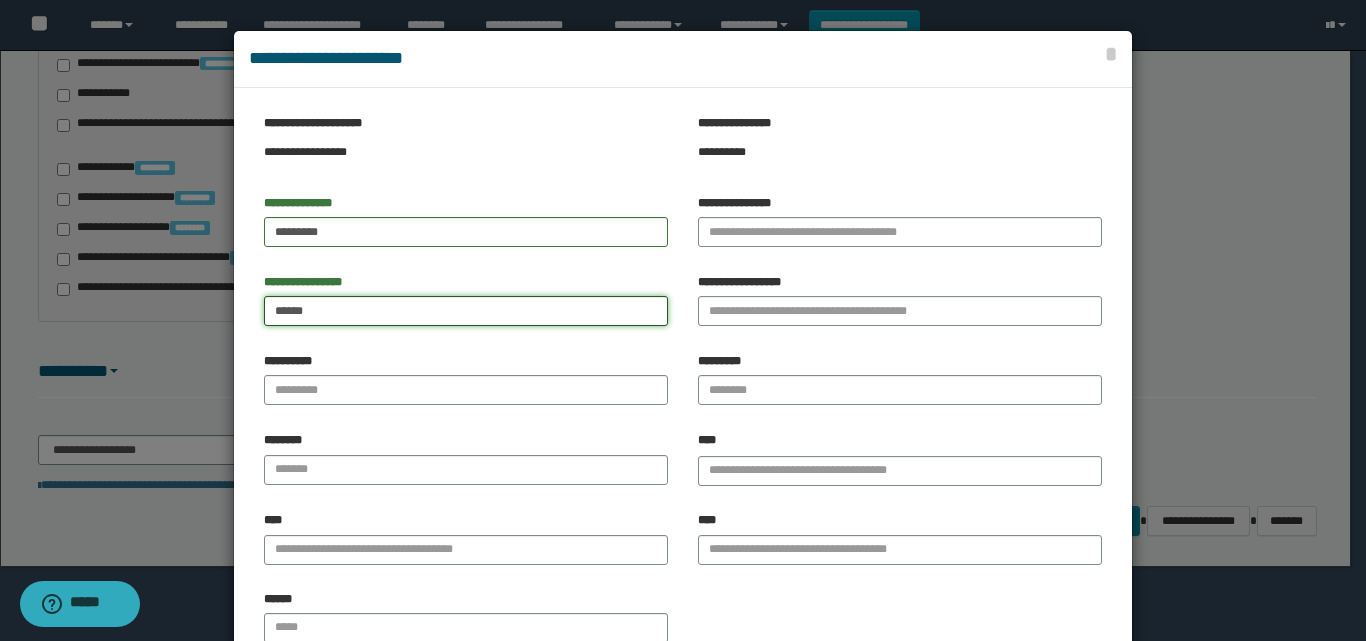 type on "*****" 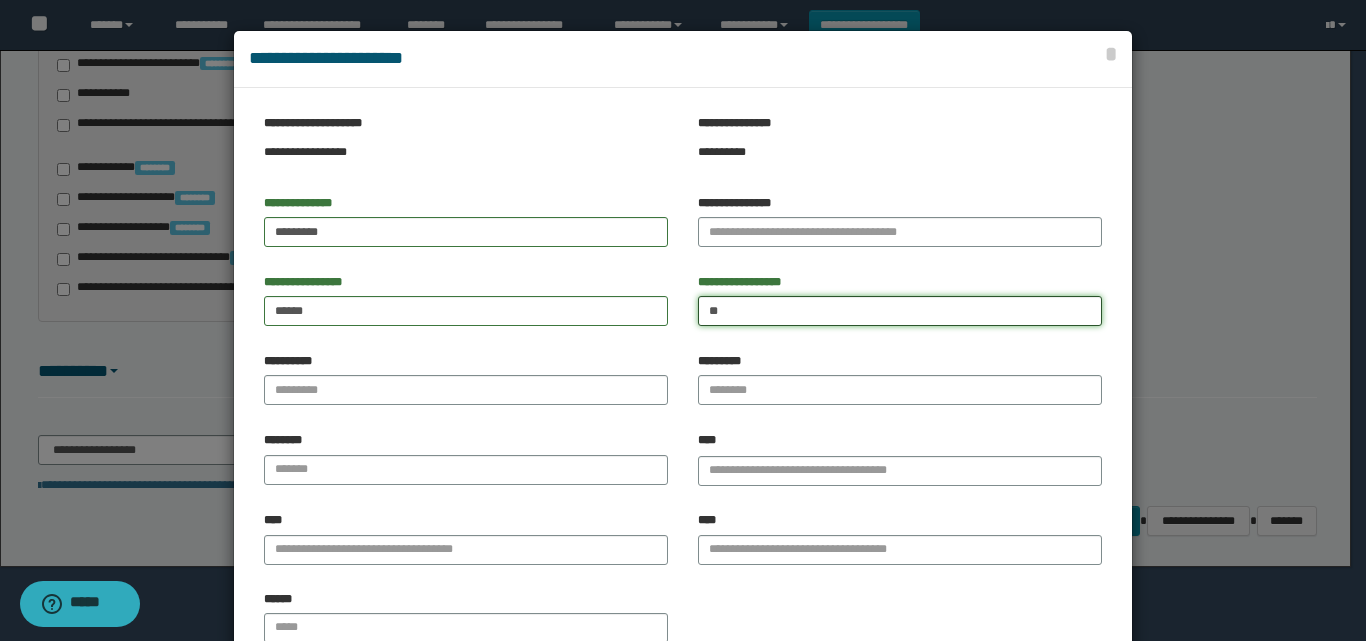 type on "*" 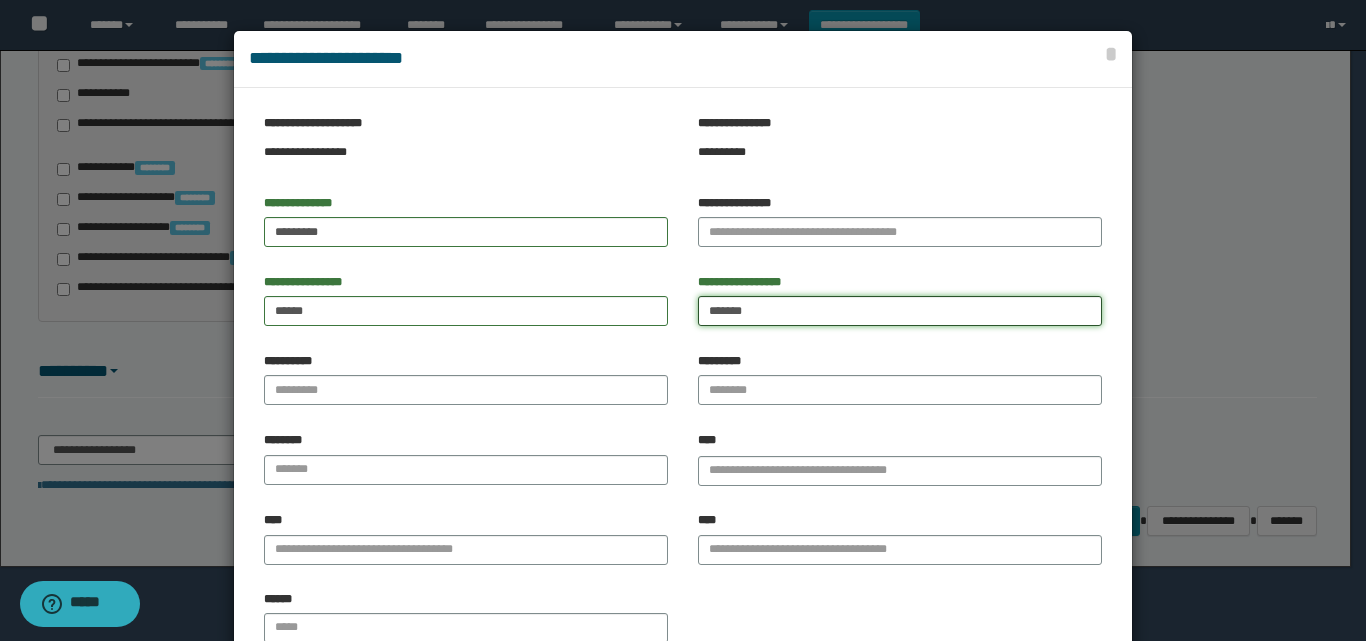 type on "*******" 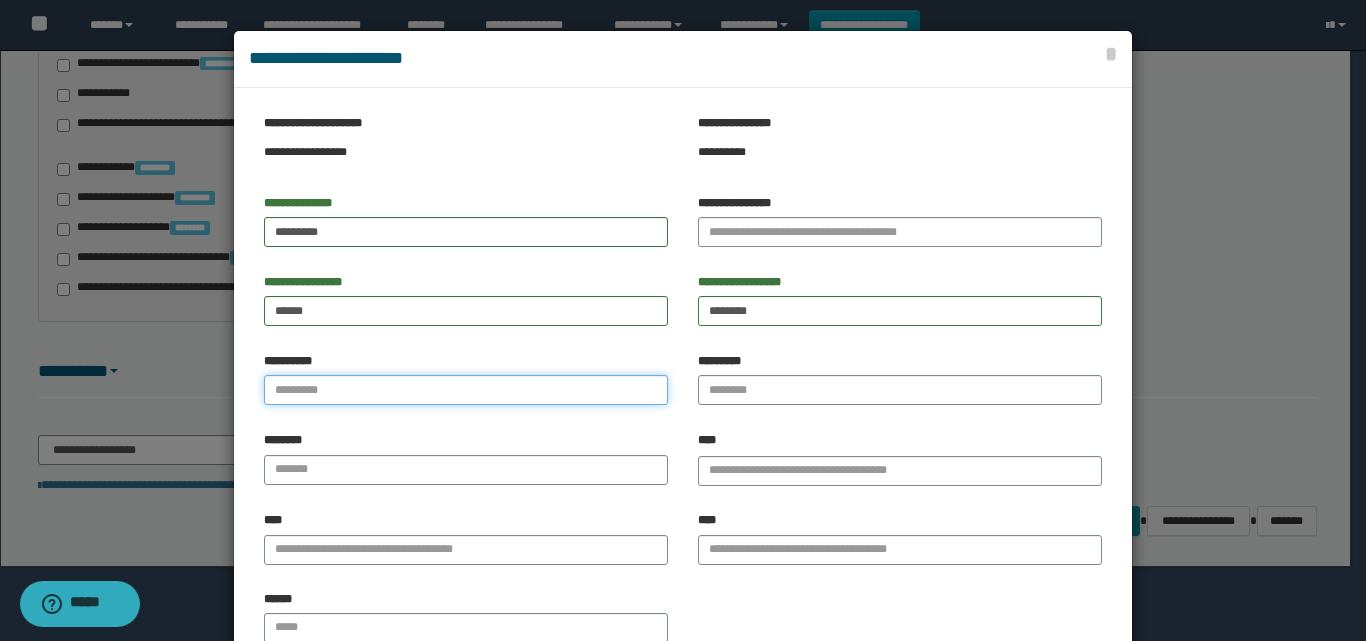 click on "**********" at bounding box center (466, 390) 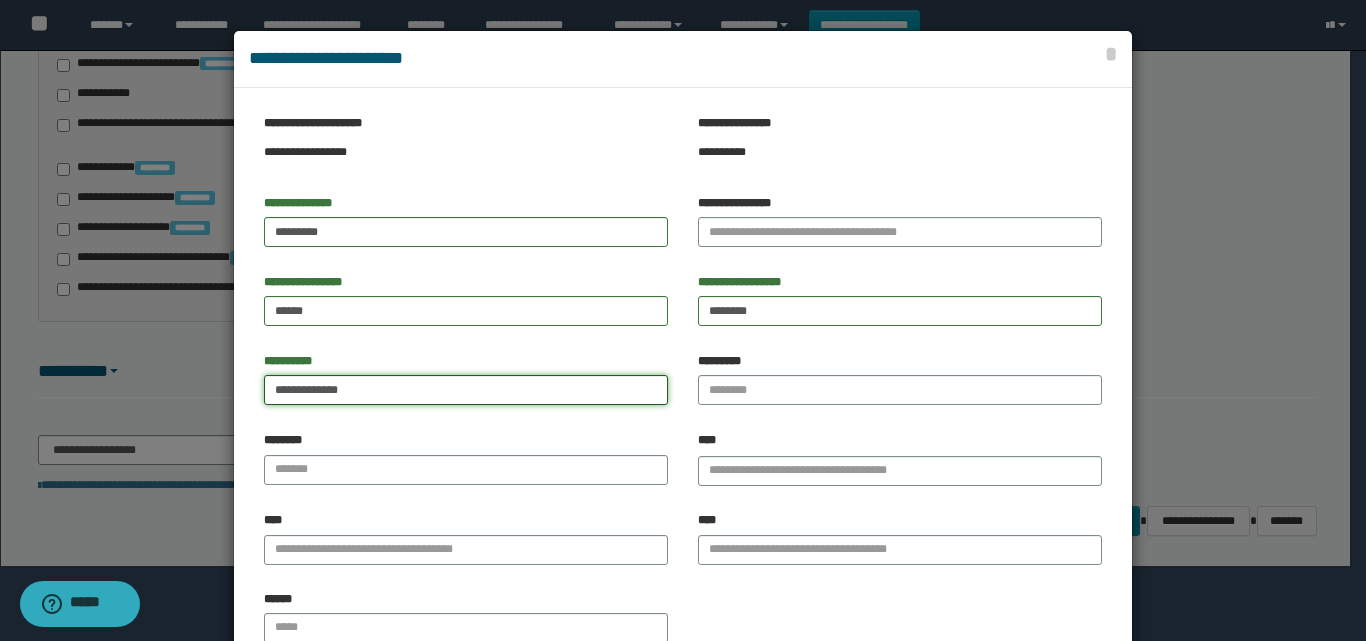 click on "**********" at bounding box center [466, 390] 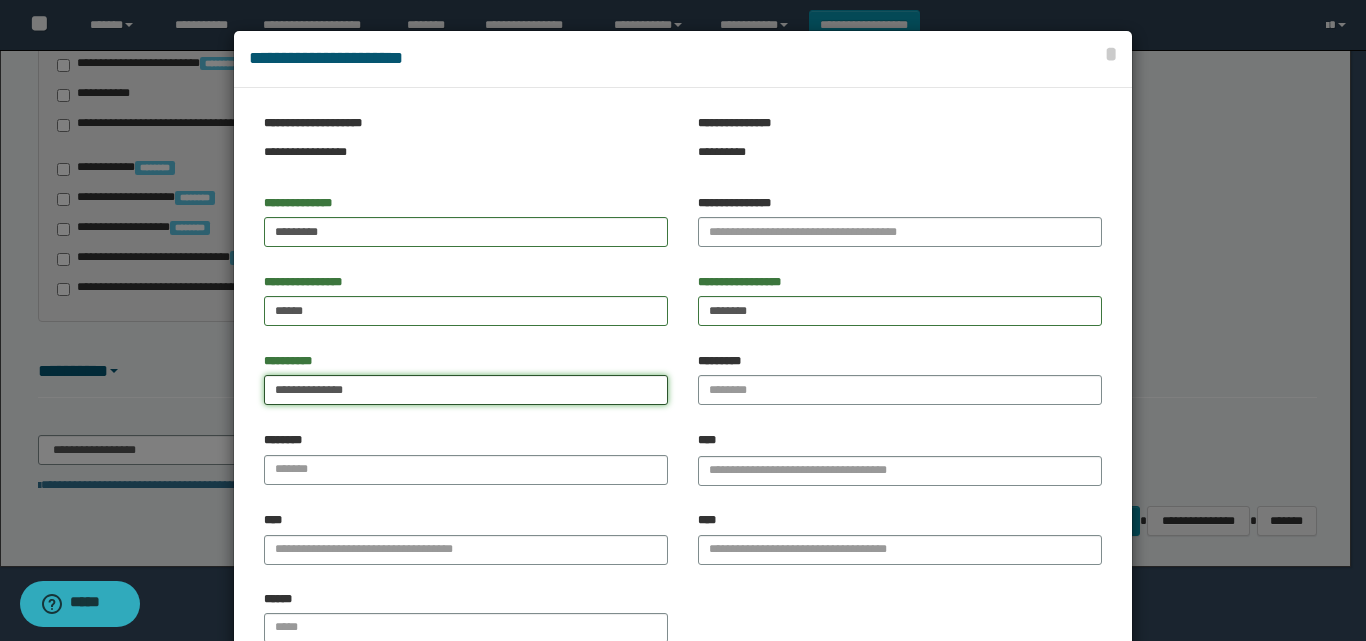 click on "**********" at bounding box center [466, 390] 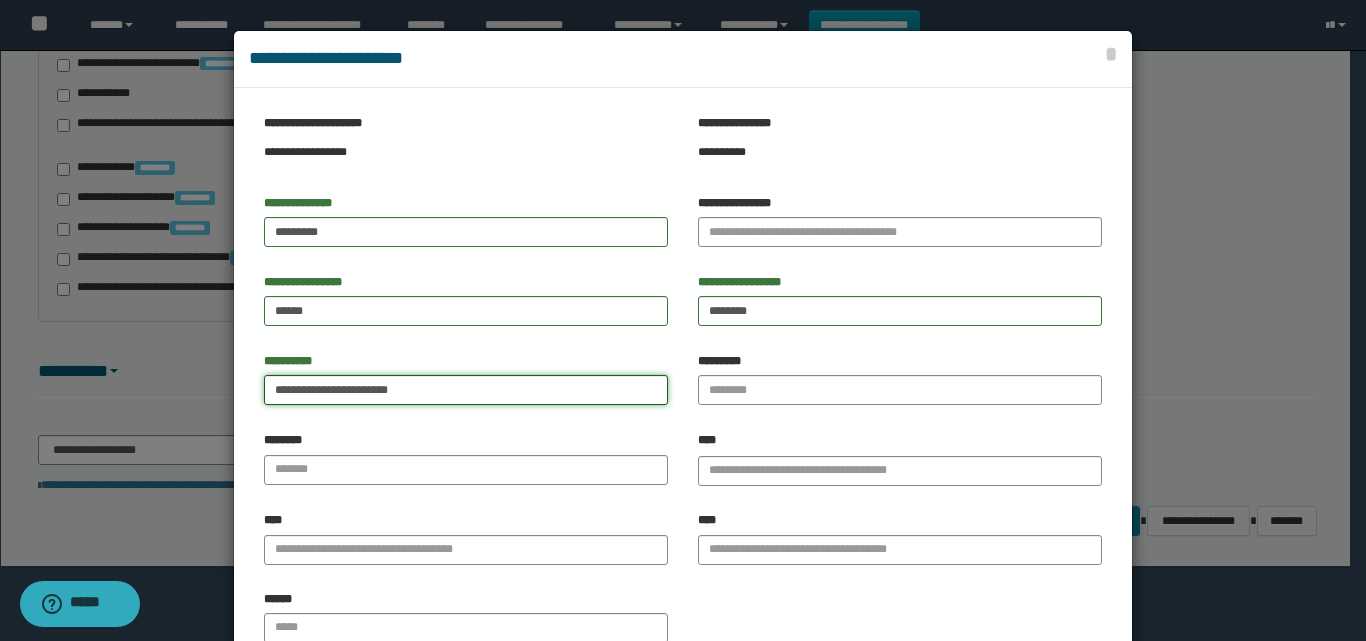 type on "**********" 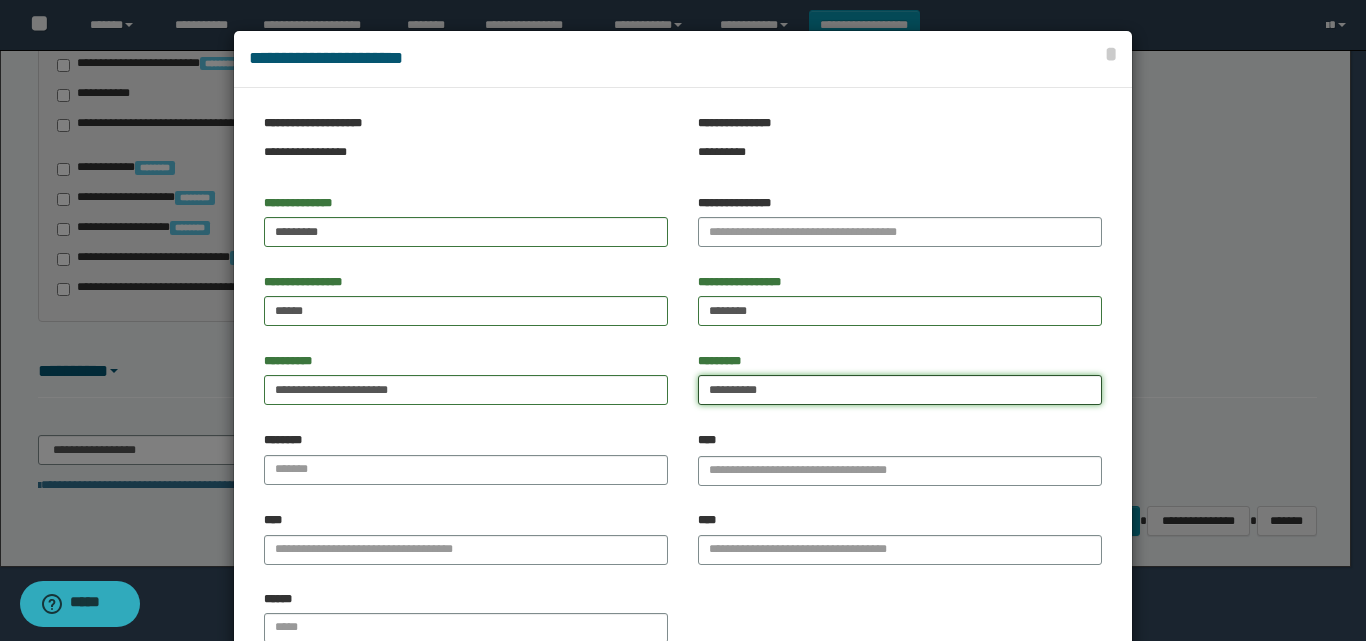 drag, startPoint x: 806, startPoint y: 388, endPoint x: 512, endPoint y: 395, distance: 294.0833 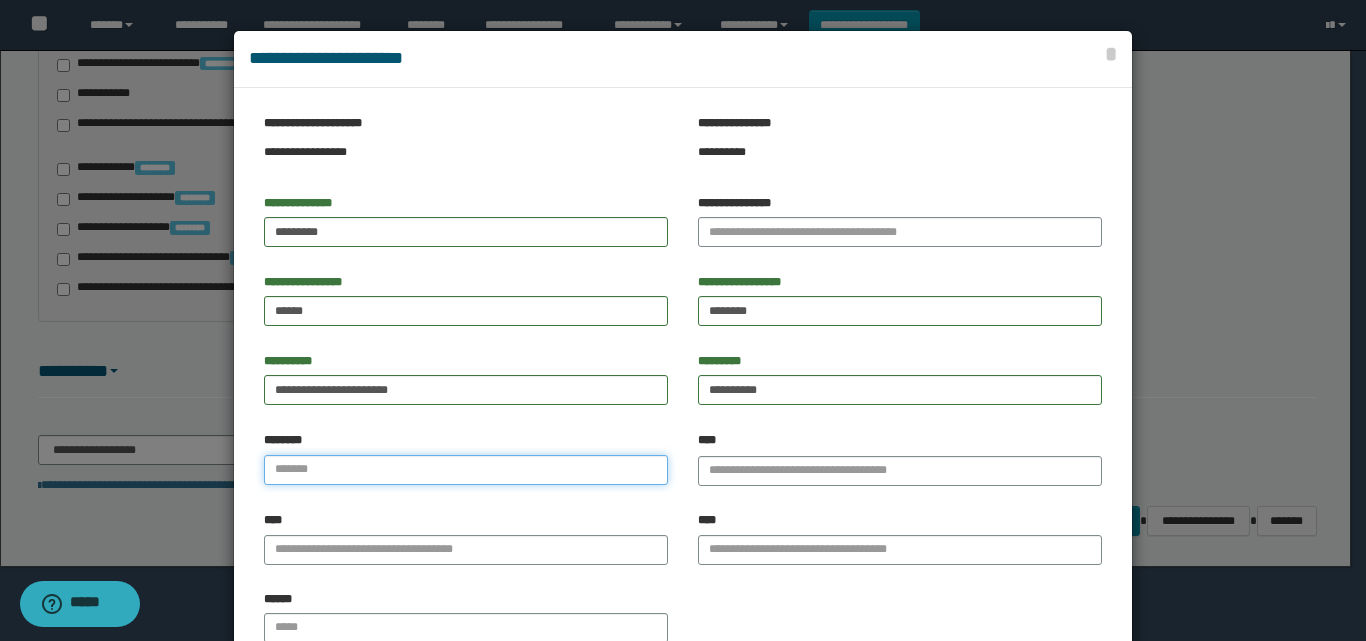 click at bounding box center (466, 470) 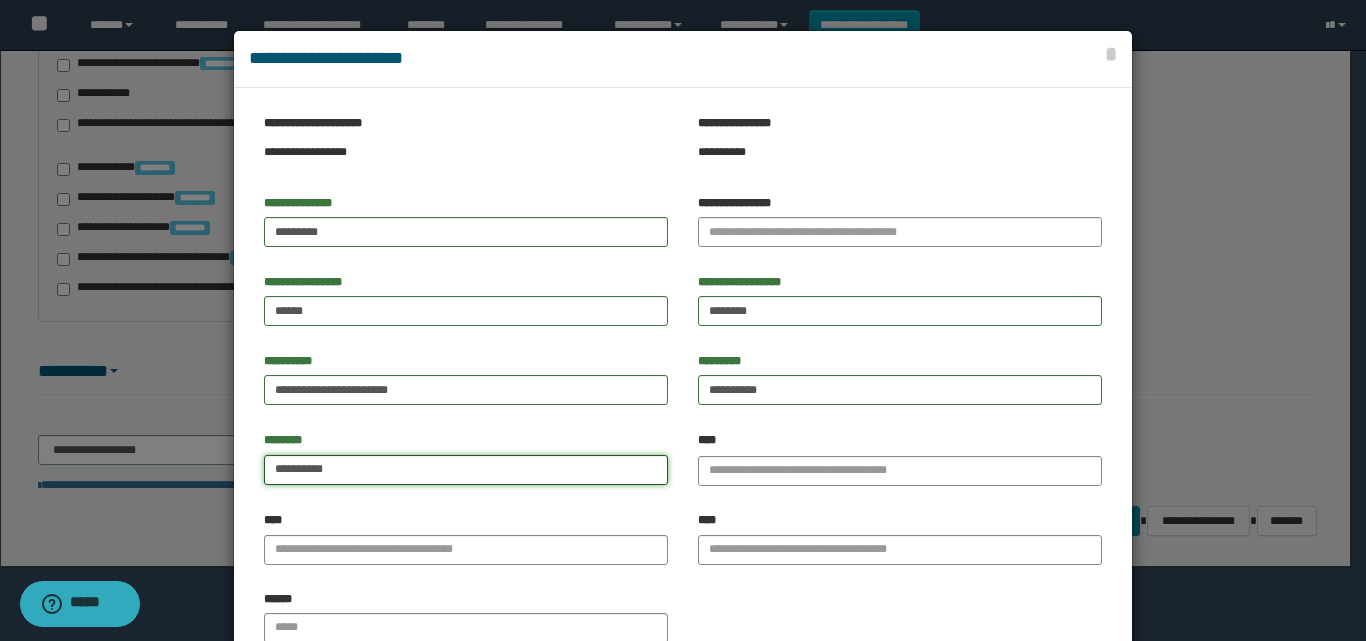 type on "**********" 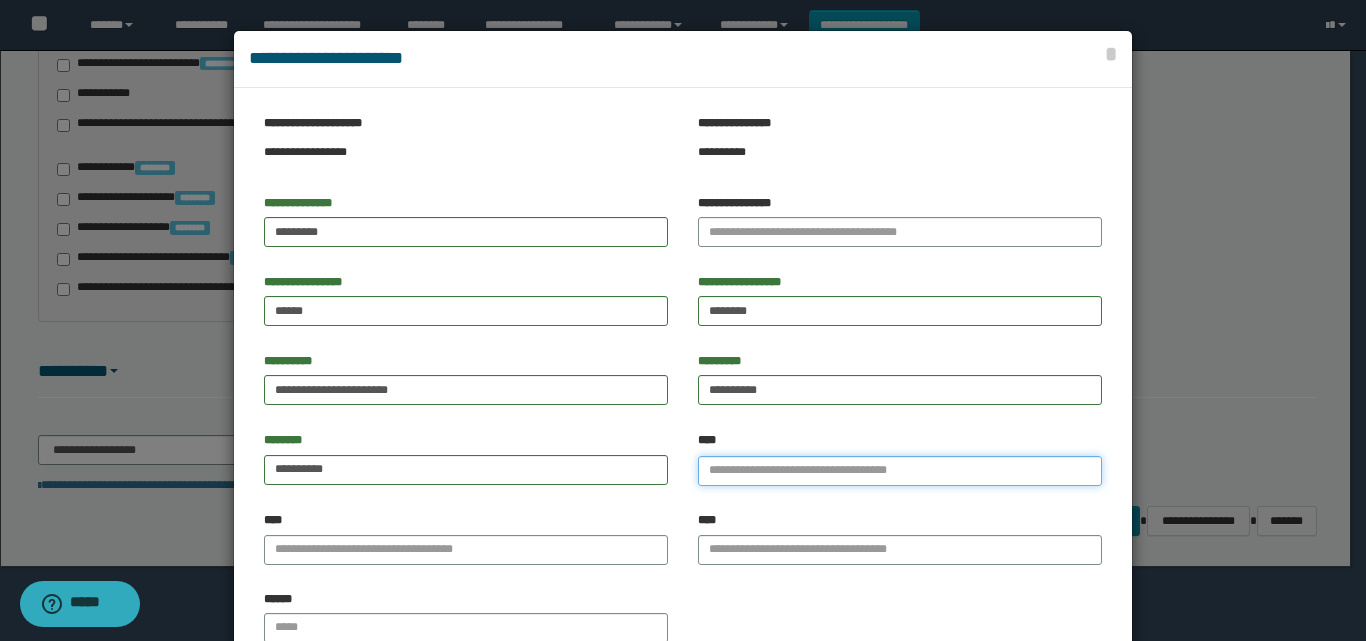 click on "****" at bounding box center (900, 471) 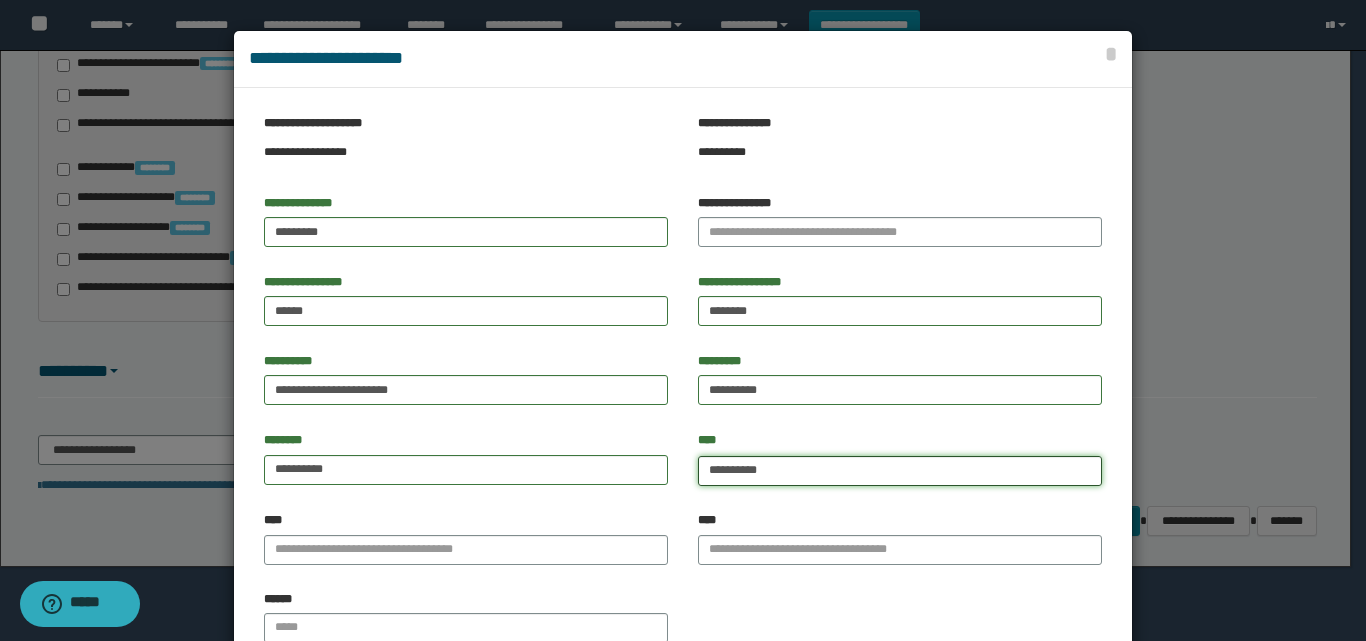 type on "**********" 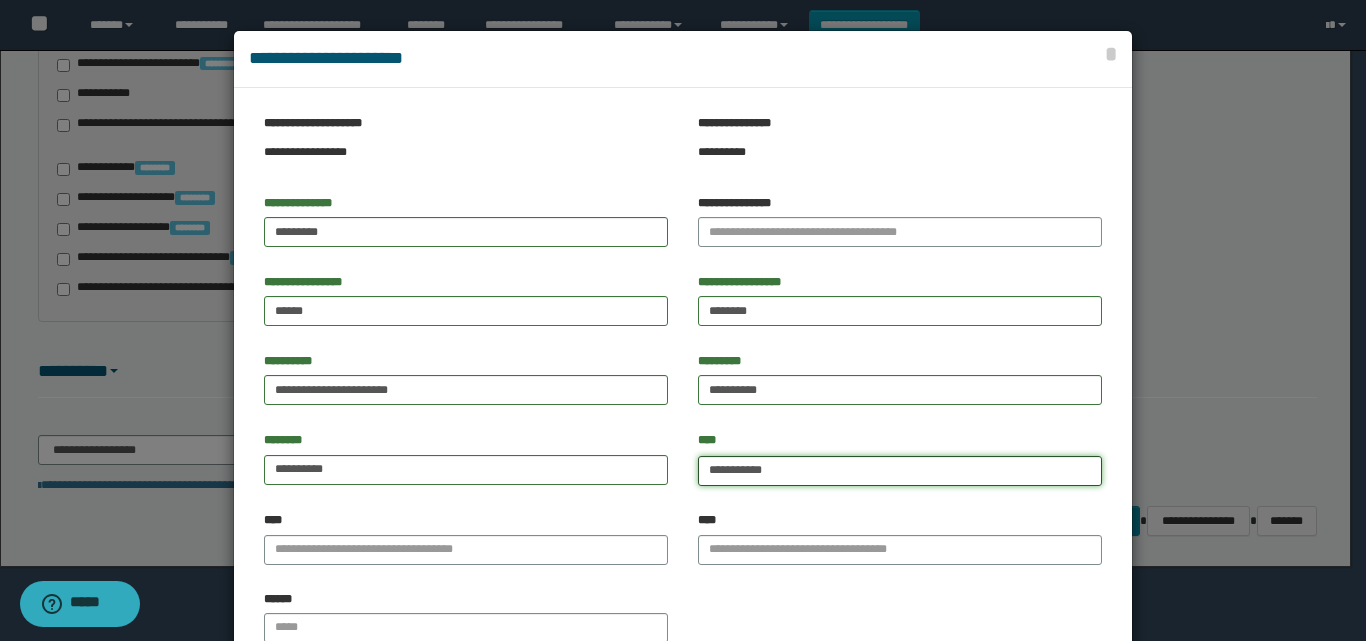type on "**********" 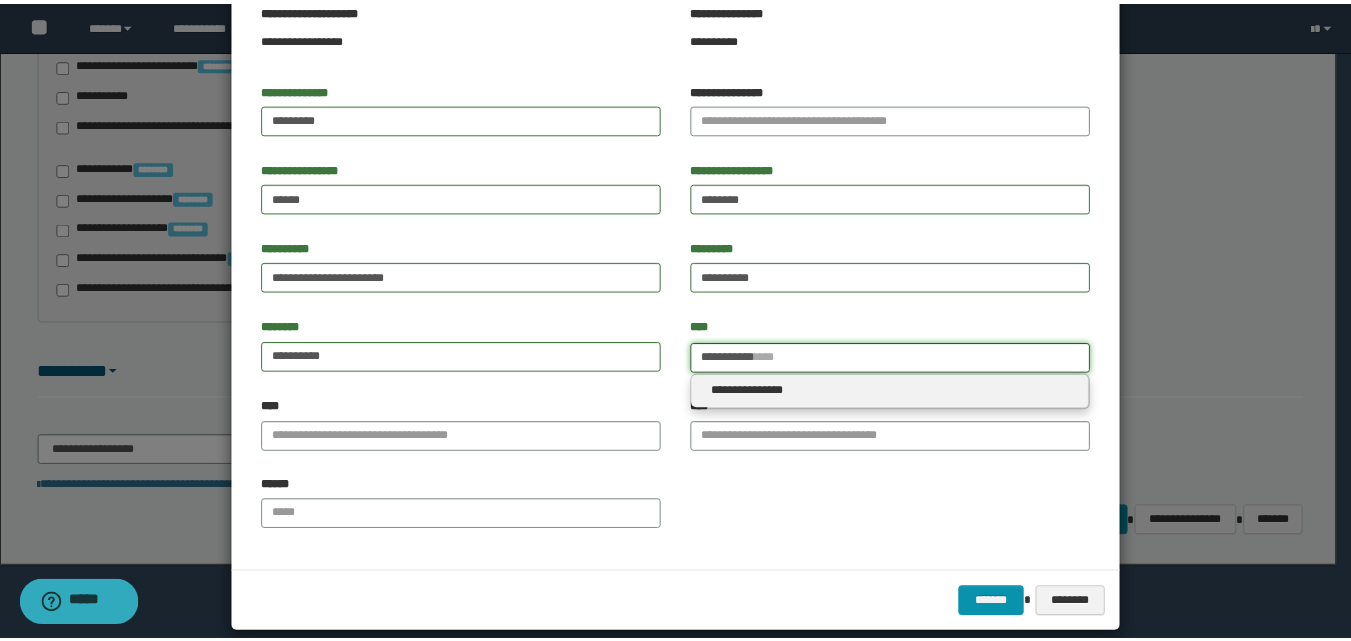 scroll, scrollTop: 136, scrollLeft: 0, axis: vertical 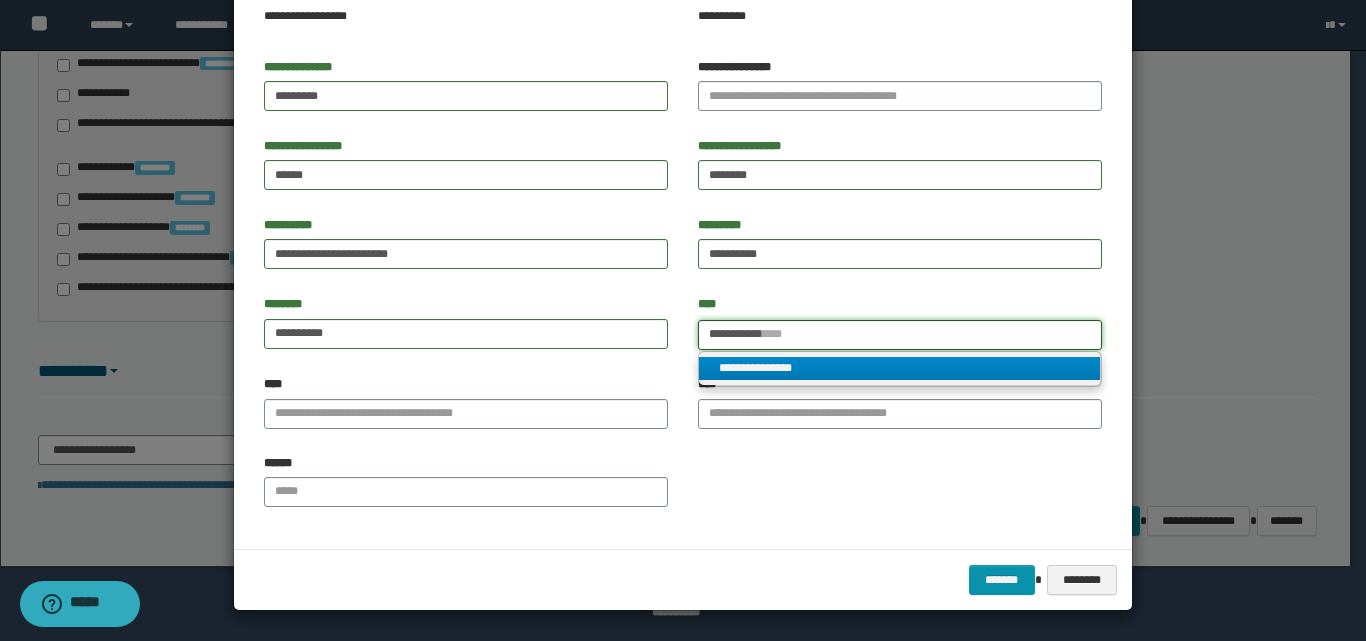 type on "**********" 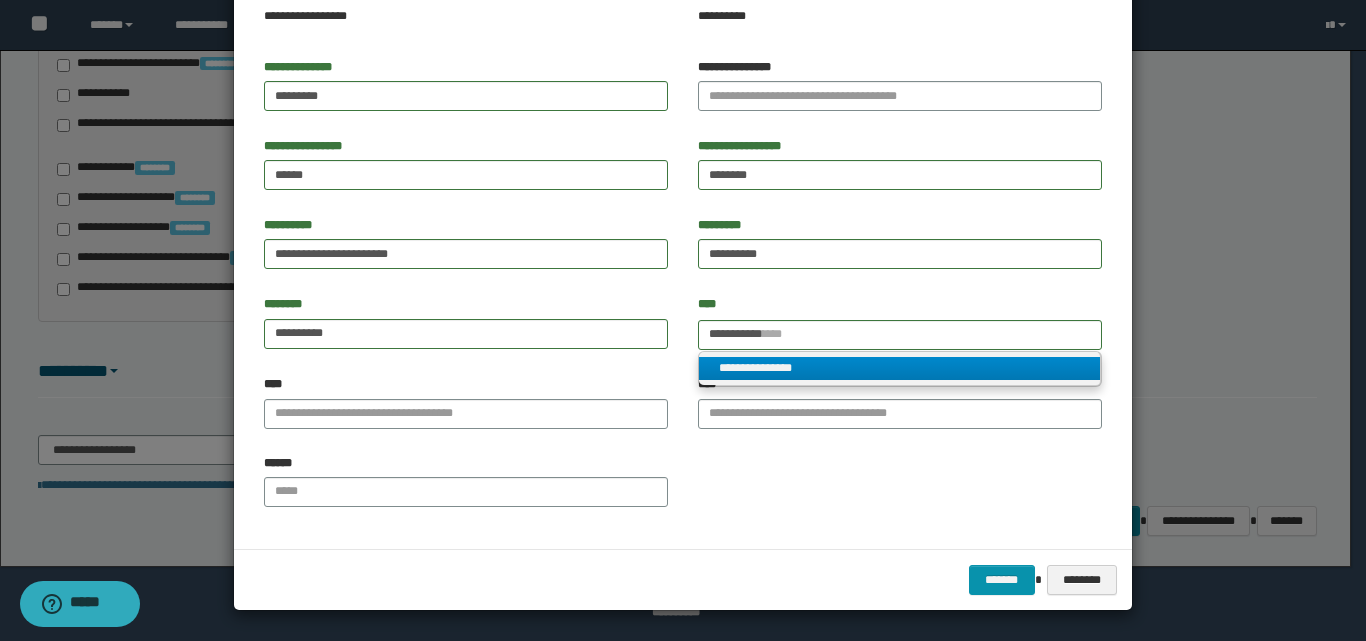 click on "**********" at bounding box center [899, 368] 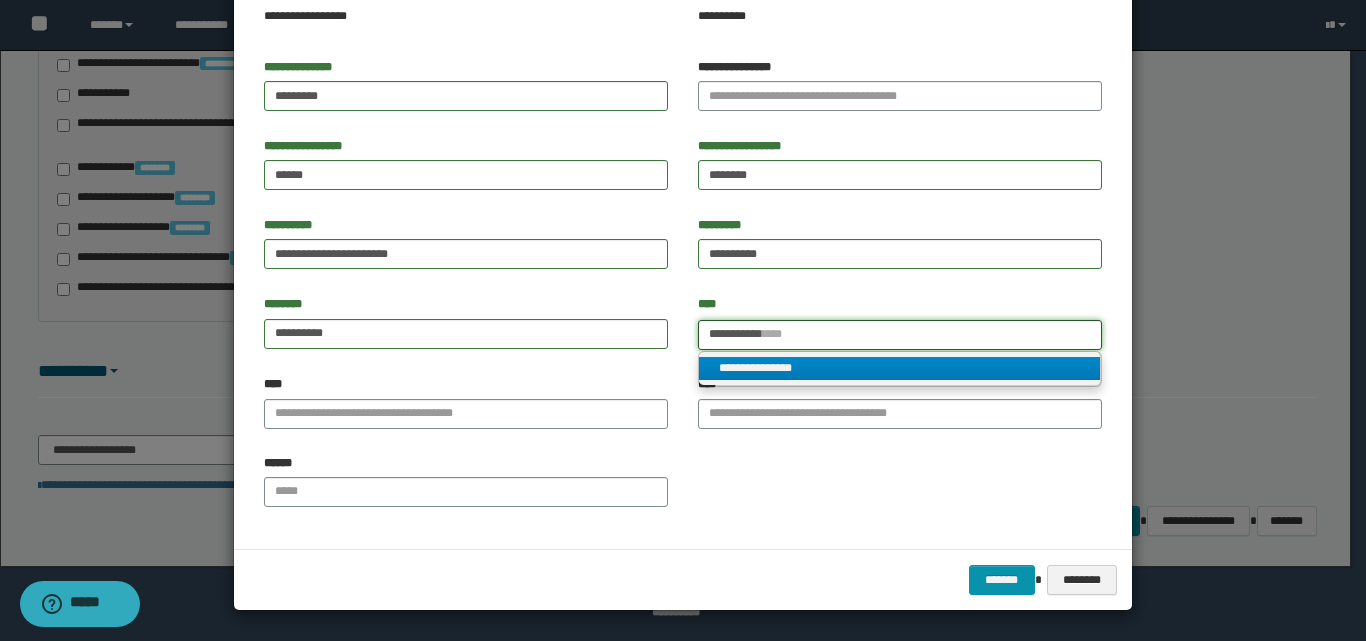 type 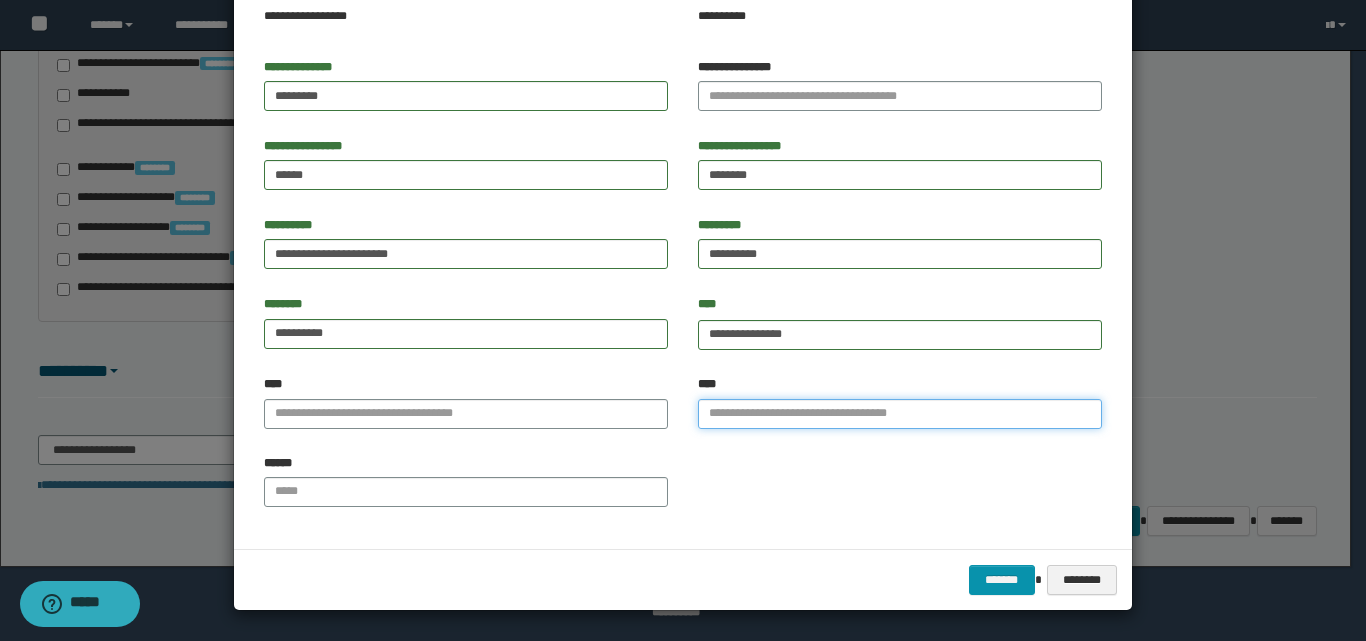 click on "****" at bounding box center (900, 414) 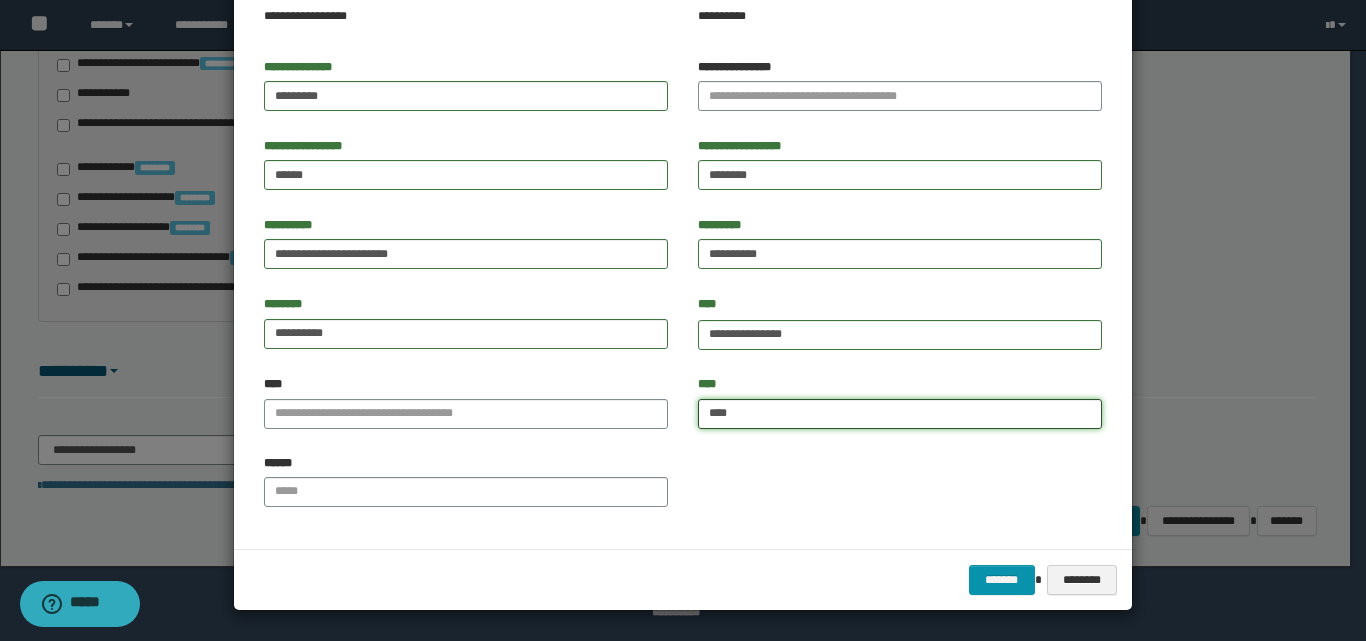 type on "*****" 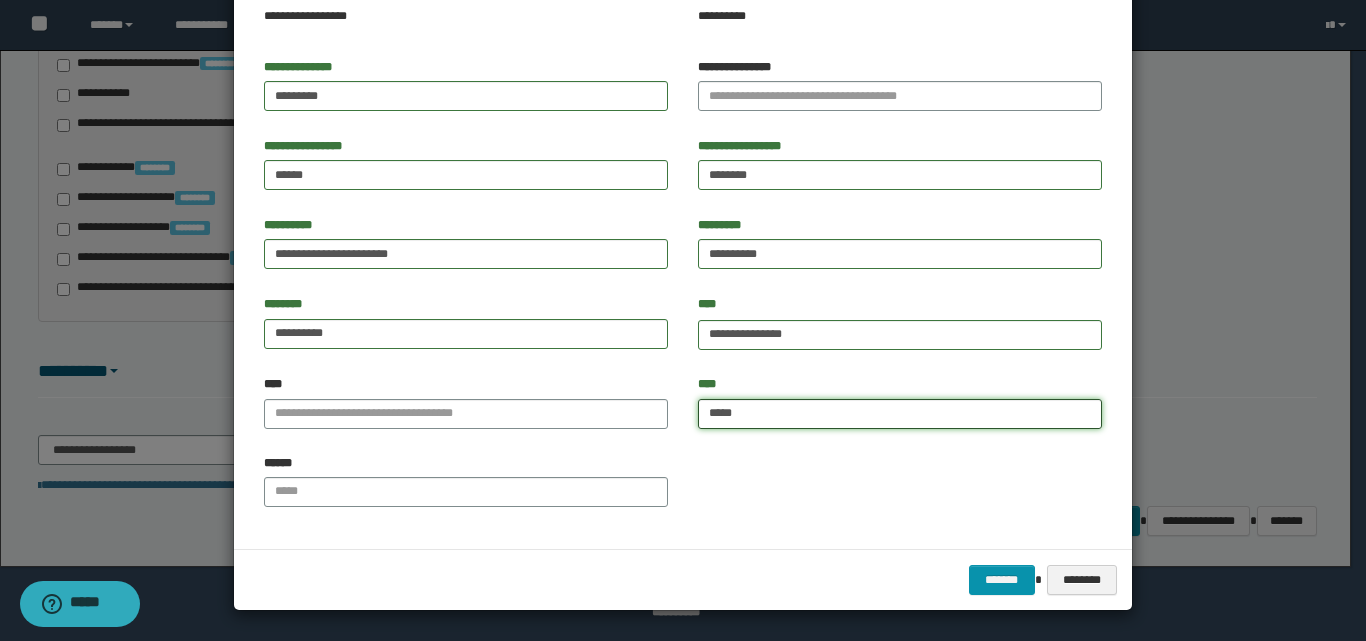 type on "**********" 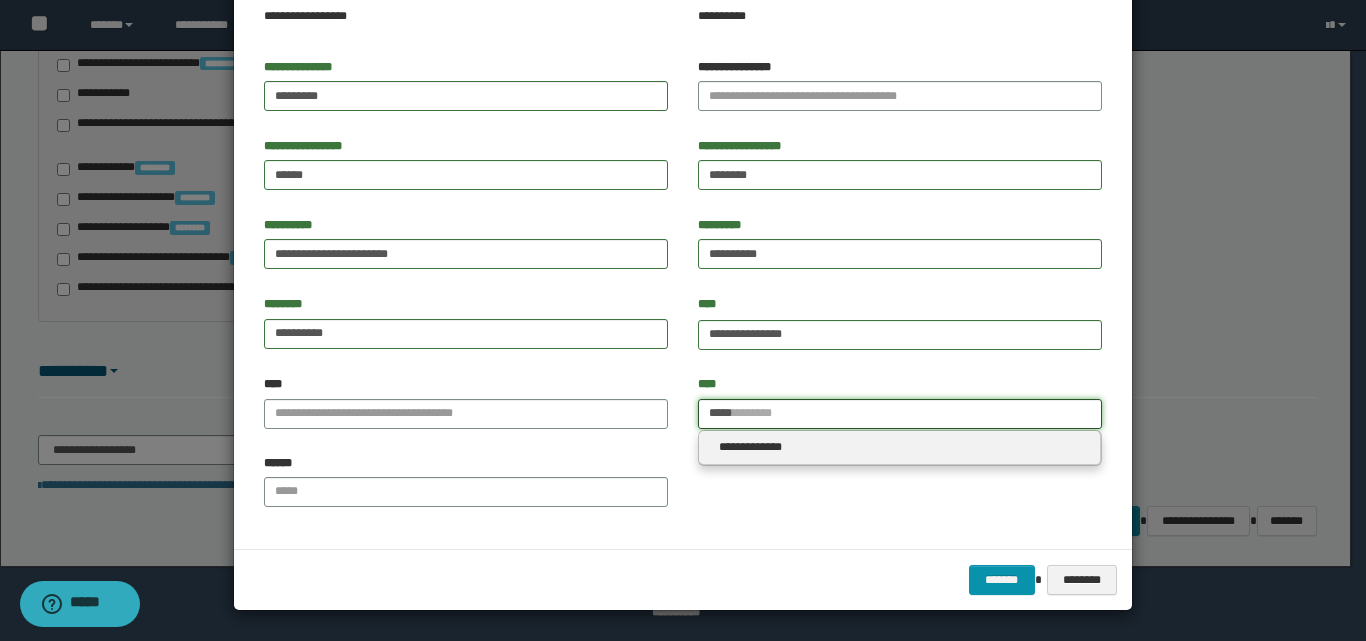 type on "*****" 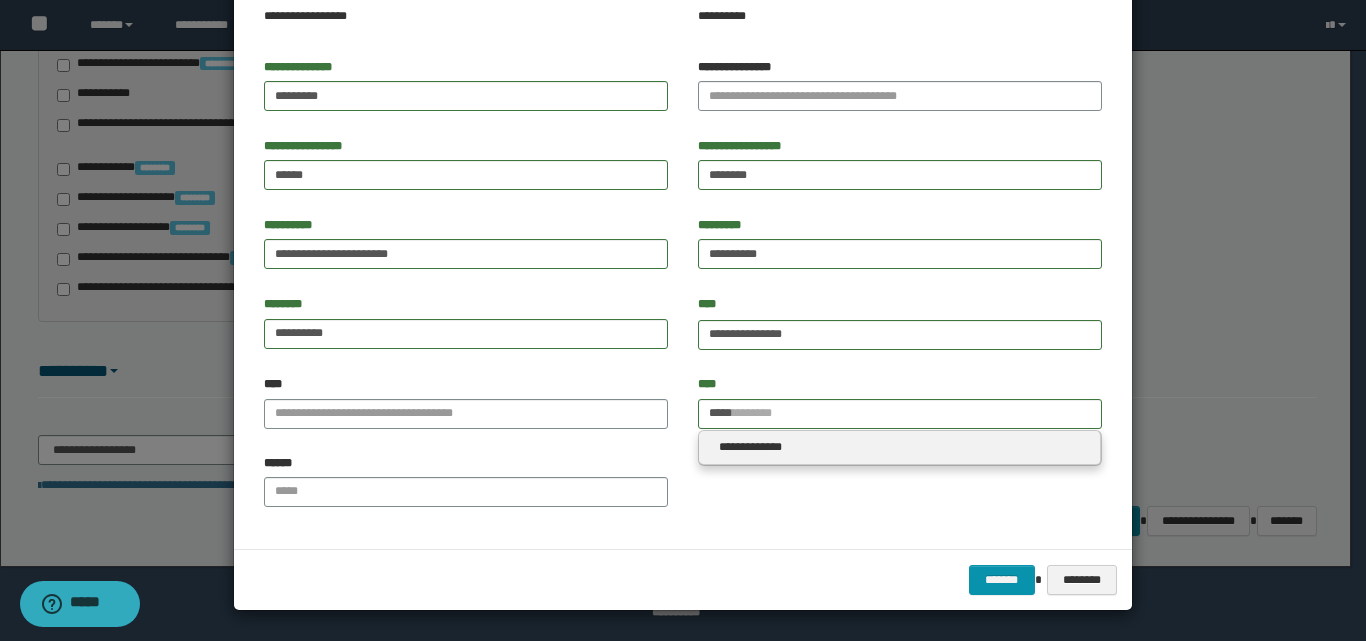 click on "**********" at bounding box center (899, 447) 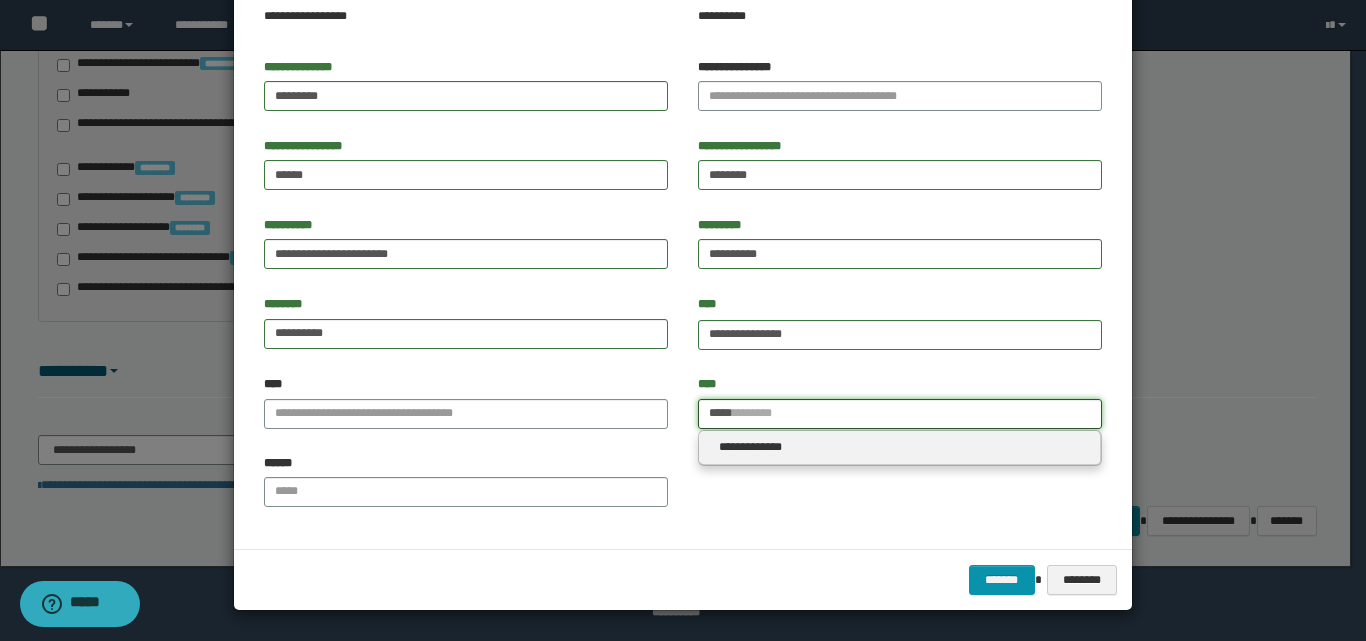 type 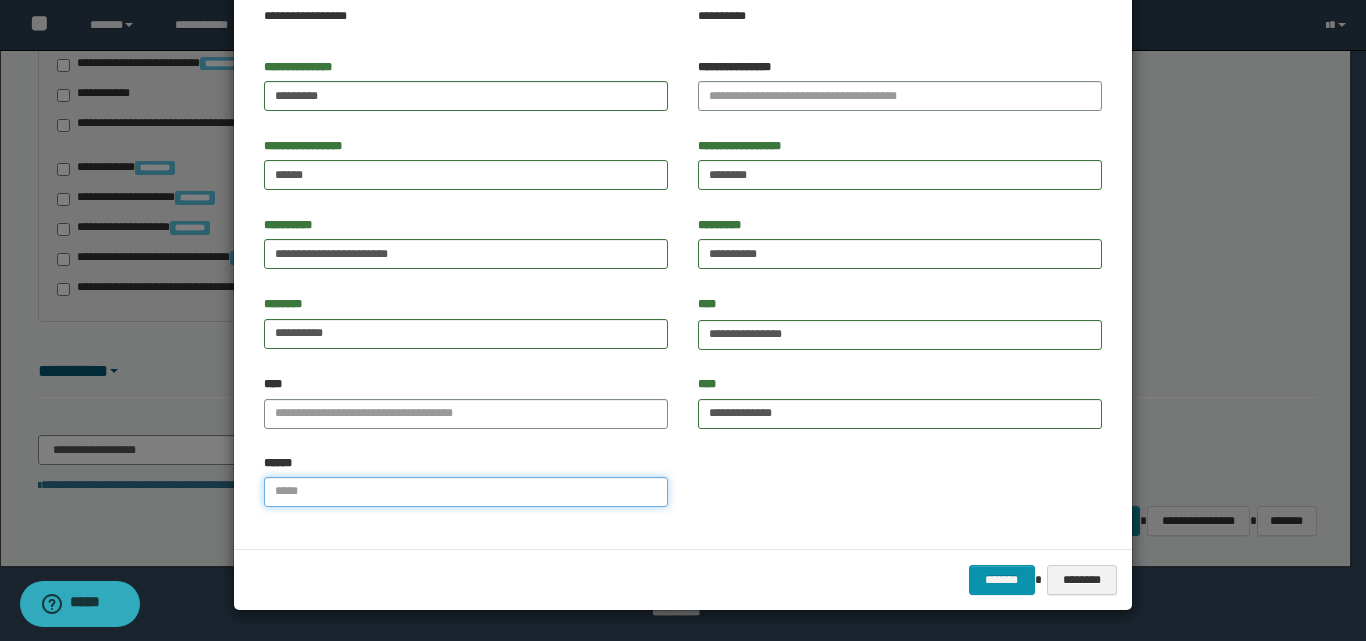 click on "******" at bounding box center [466, 492] 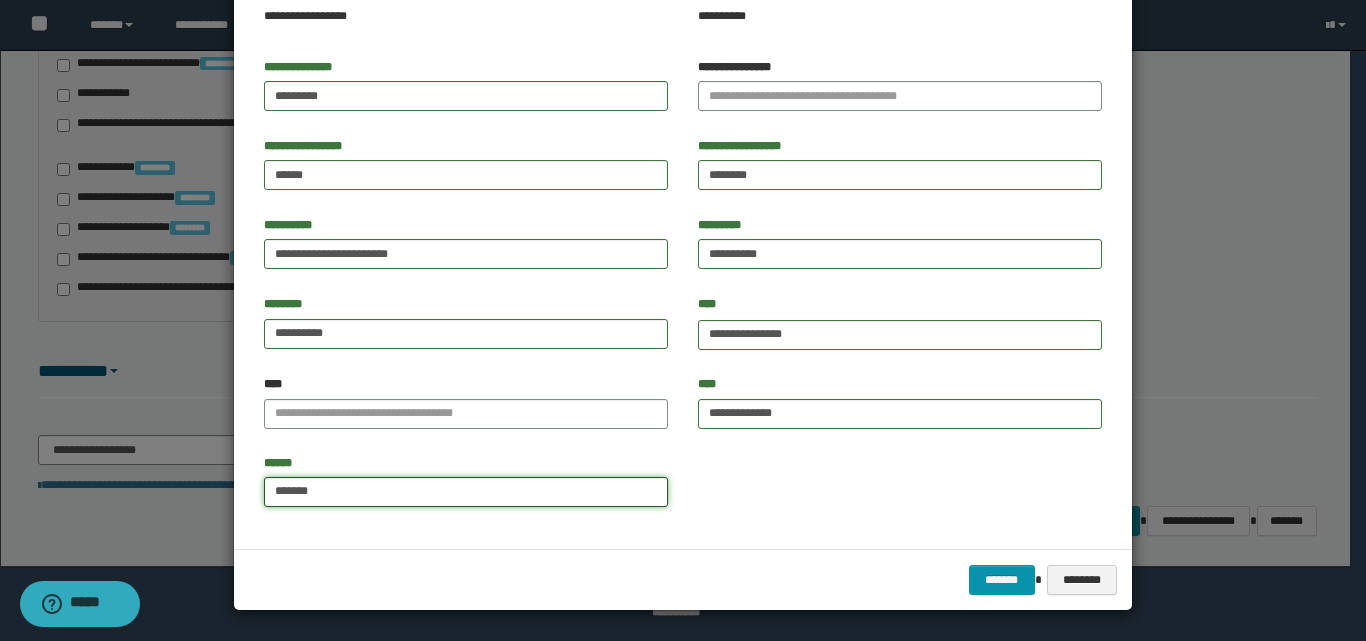 type on "*******" 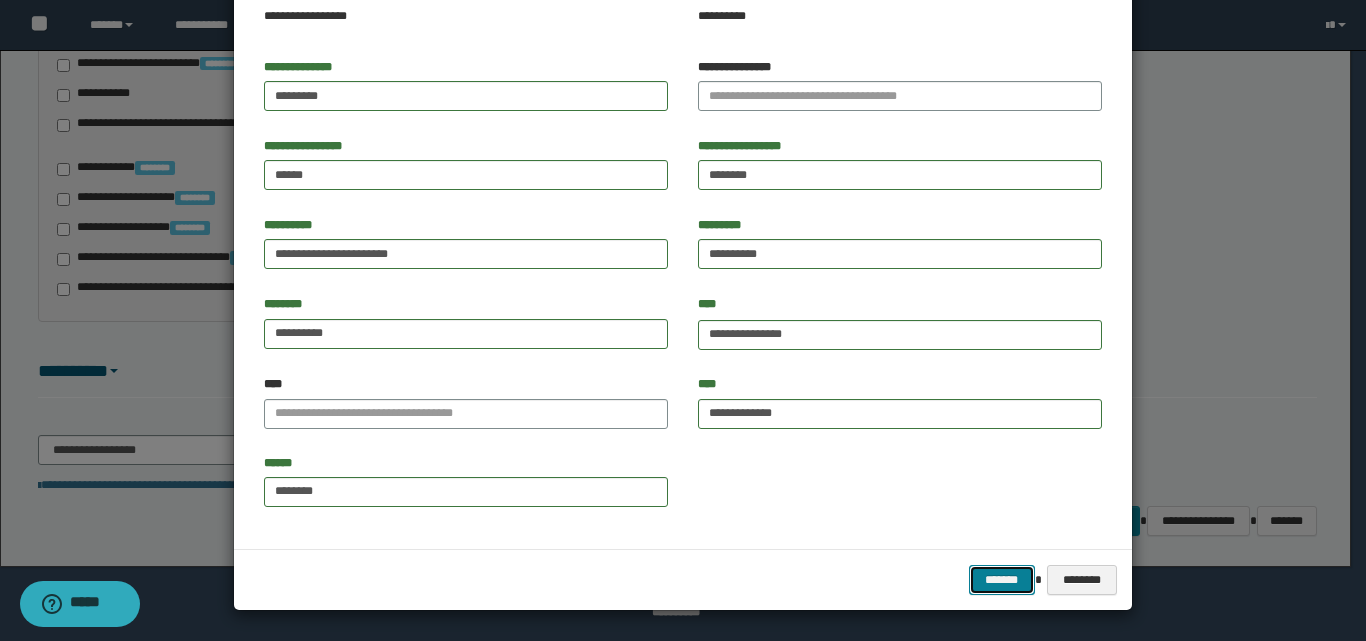click on "*******" at bounding box center [1002, 580] 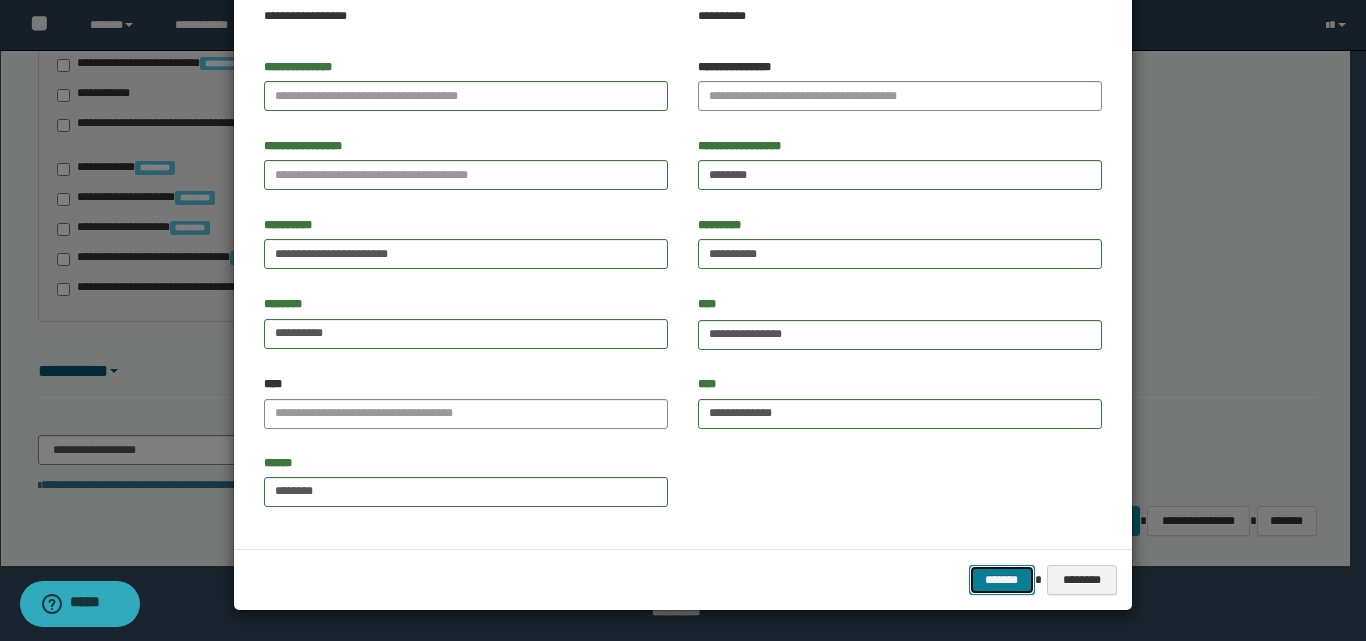 type 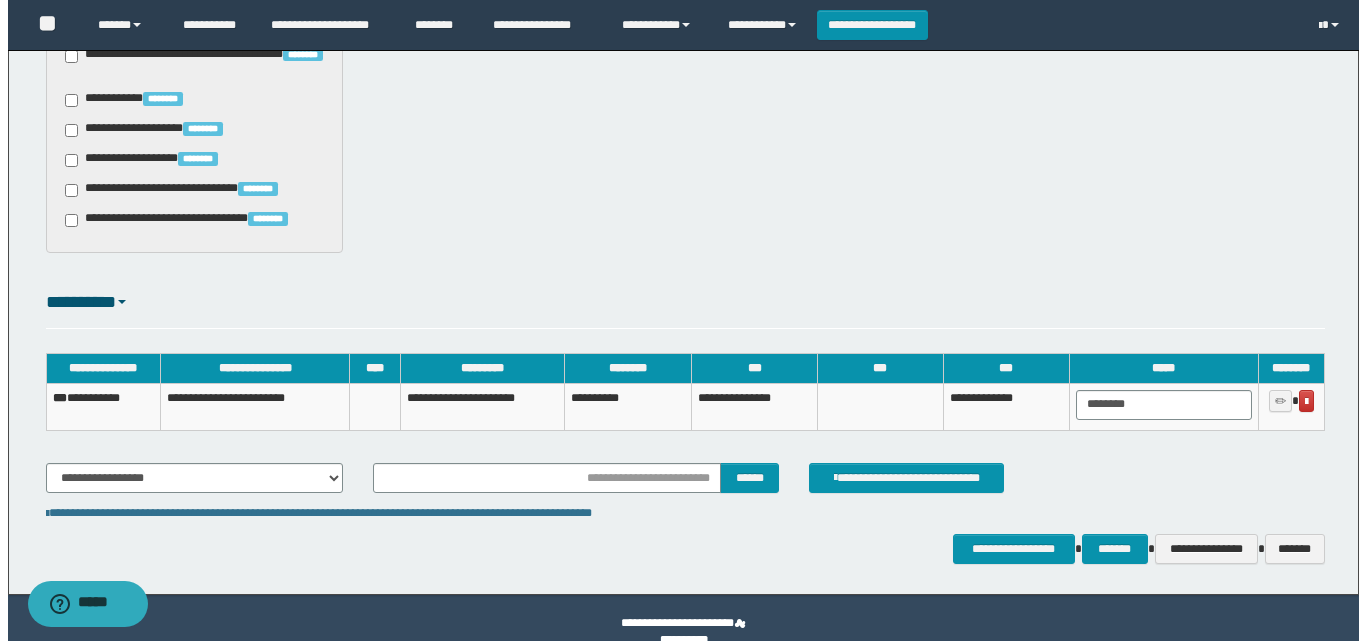 scroll, scrollTop: 1559, scrollLeft: 0, axis: vertical 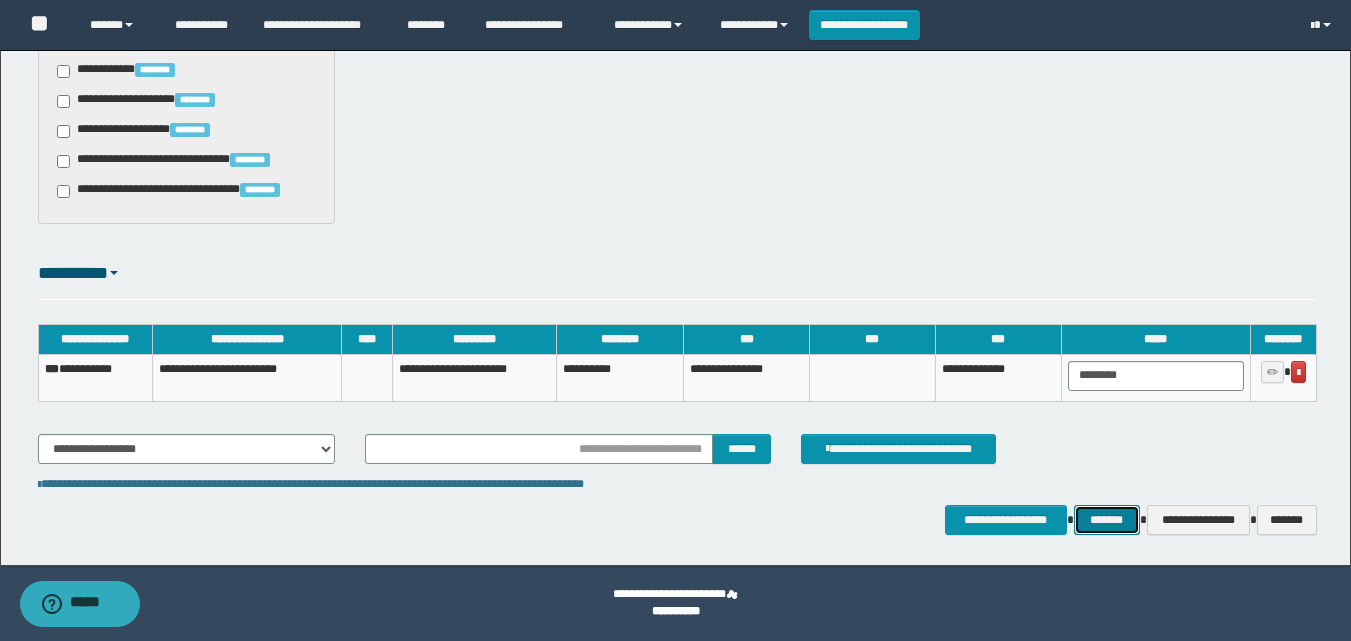 click on "*******" at bounding box center [1107, 520] 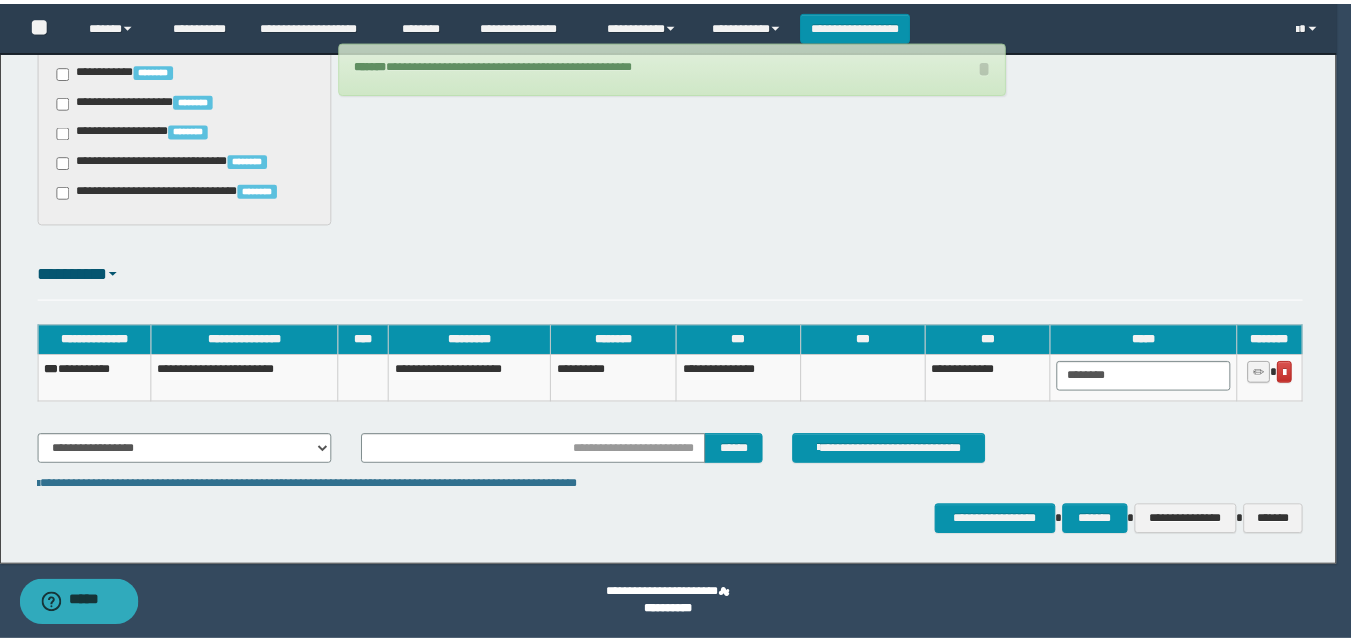 scroll, scrollTop: 1554, scrollLeft: 0, axis: vertical 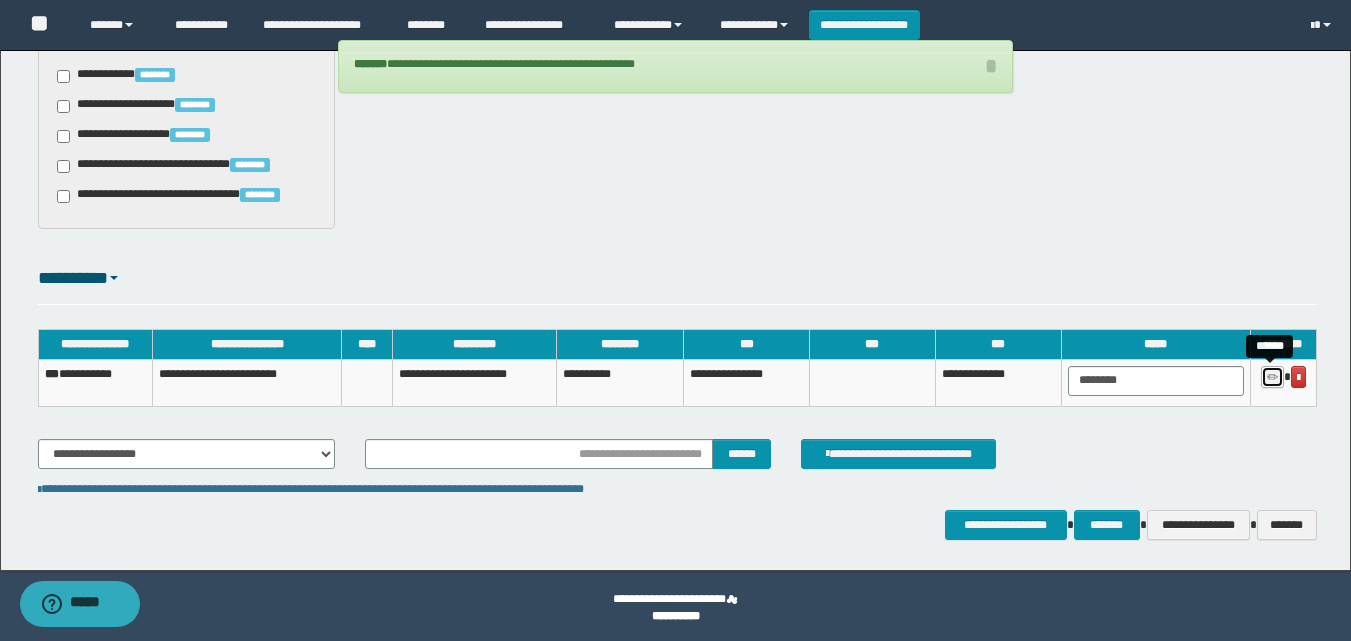 click at bounding box center (1272, 378) 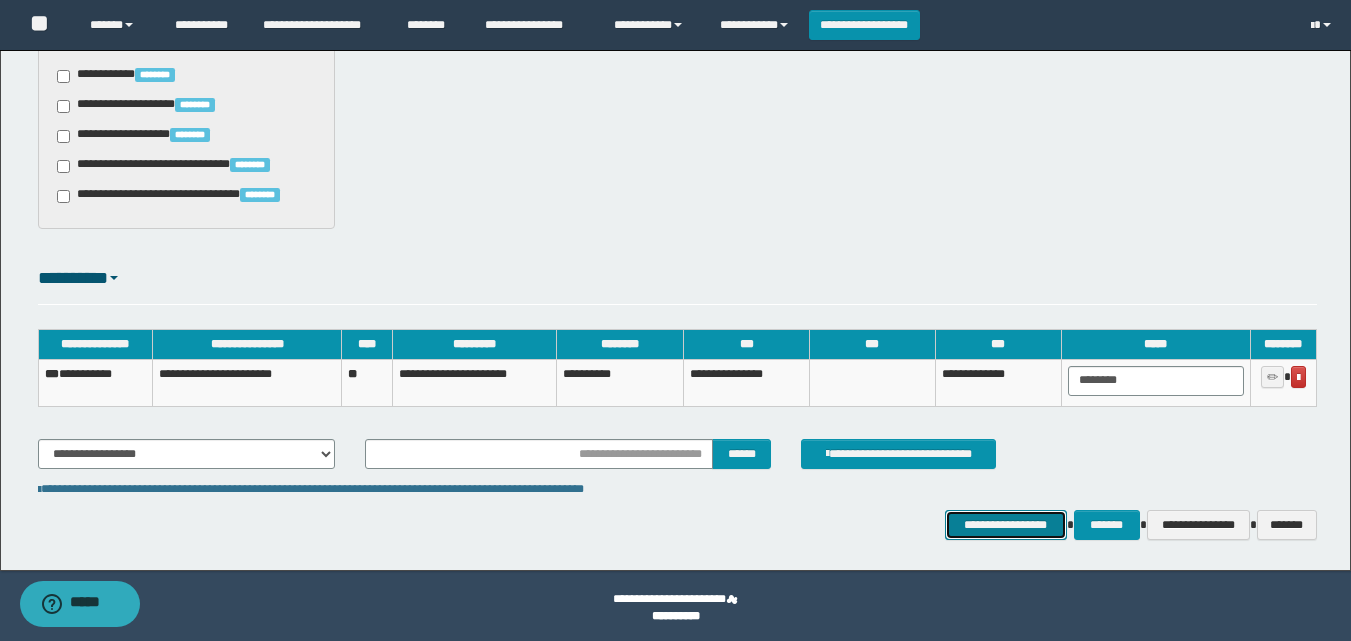click on "**********" at bounding box center (1006, 525) 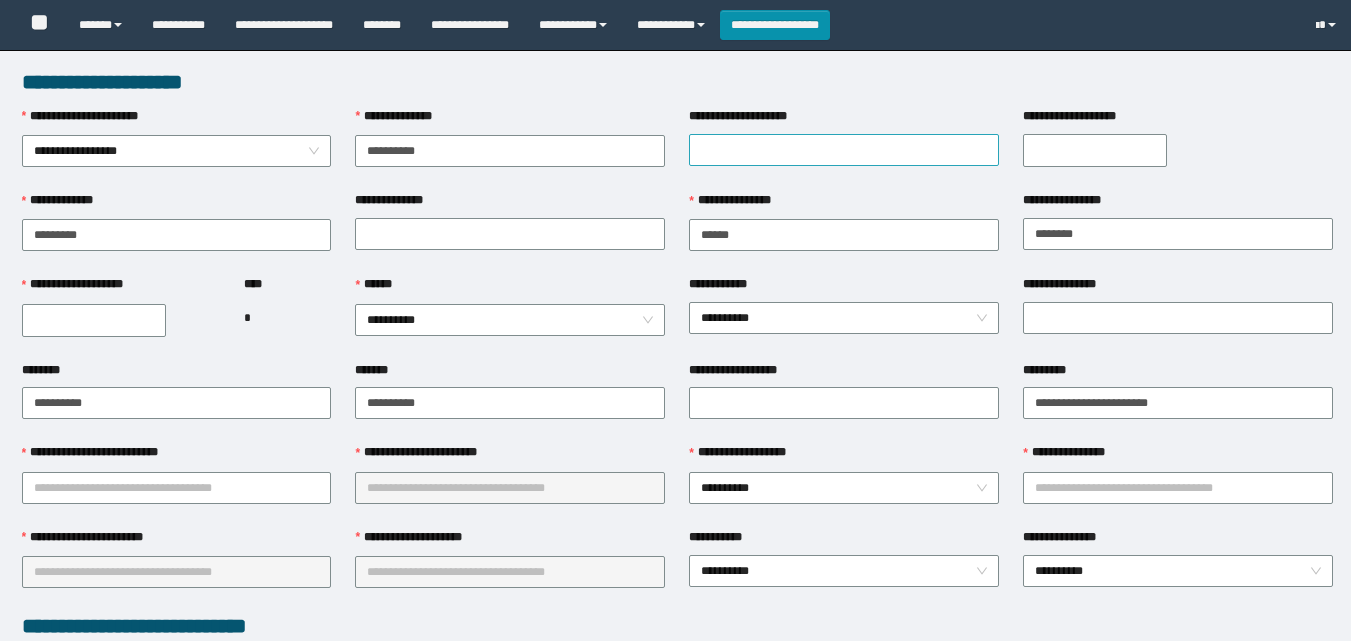 scroll, scrollTop: 0, scrollLeft: 0, axis: both 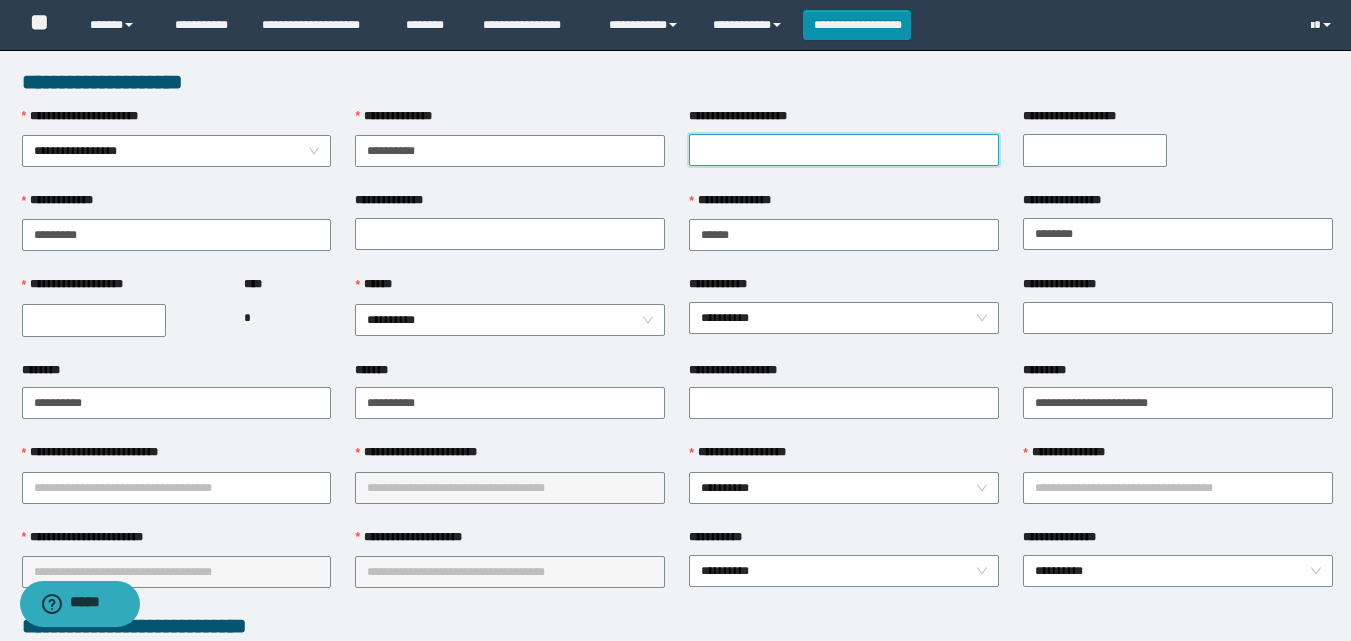 click on "**********" at bounding box center [844, 150] 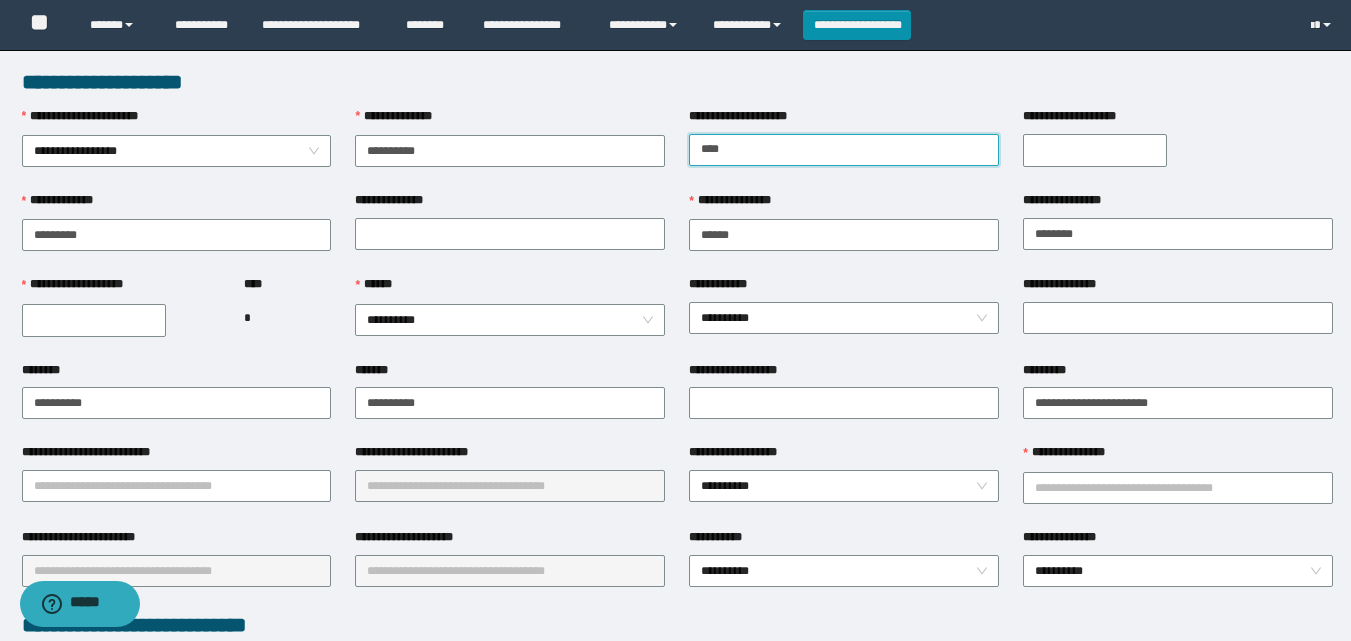 type on "*******" 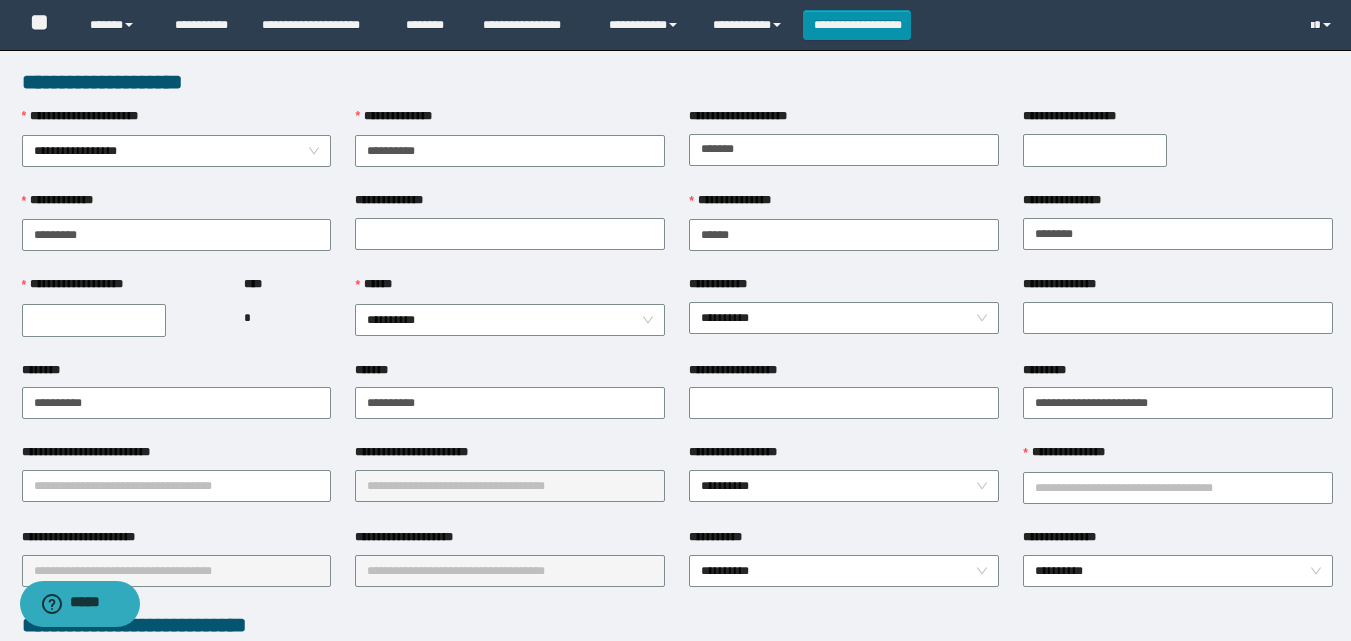 click on "**********" at bounding box center (1178, 149) 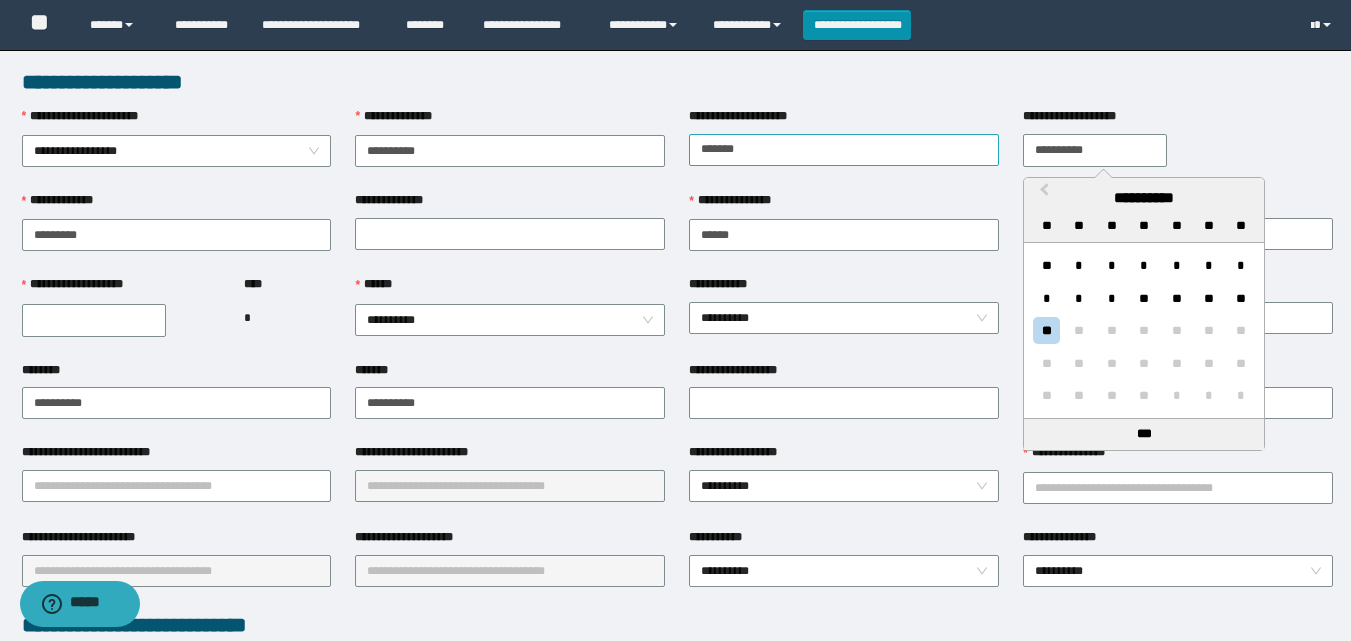 drag, startPoint x: 1116, startPoint y: 153, endPoint x: 827, endPoint y: 153, distance: 289 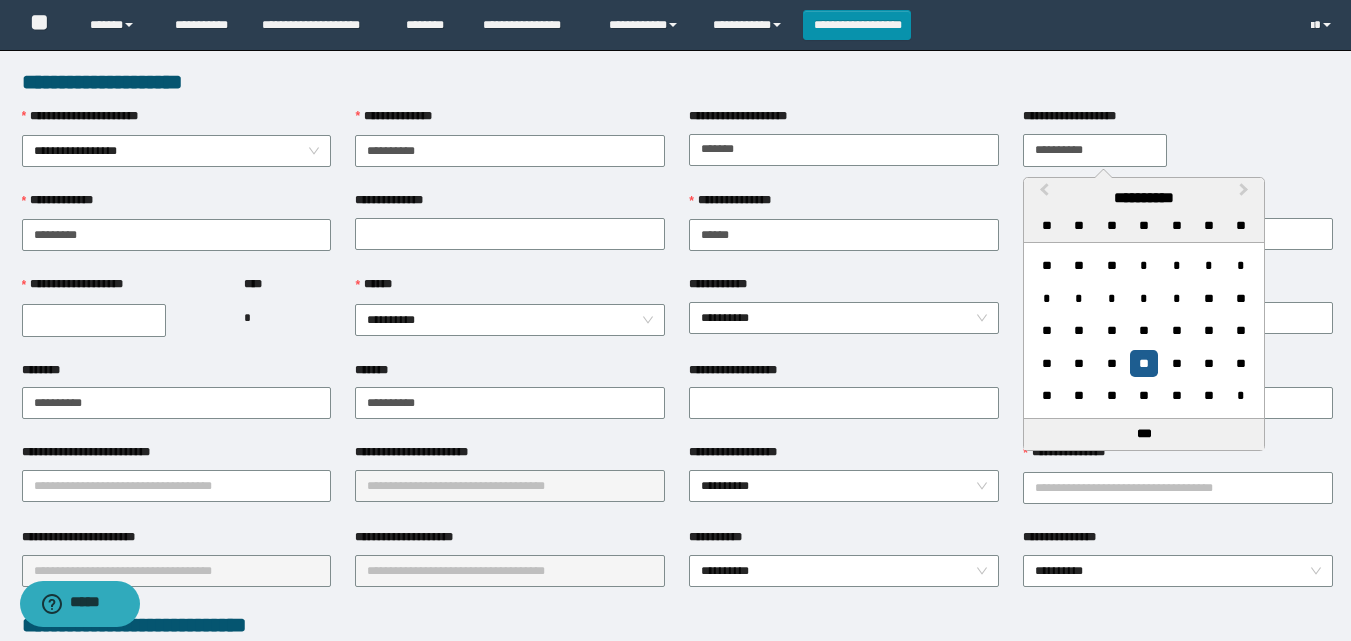 type on "**********" 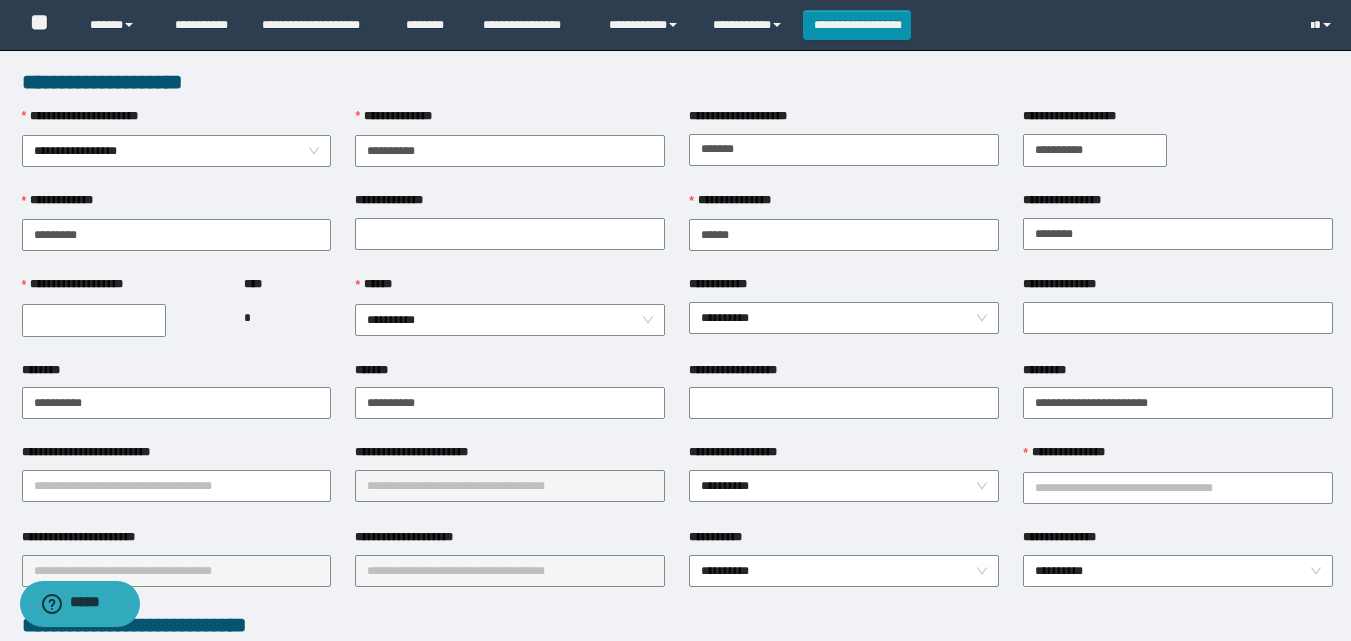 click on "**********" at bounding box center [94, 320] 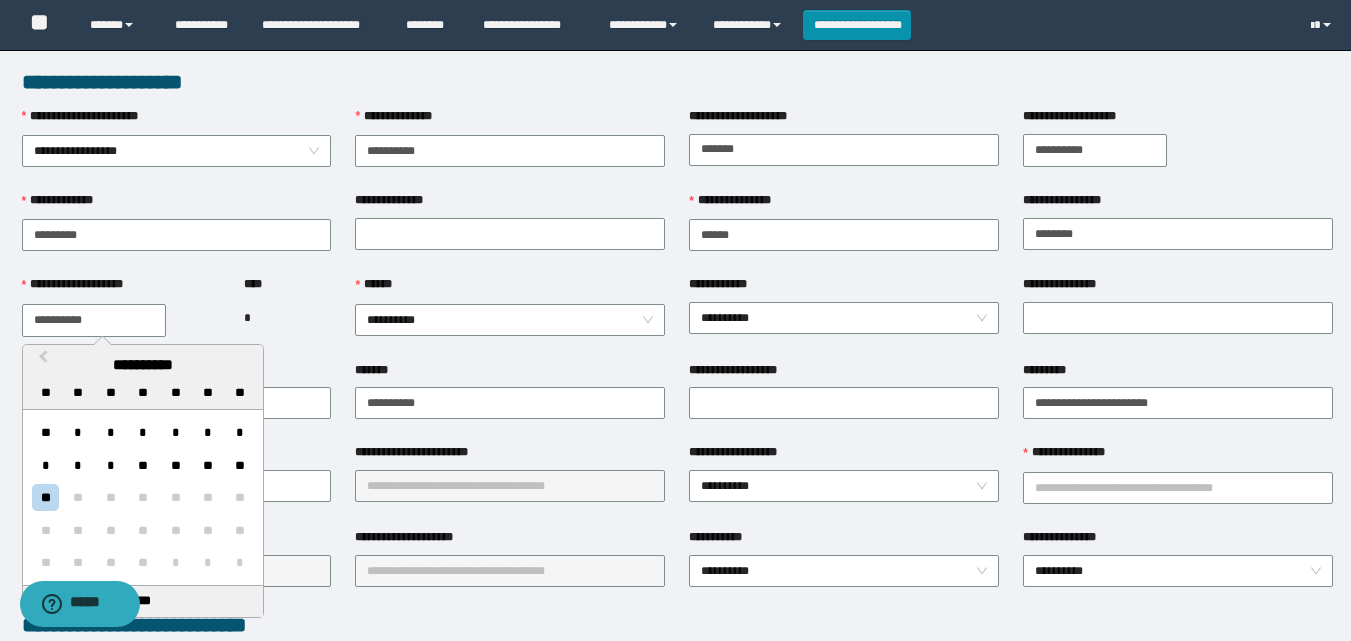 drag, startPoint x: 126, startPoint y: 324, endPoint x: 9, endPoint y: 320, distance: 117.06836 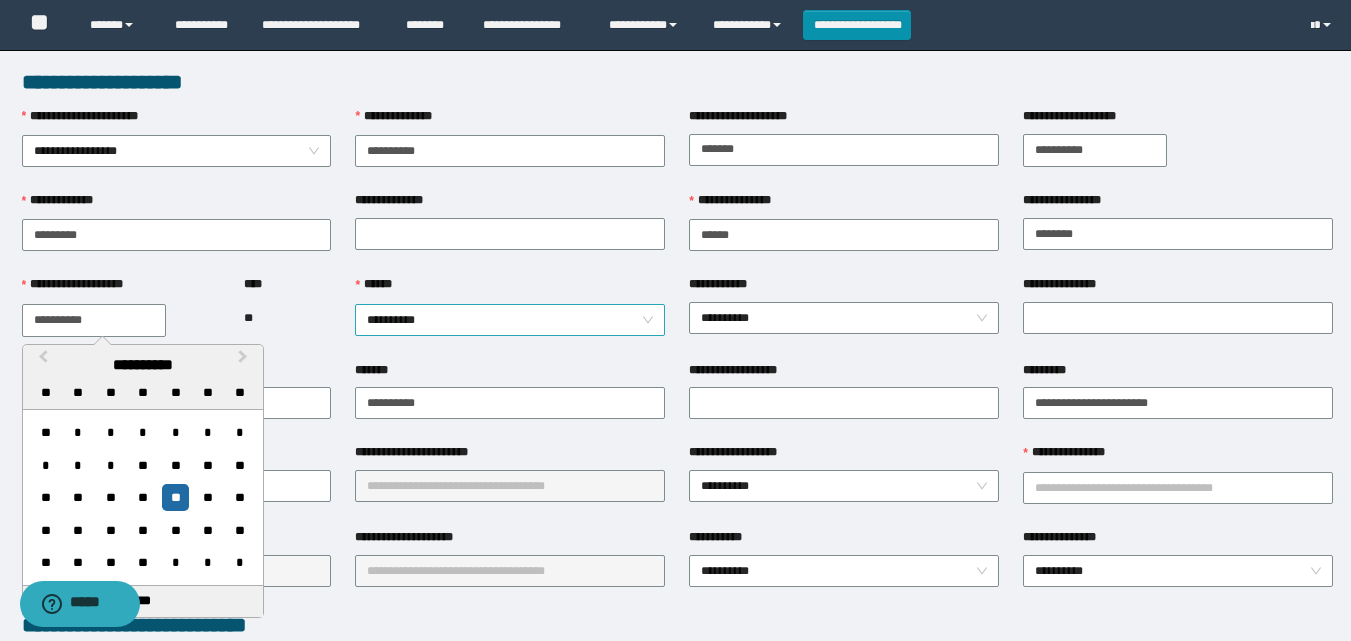 type on "**********" 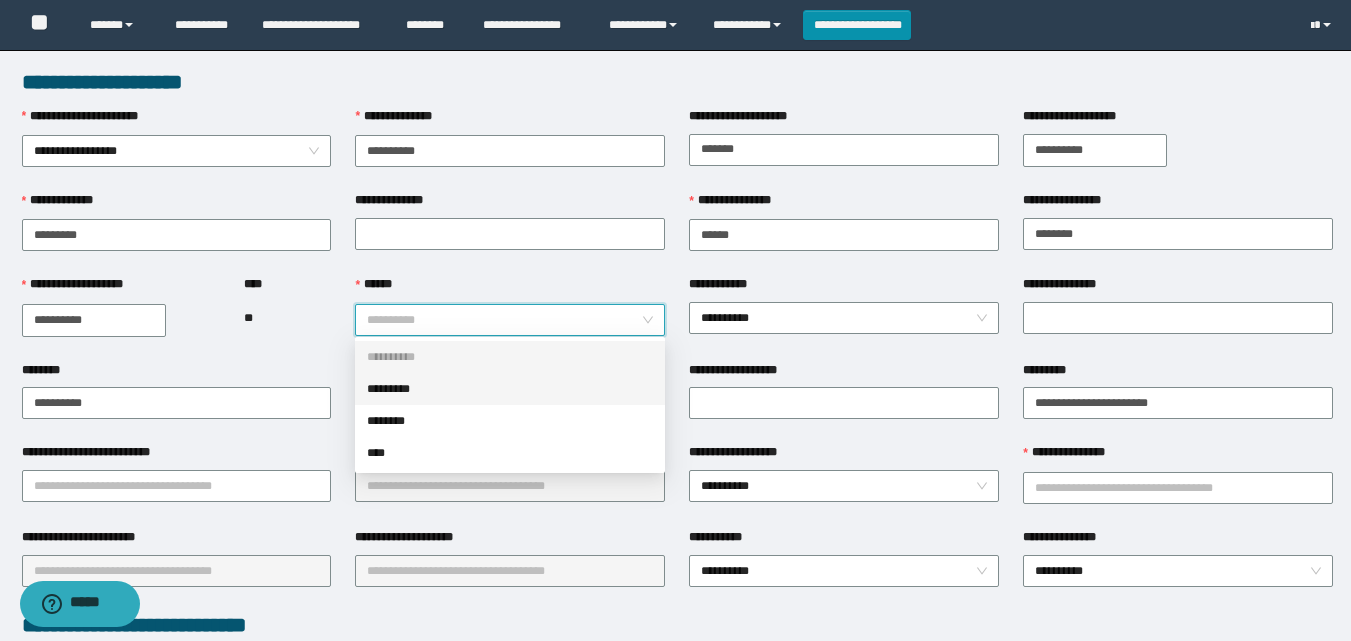click on "*********" at bounding box center [510, 389] 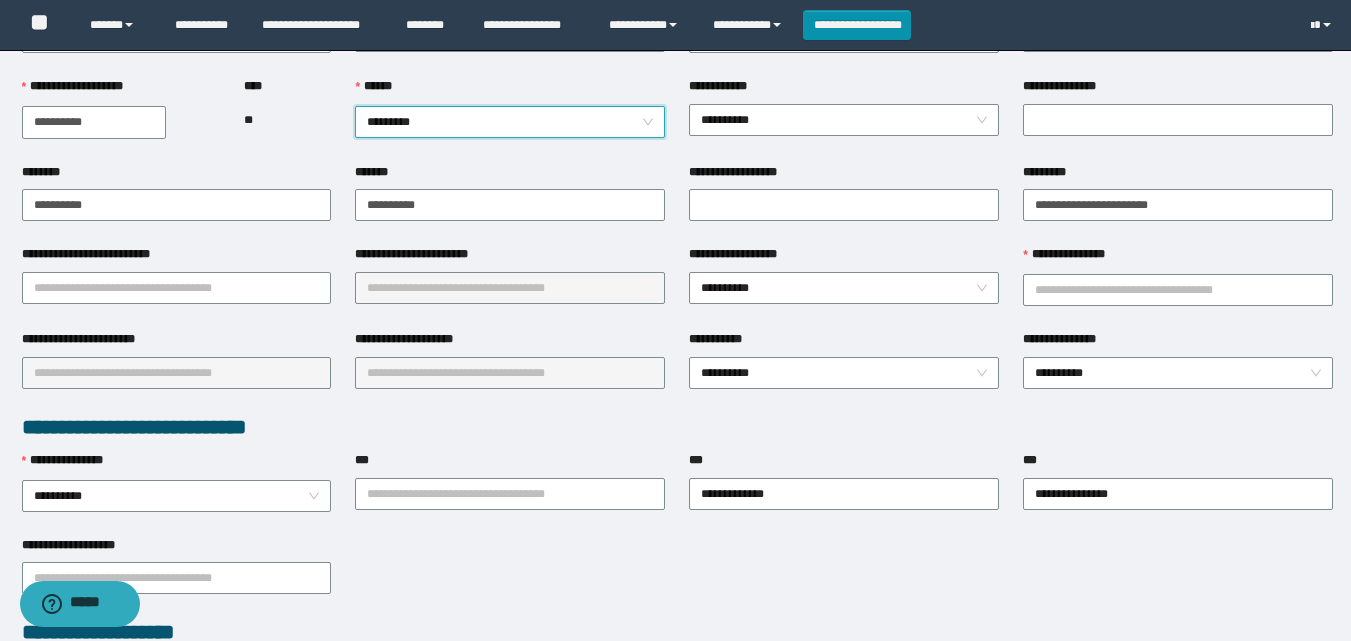 scroll, scrollTop: 200, scrollLeft: 0, axis: vertical 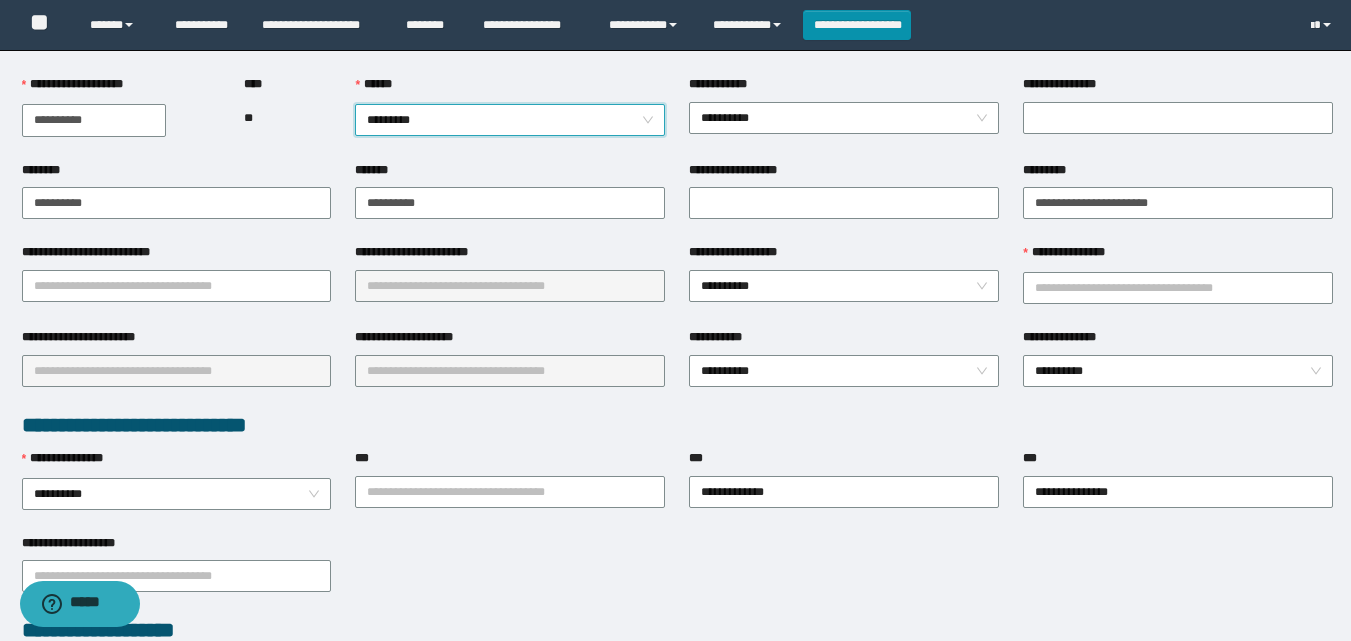 click on "**********" at bounding box center [844, 88] 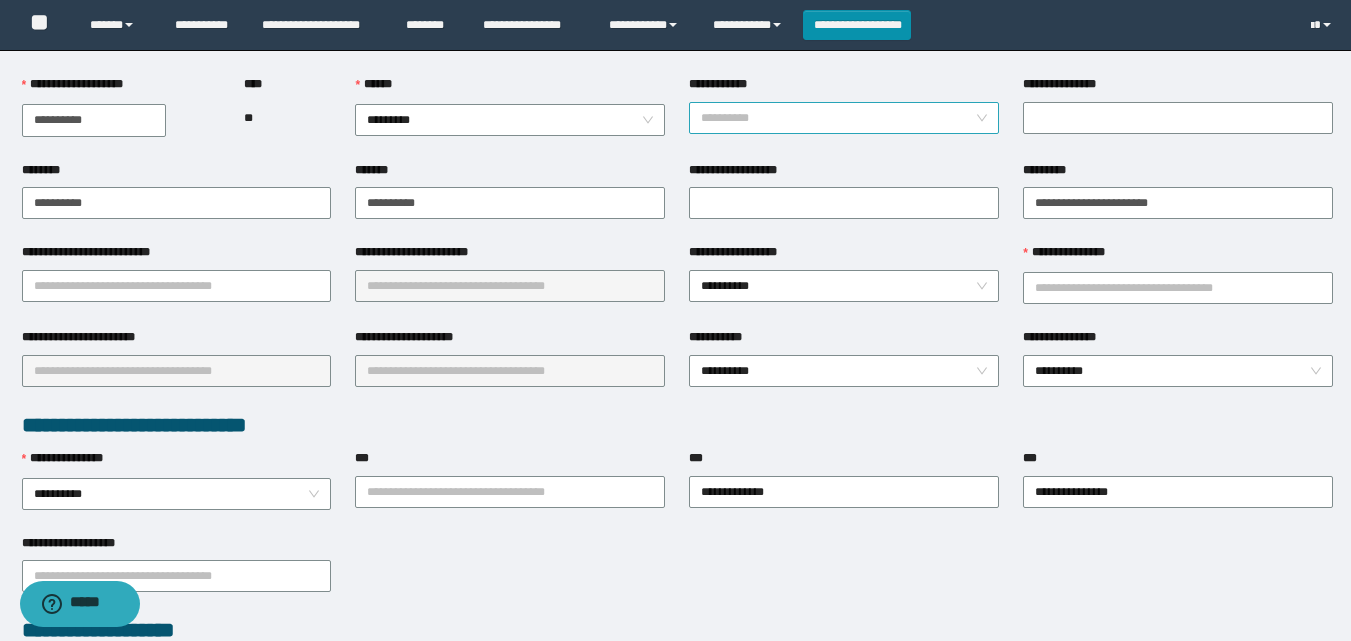 click on "**********" at bounding box center [844, 118] 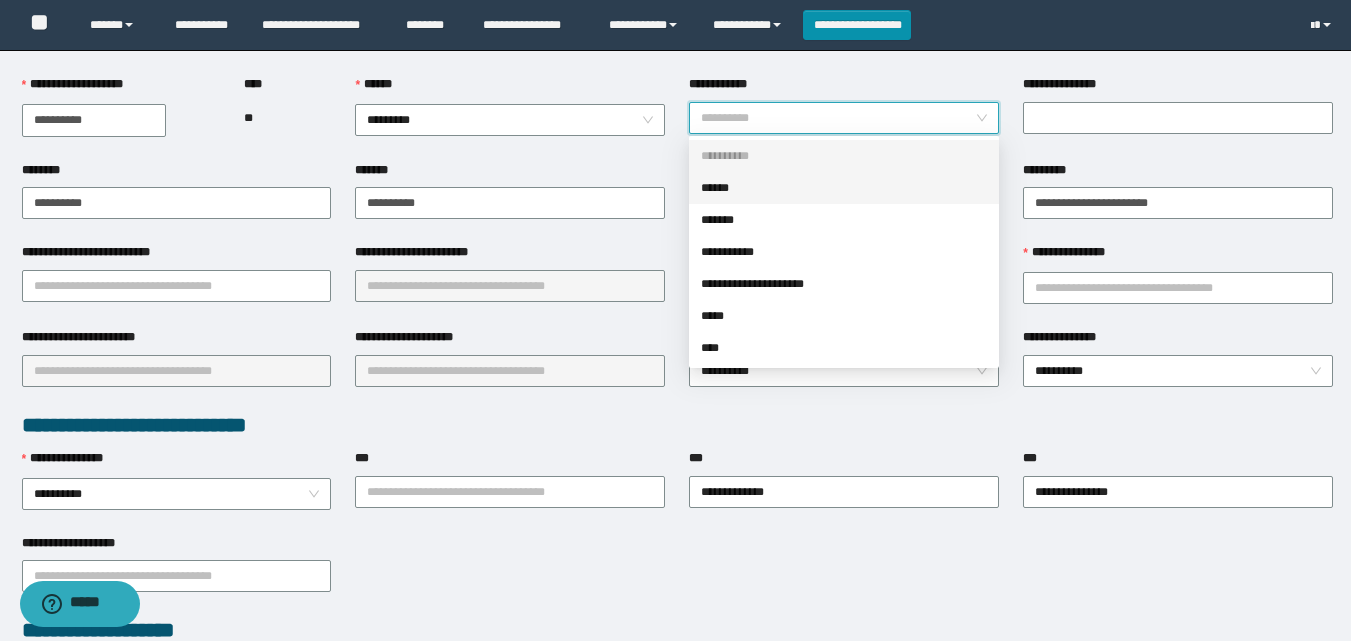 click on "******" at bounding box center (844, 188) 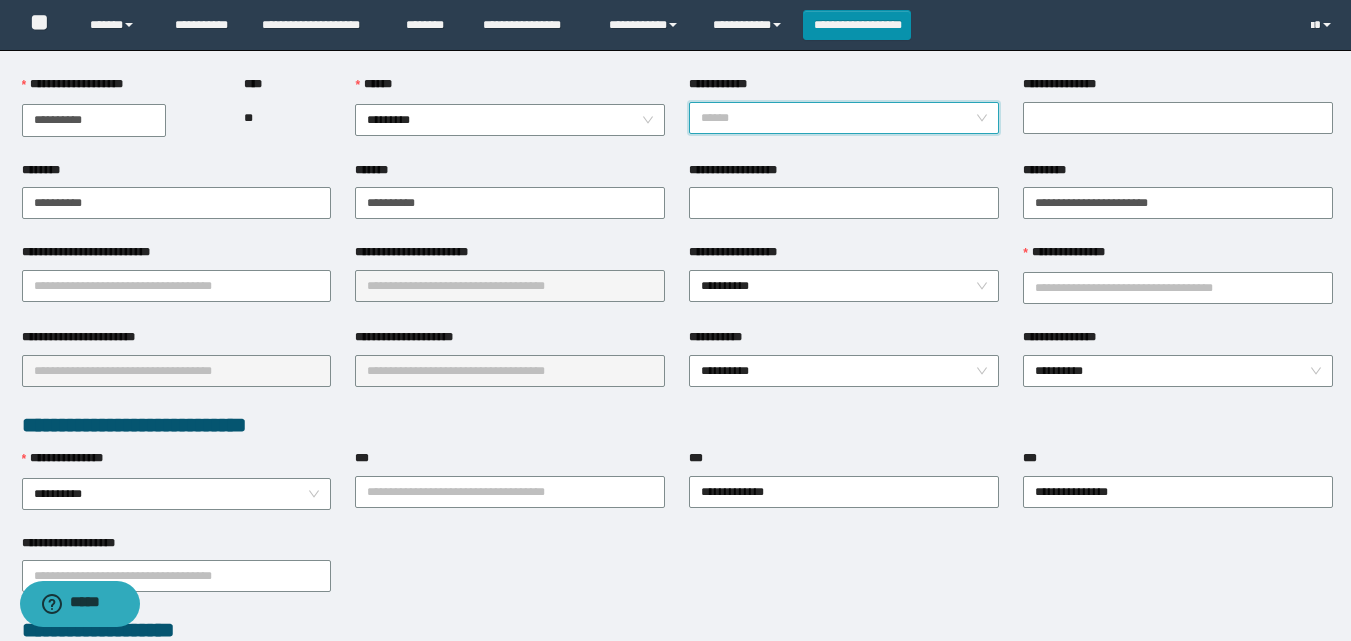 click on "******" at bounding box center (844, 118) 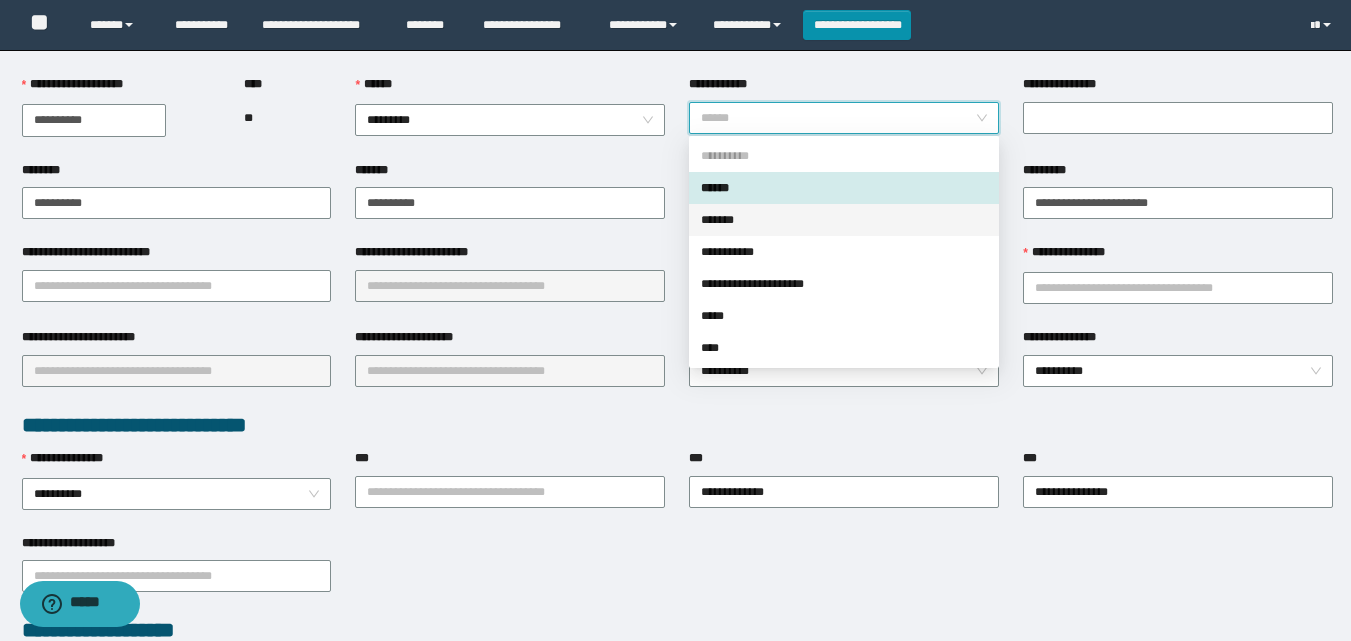drag, startPoint x: 736, startPoint y: 223, endPoint x: 782, endPoint y: 214, distance: 46.872166 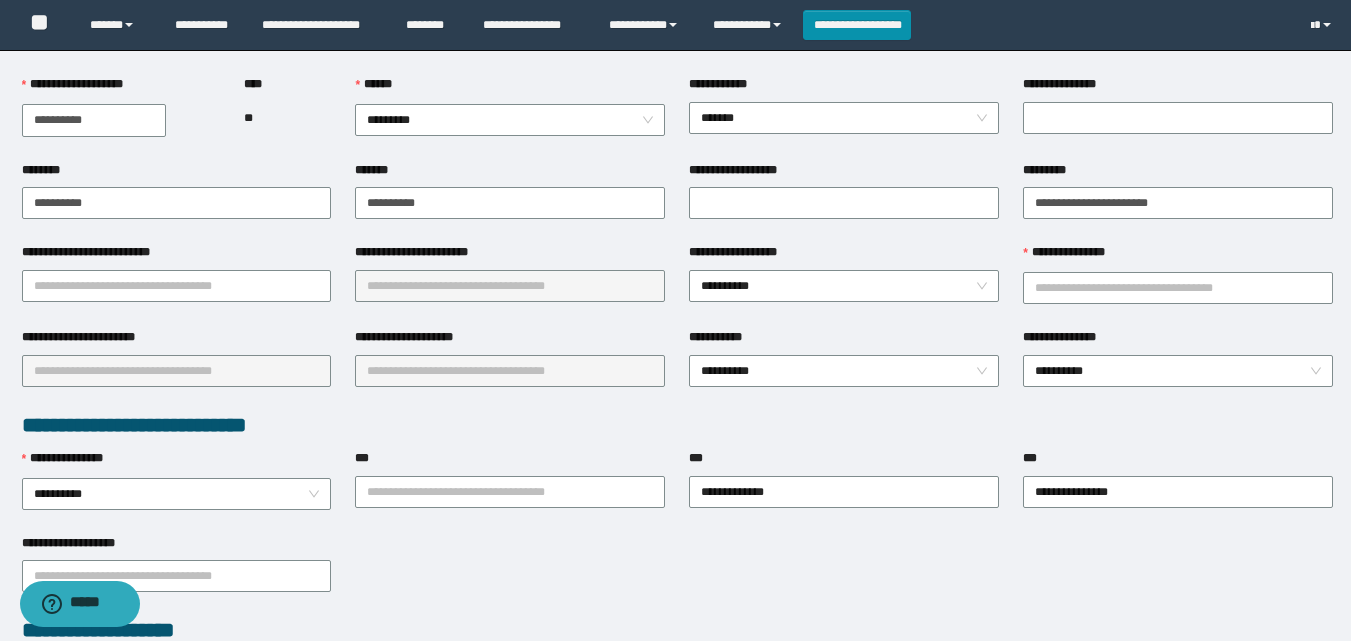 click on "**********" at bounding box center (1178, 117) 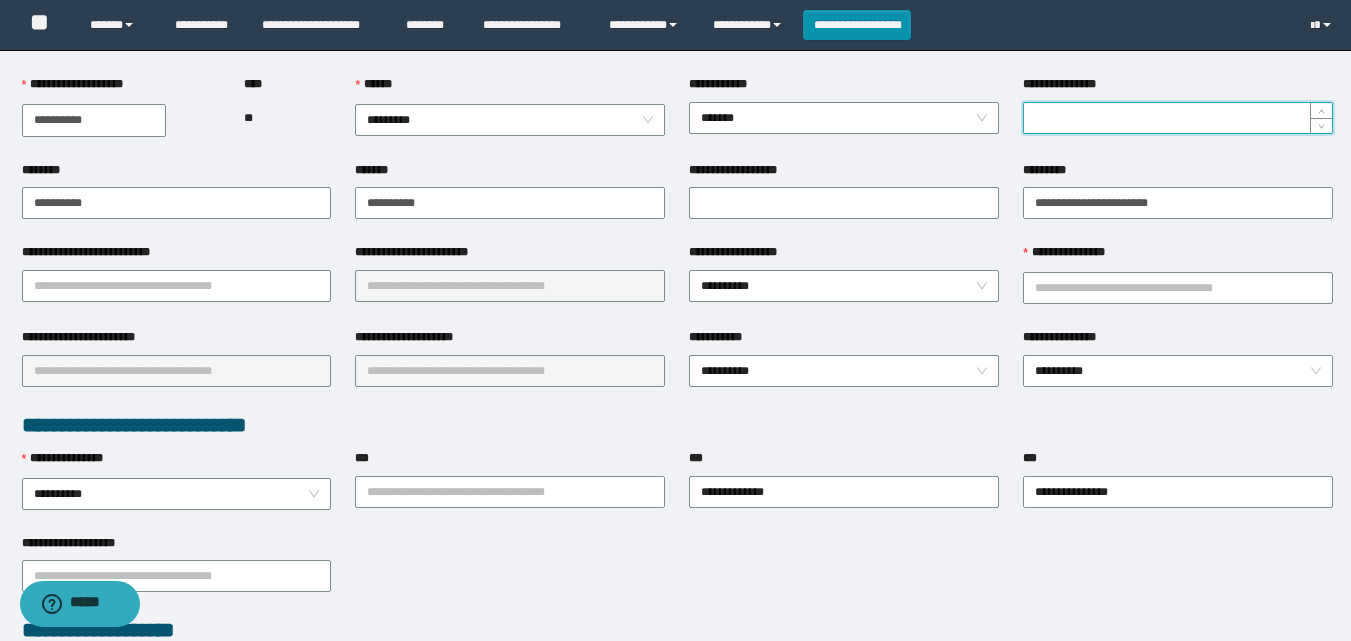 drag, startPoint x: 1098, startPoint y: 120, endPoint x: 1089, endPoint y: 132, distance: 15 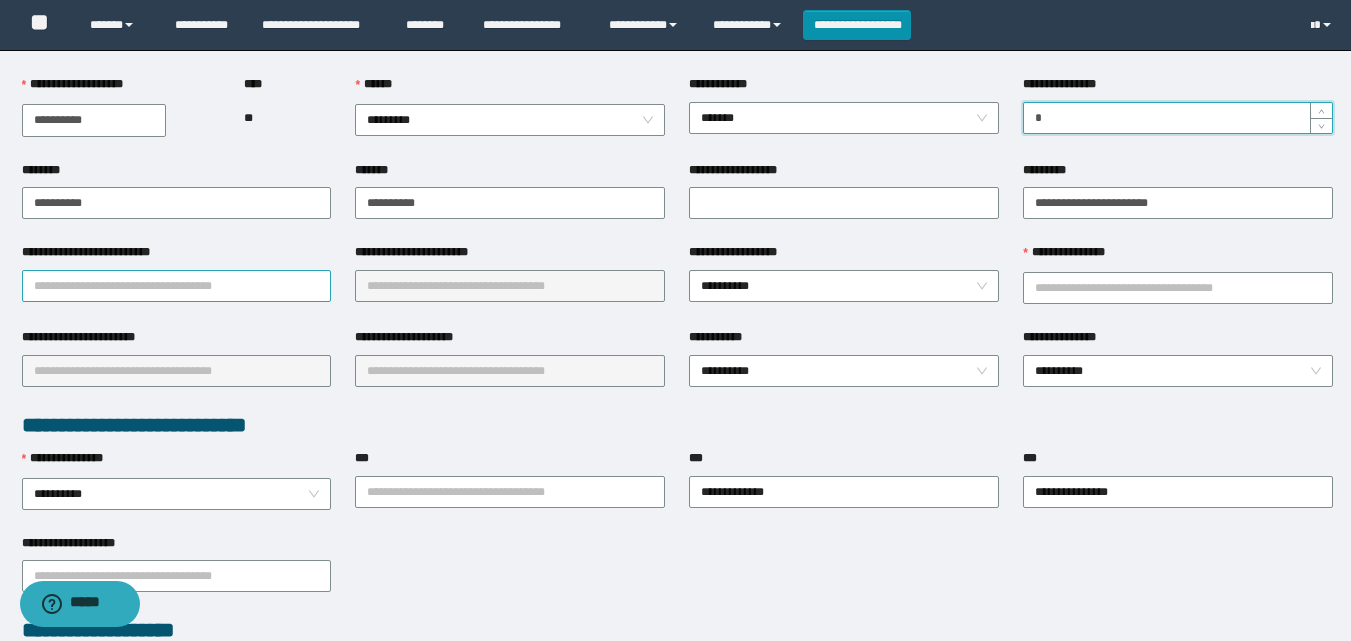 type on "*" 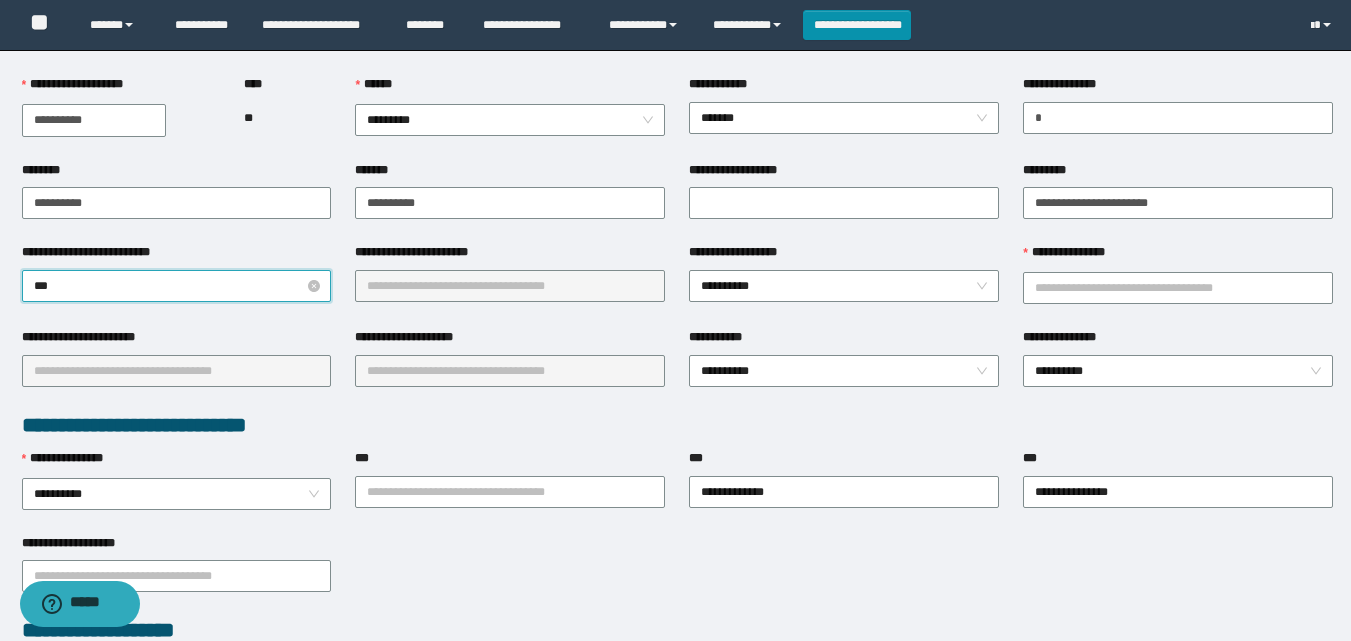 type on "****" 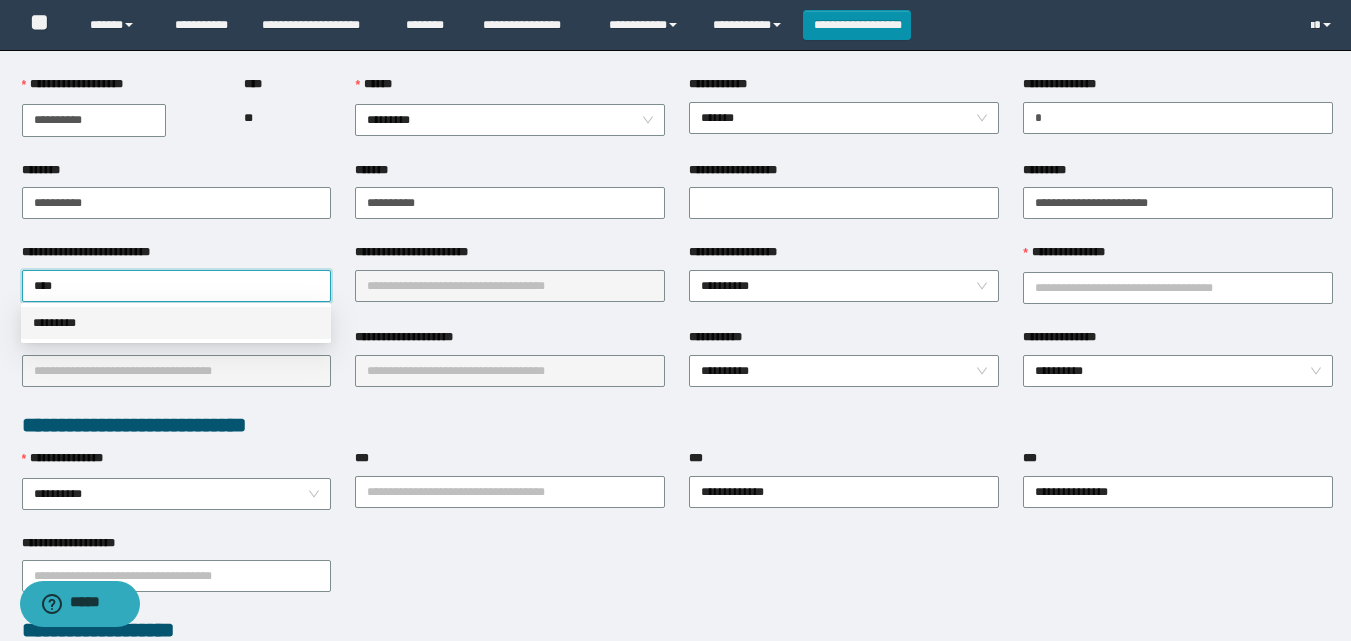 click on "*********" at bounding box center (176, 323) 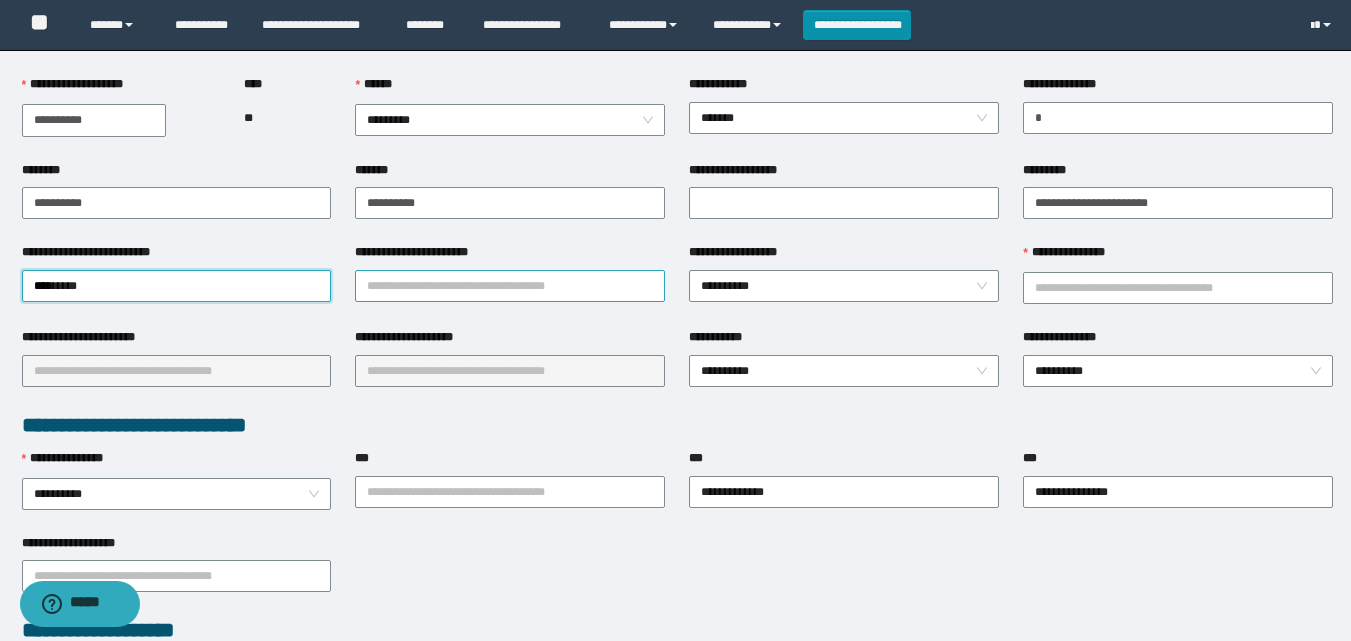 click on "**********" at bounding box center [510, 286] 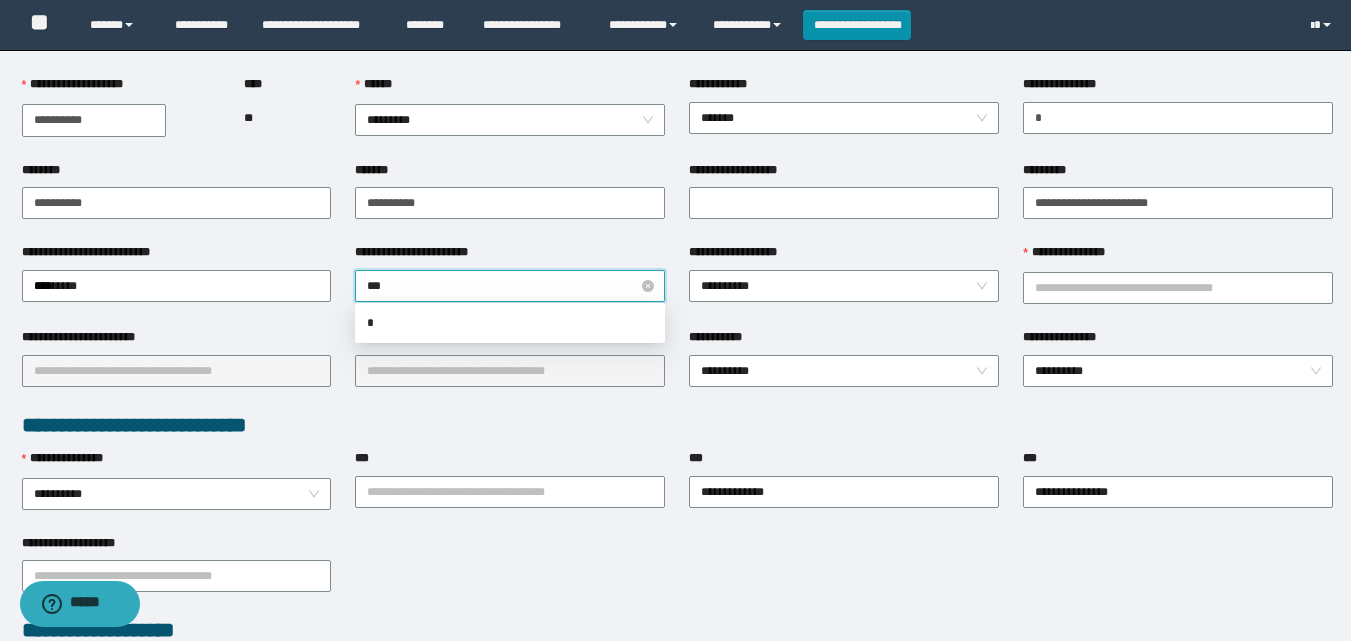type on "****" 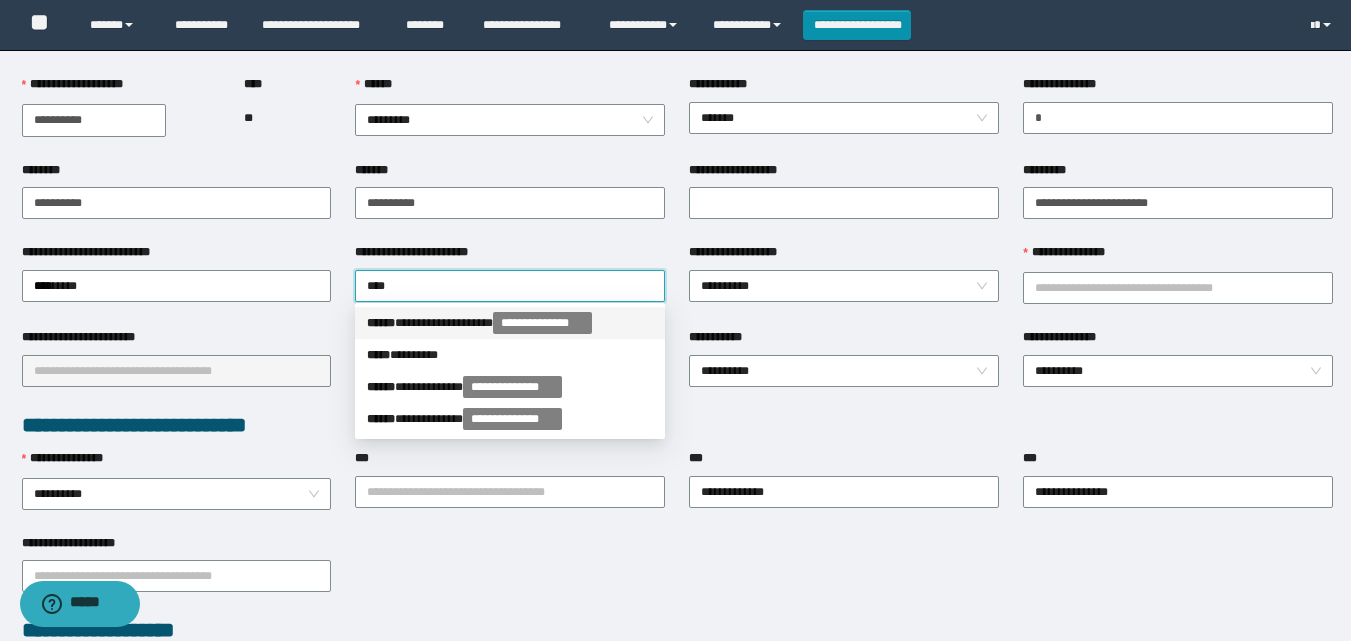 drag, startPoint x: 462, startPoint y: 305, endPoint x: 467, endPoint y: 324, distance: 19.646883 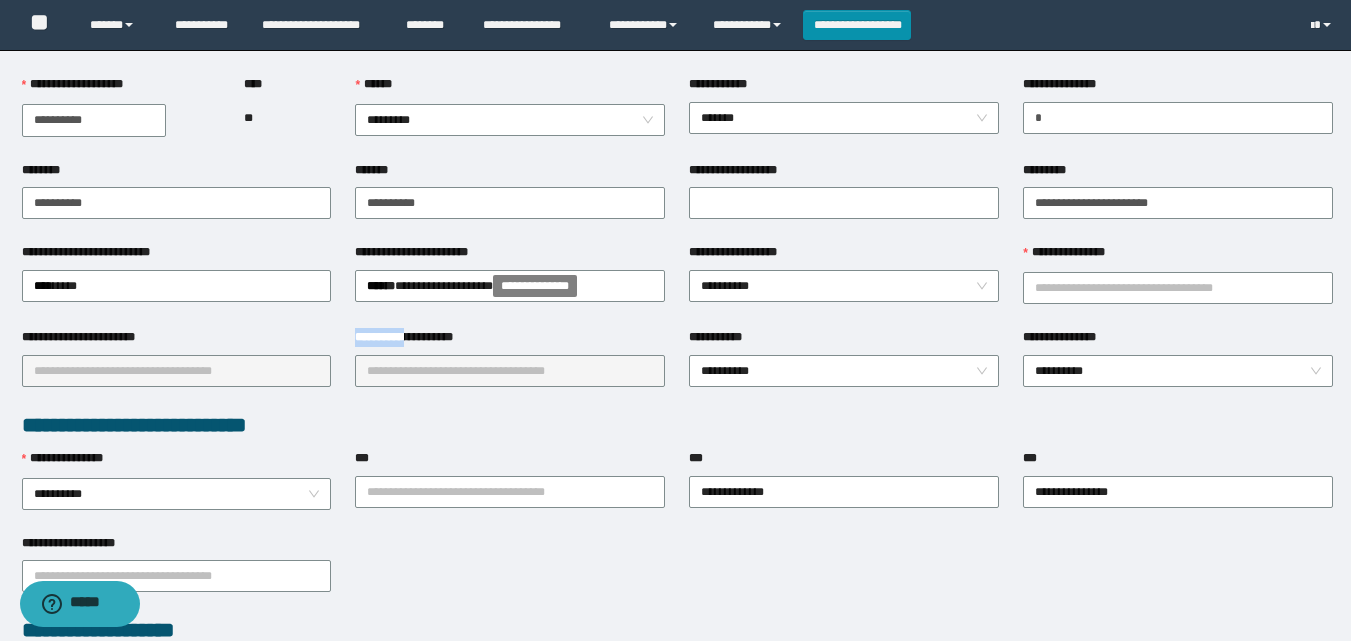 click on "**********" at bounding box center (416, 337) 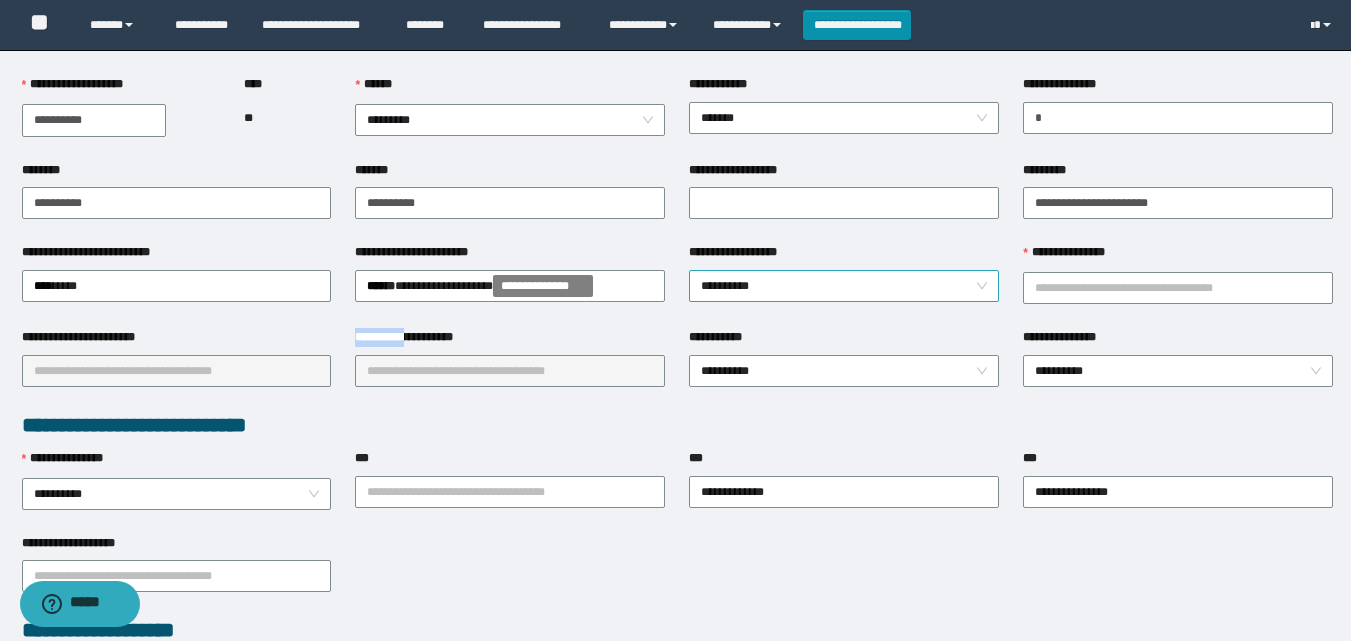 click on "**********" at bounding box center [844, 286] 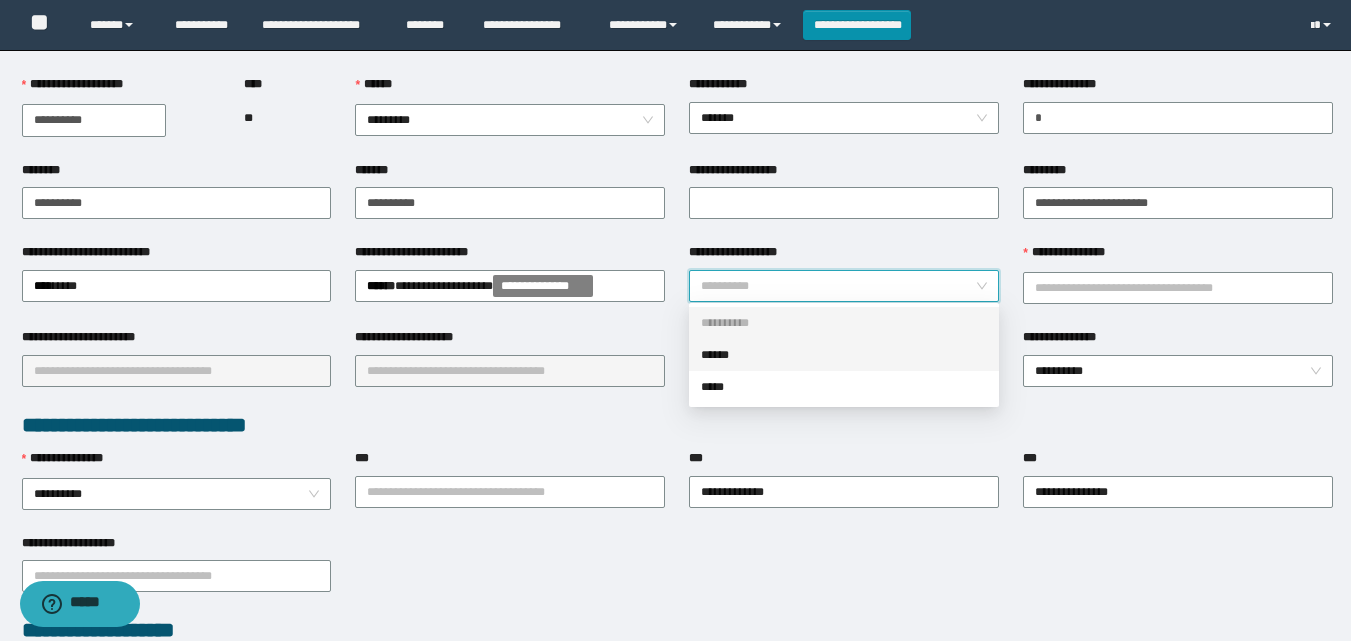 click on "******" at bounding box center [844, 355] 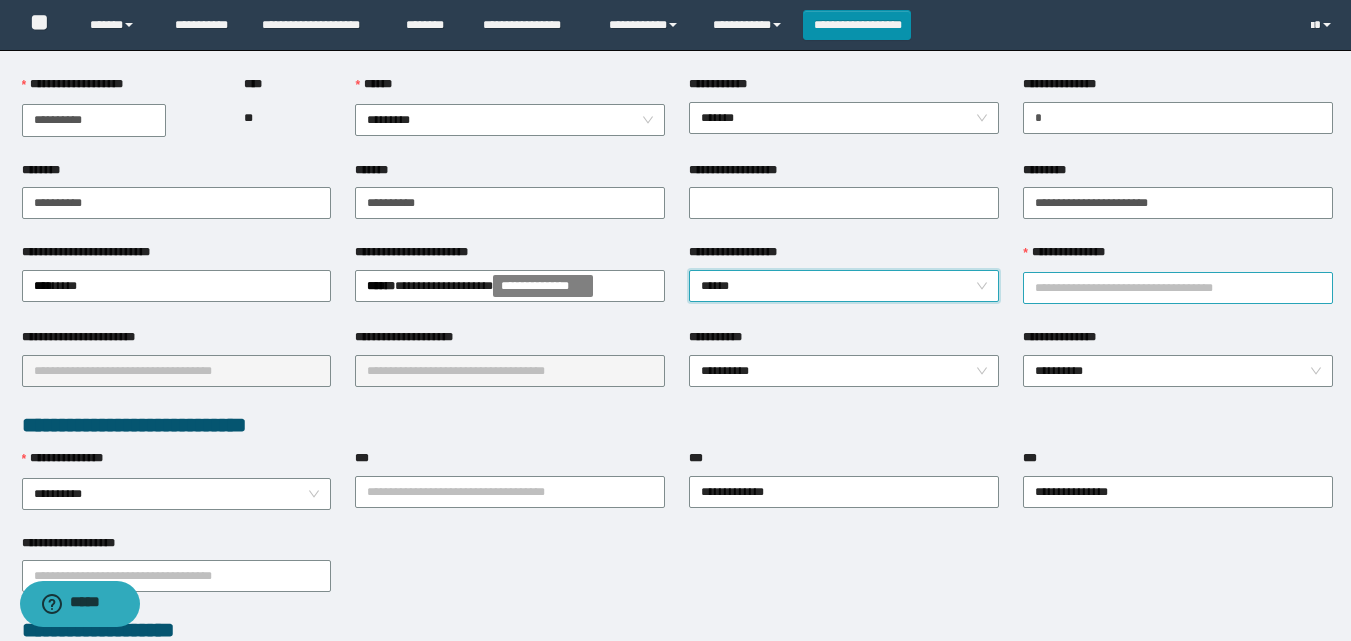 click on "**********" at bounding box center [1178, 288] 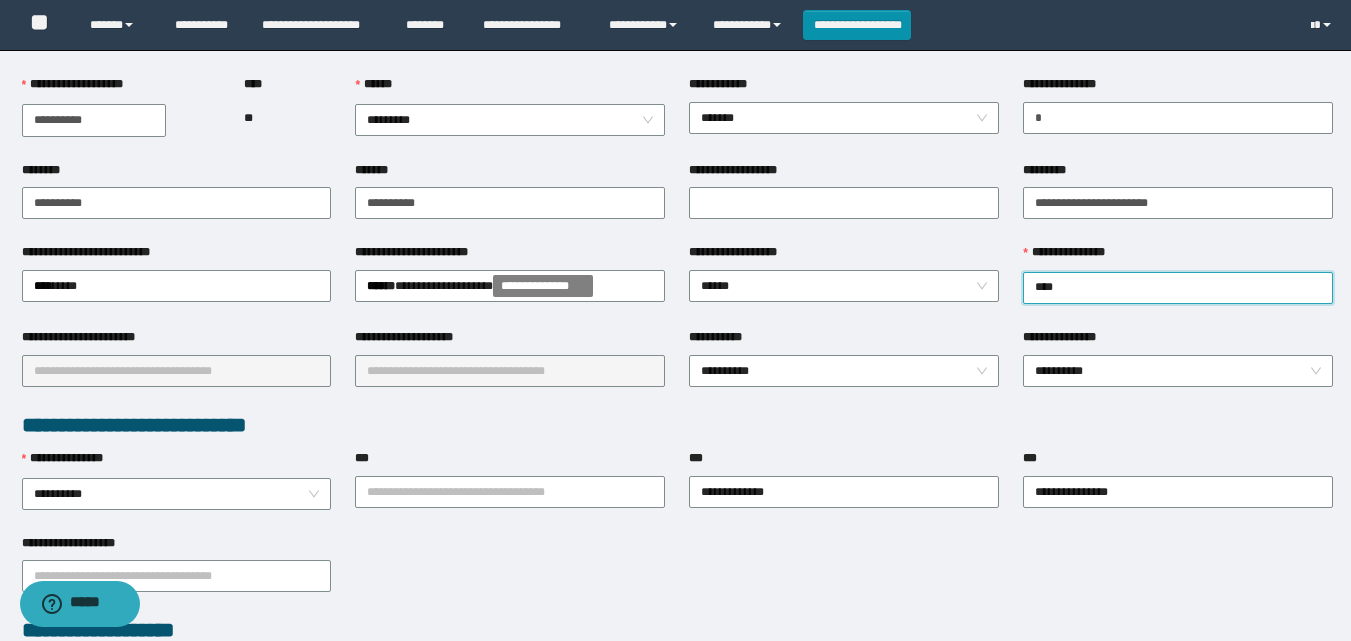 type on "*****" 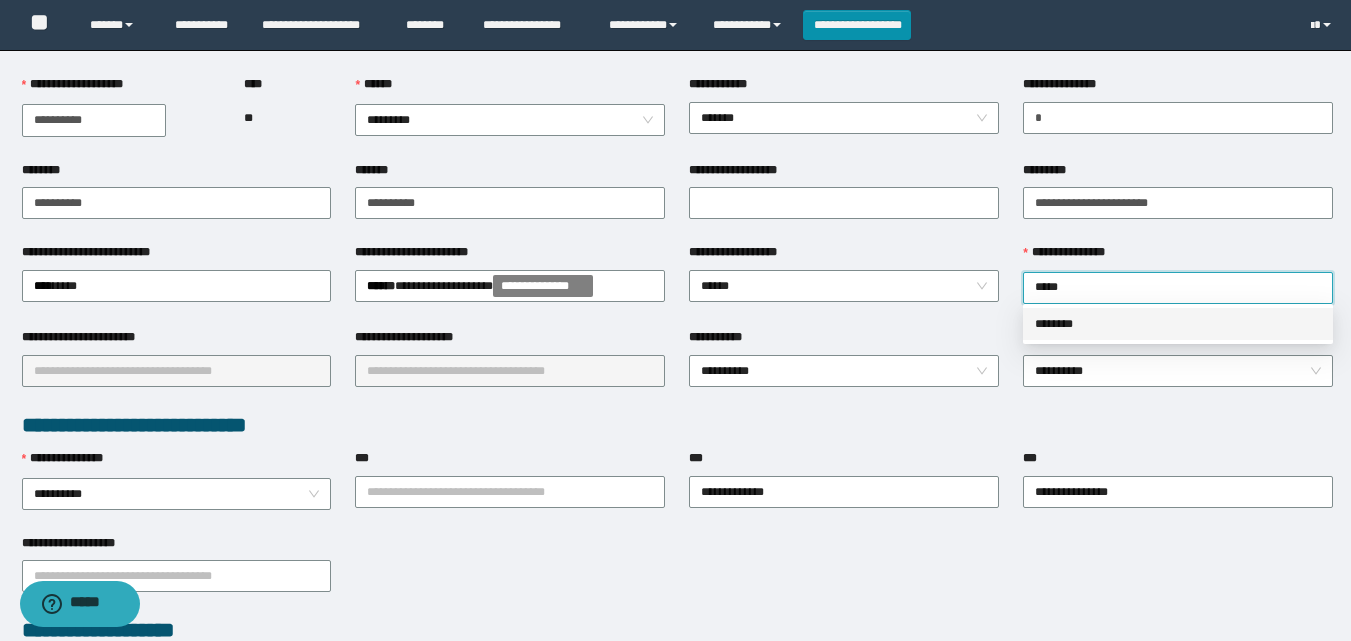 click on "********" at bounding box center [1178, 324] 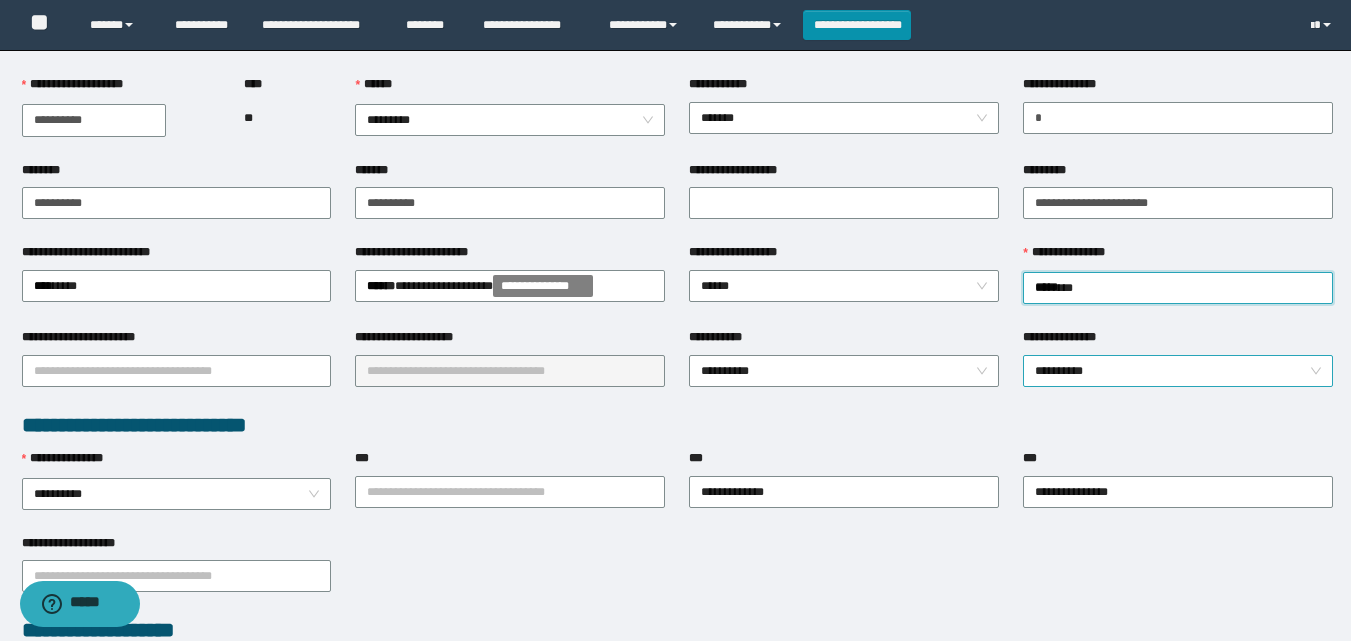 click on "**********" at bounding box center (1178, 371) 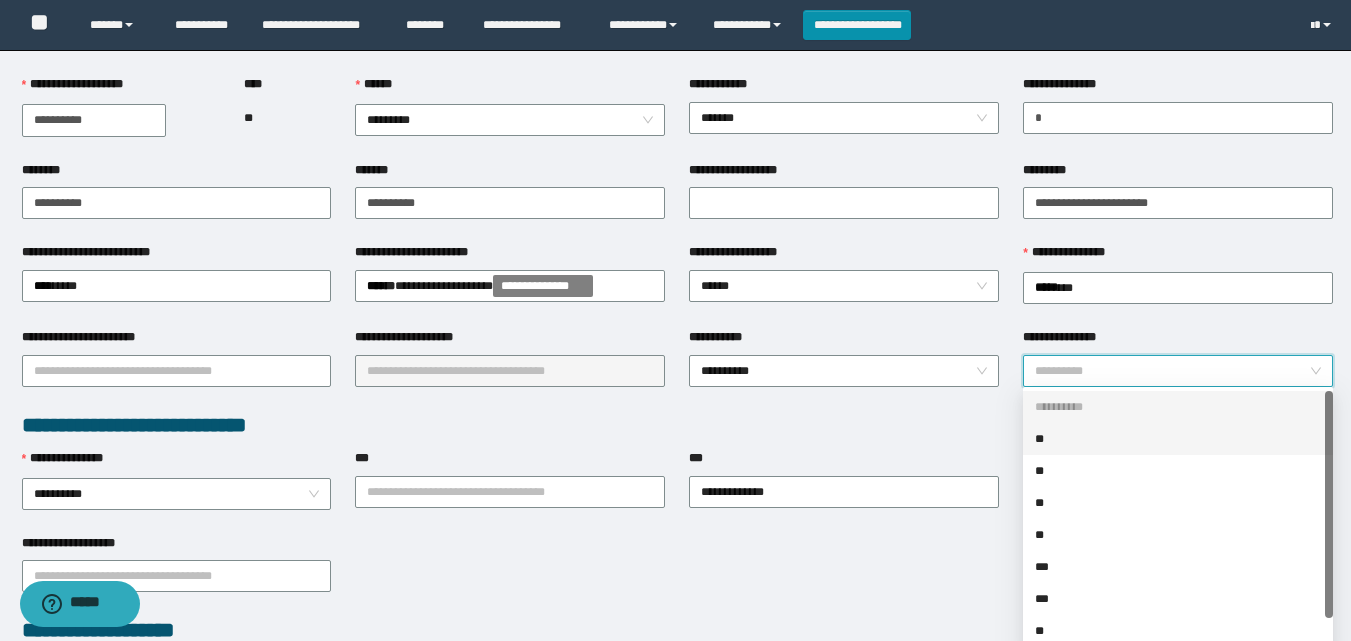 click on "**" at bounding box center (1178, 439) 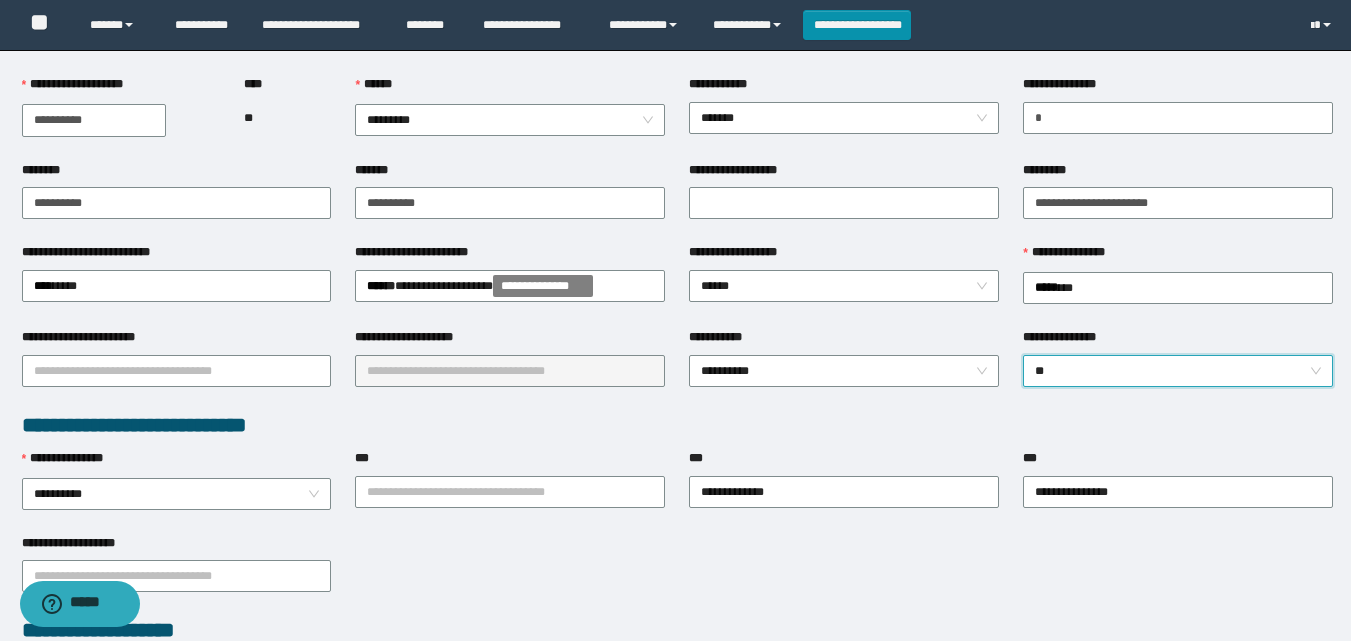 click on "**********" at bounding box center (177, 341) 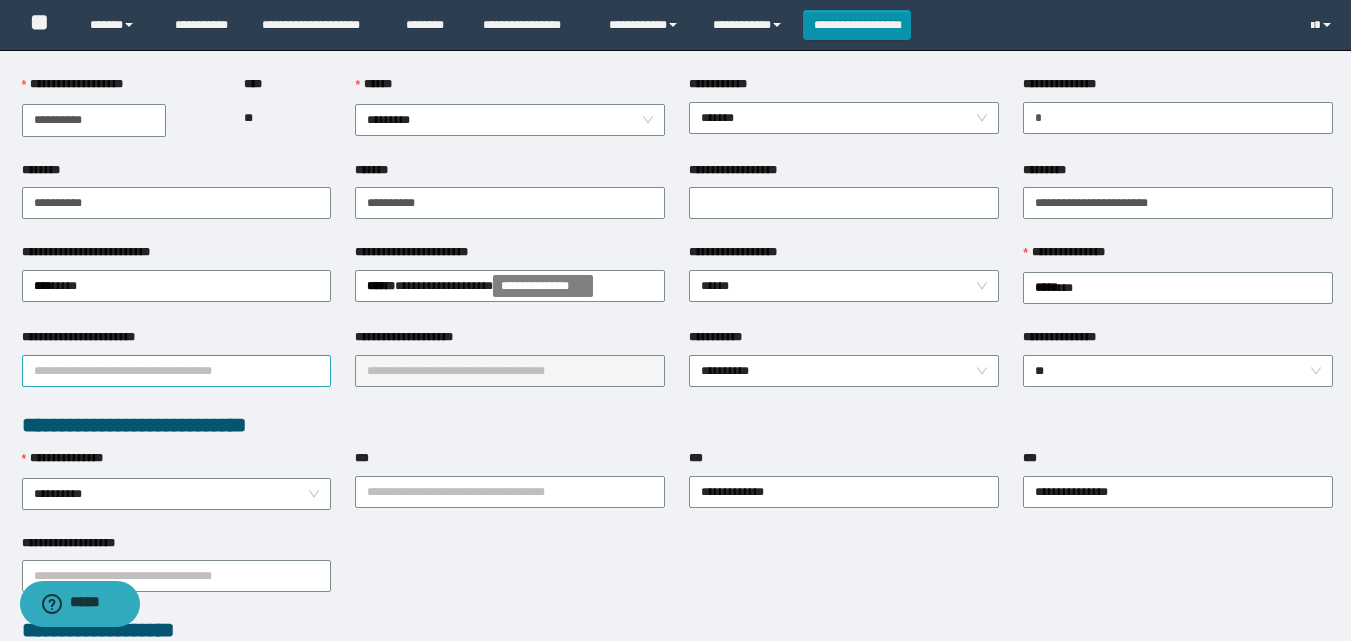 click on "**********" at bounding box center [177, 371] 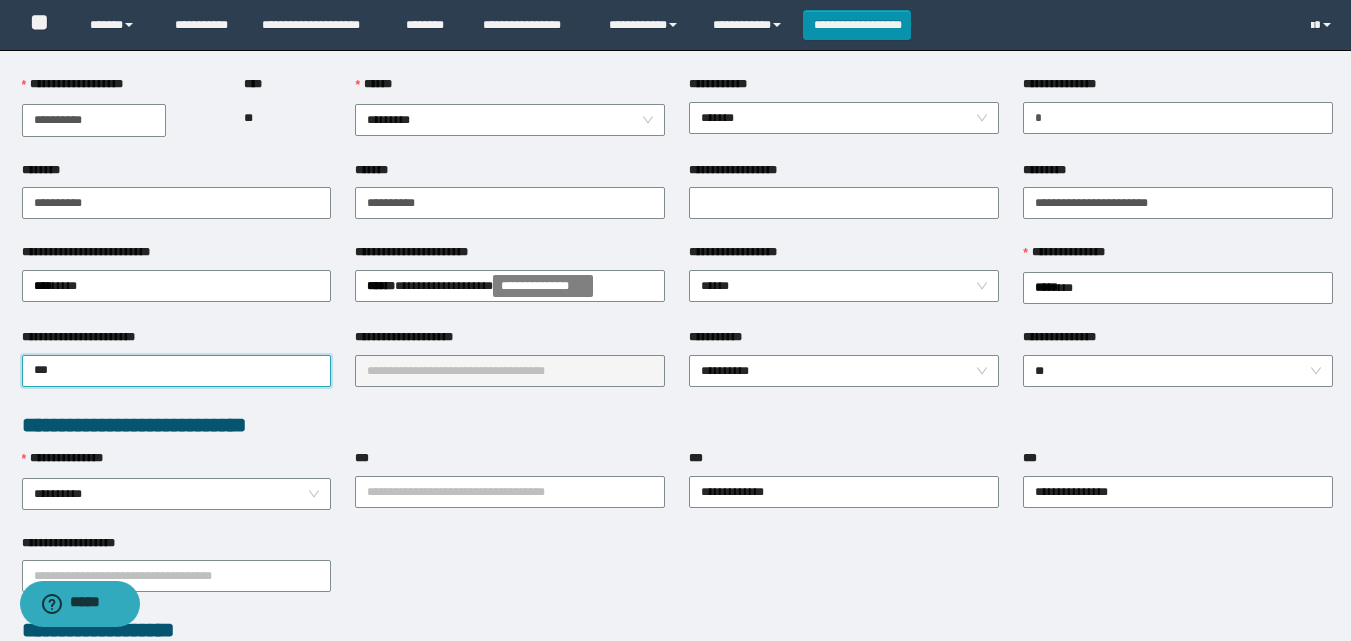type on "****" 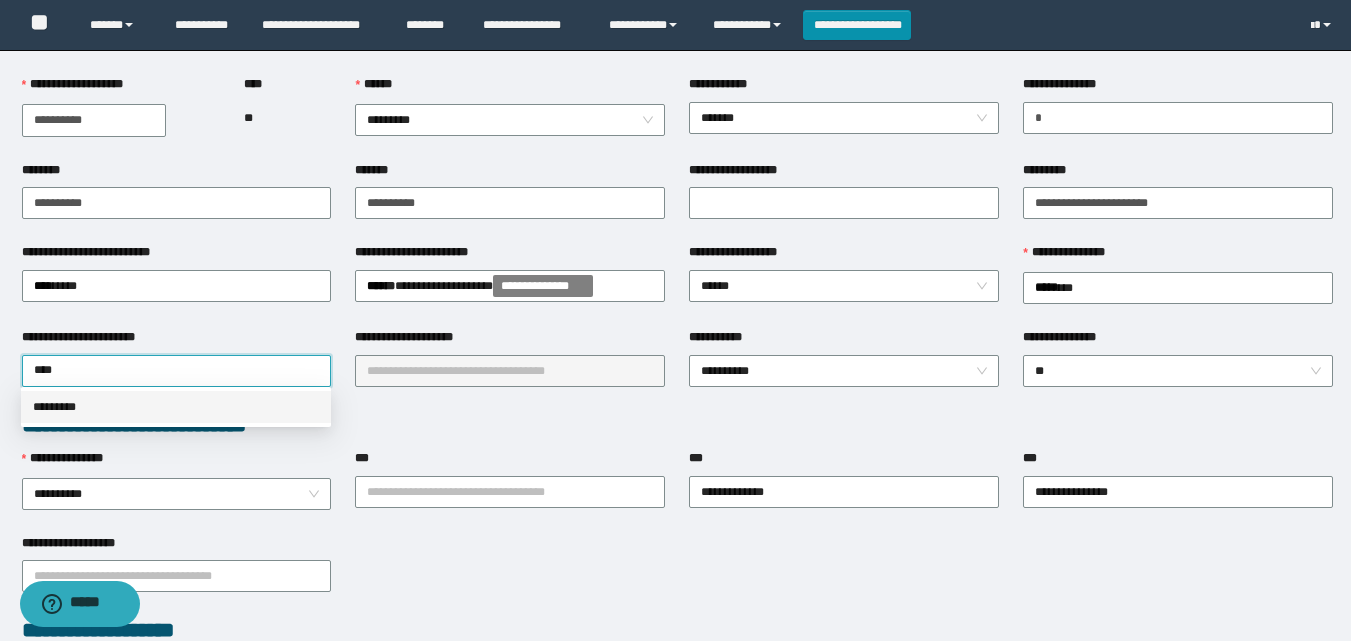 click on "*********" at bounding box center [176, 407] 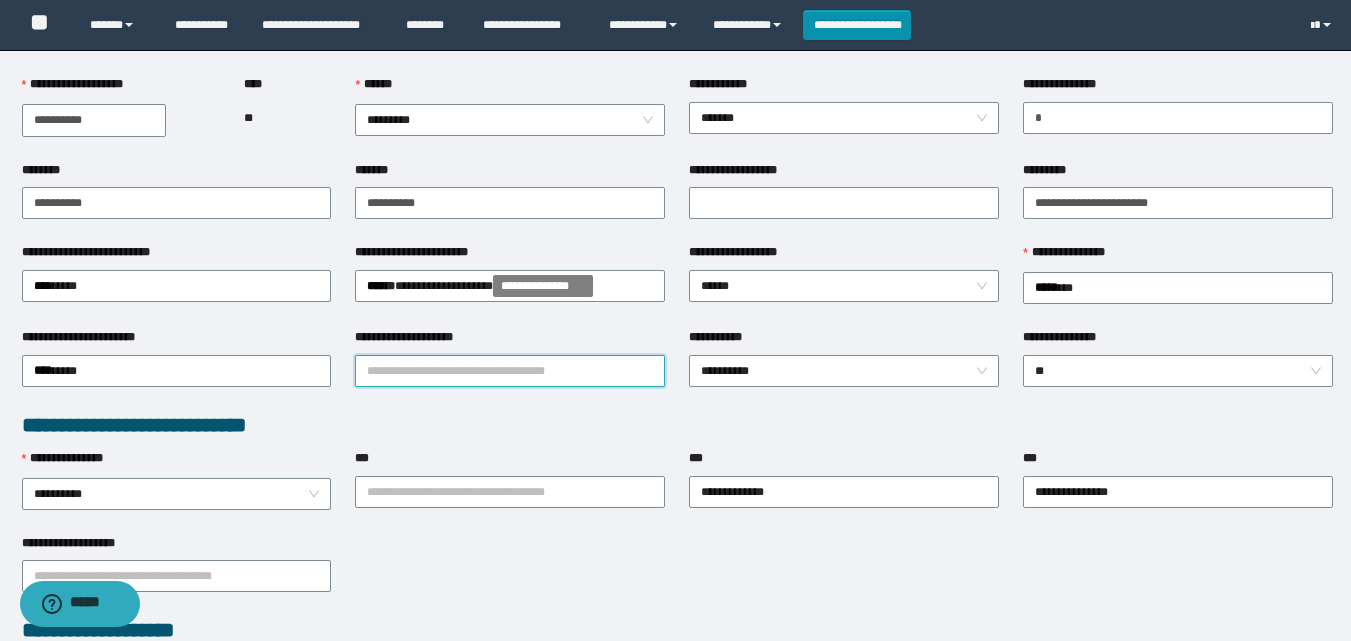 click on "**********" at bounding box center (510, 371) 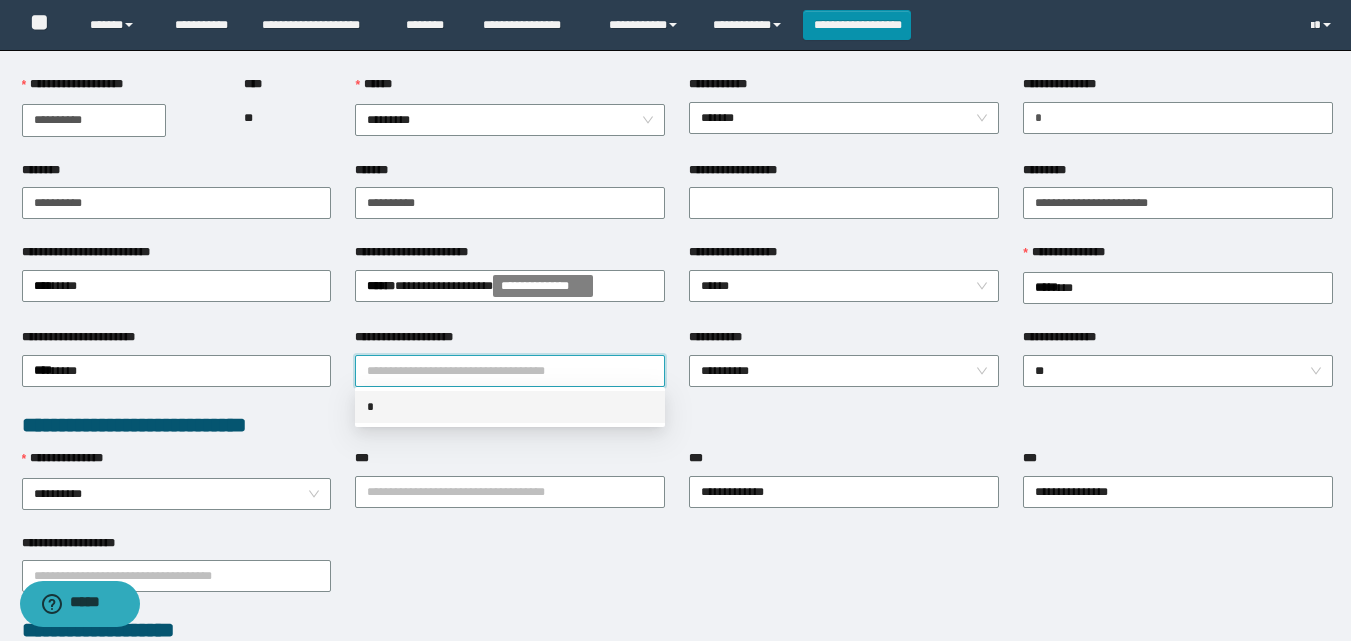 click on "**********" at bounding box center [510, 371] 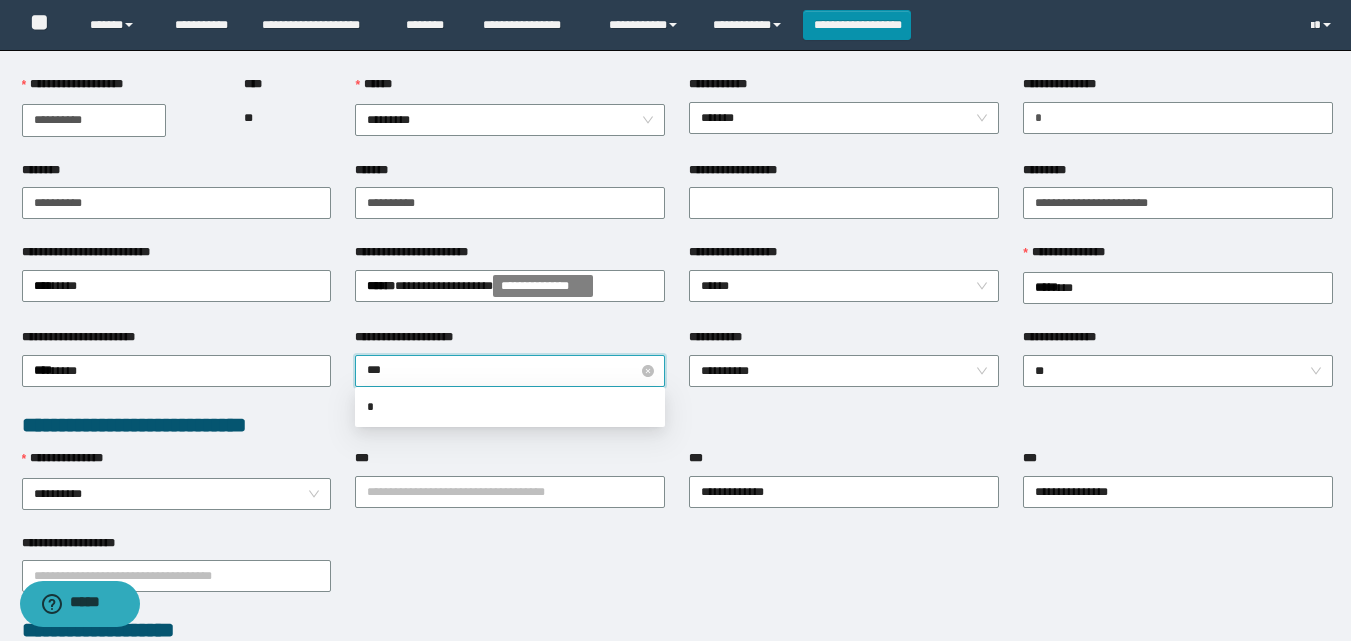 type on "****" 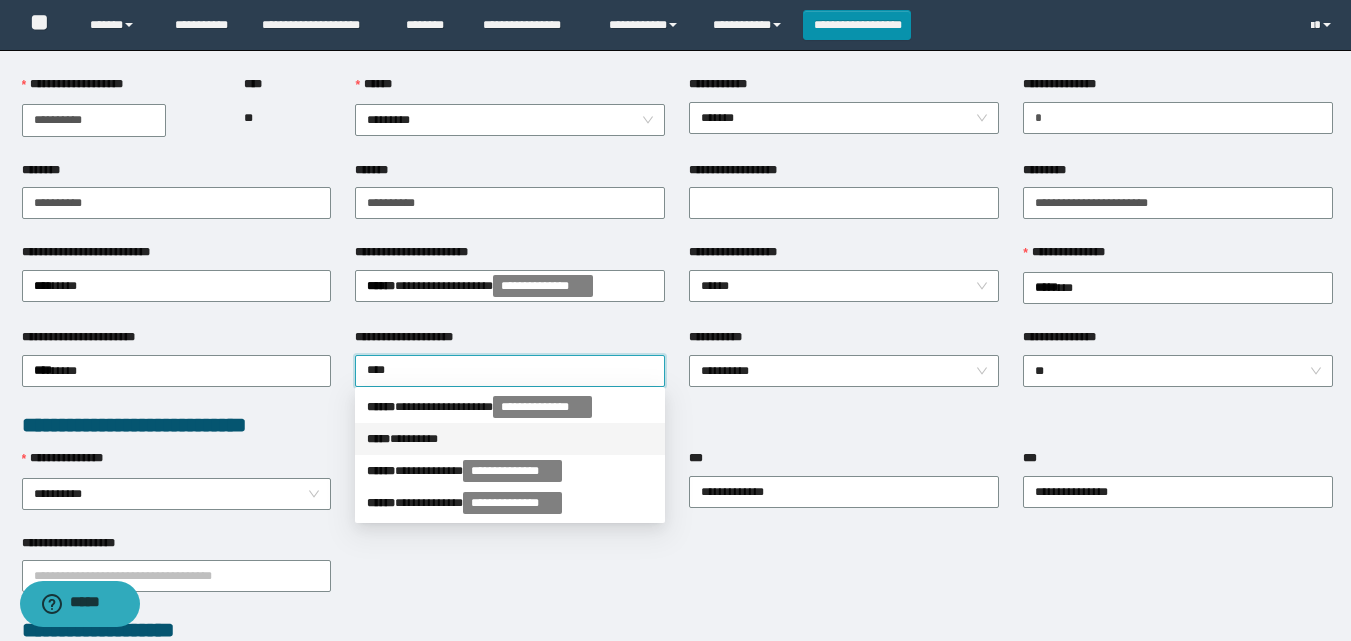 click on "***** * *******" at bounding box center (510, 439) 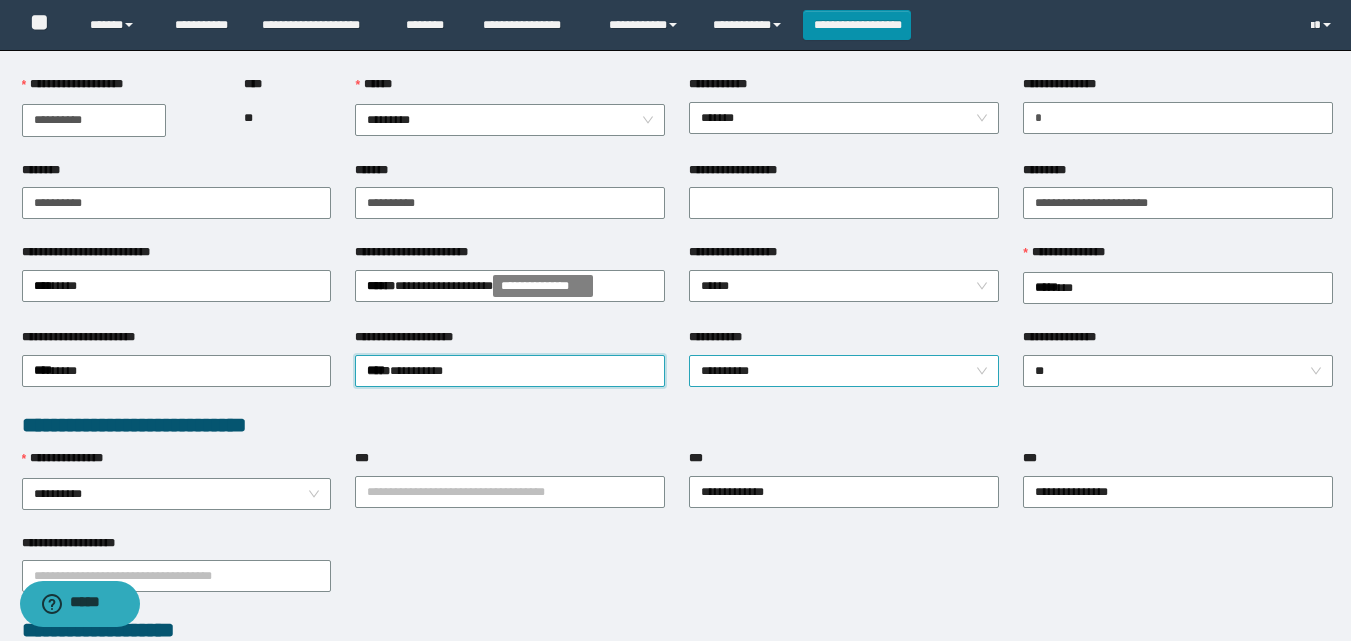 click on "**********" at bounding box center (844, 371) 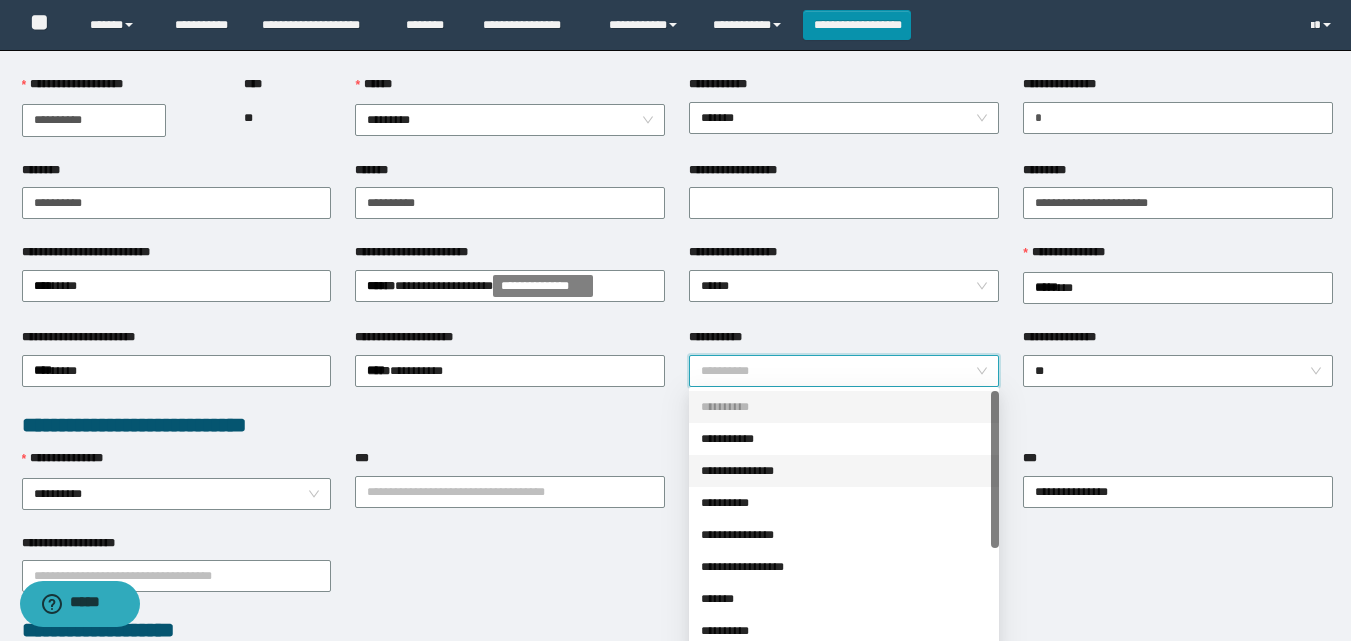 scroll, scrollTop: 160, scrollLeft: 0, axis: vertical 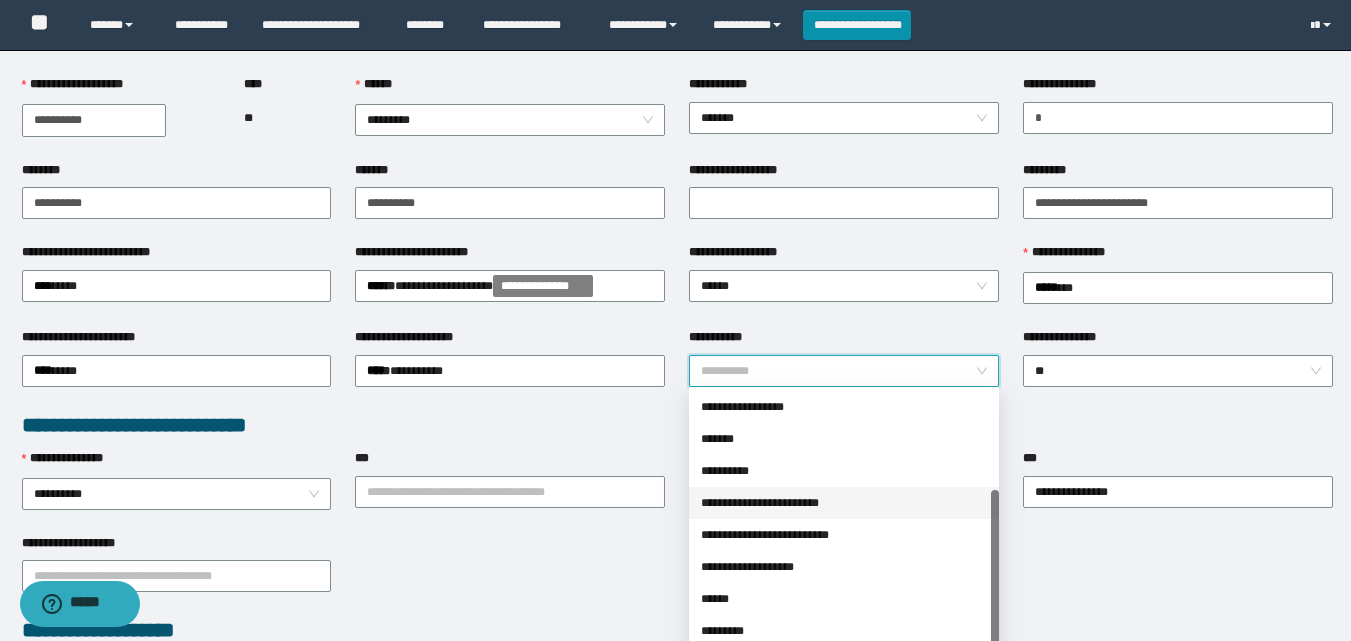 click on "**********" at bounding box center [844, 503] 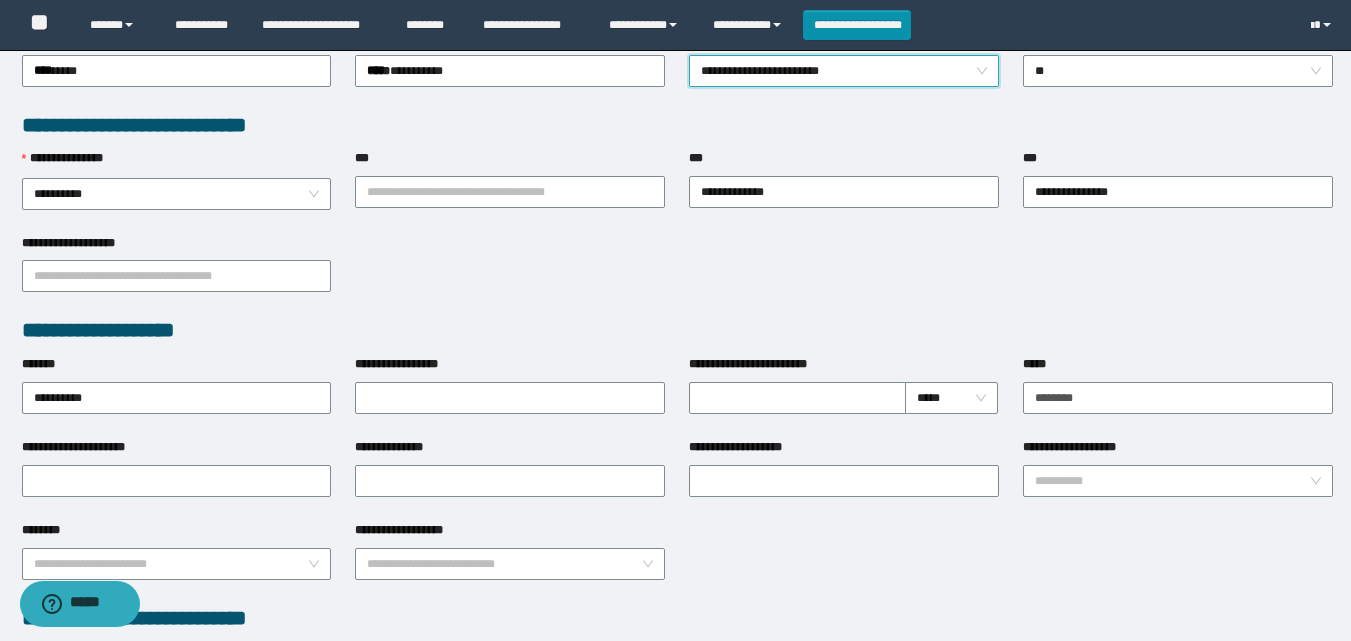 scroll, scrollTop: 400, scrollLeft: 0, axis: vertical 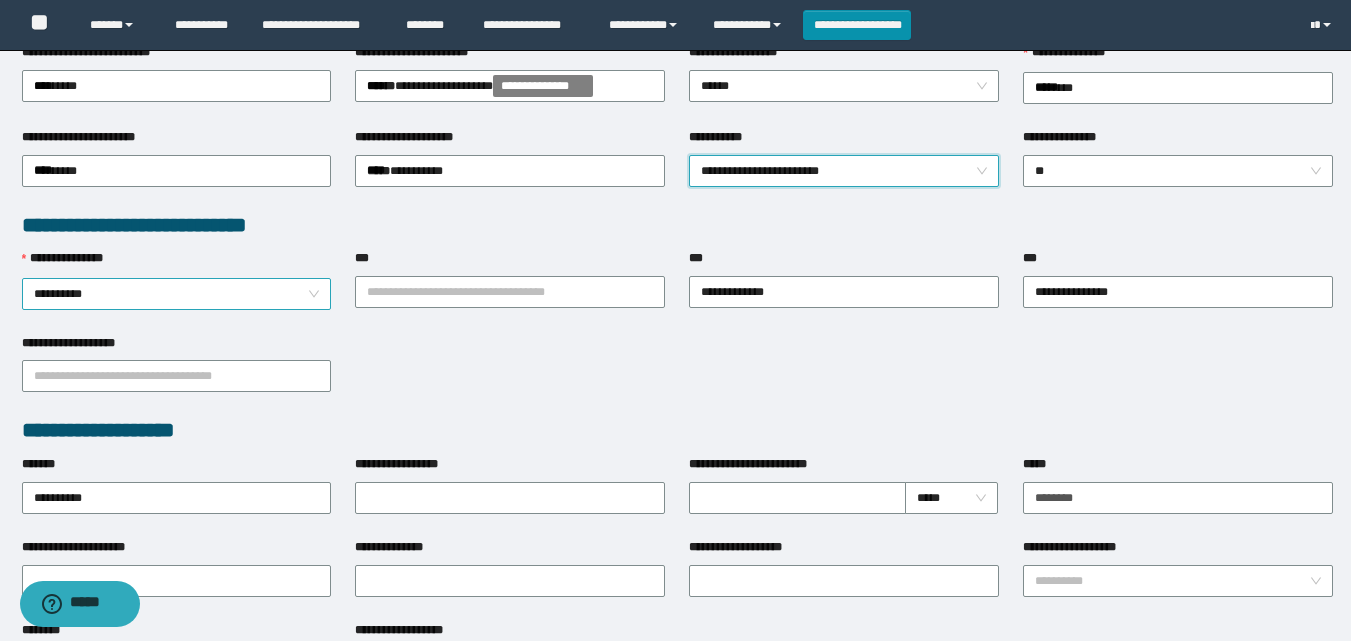 click on "**********" at bounding box center (177, 294) 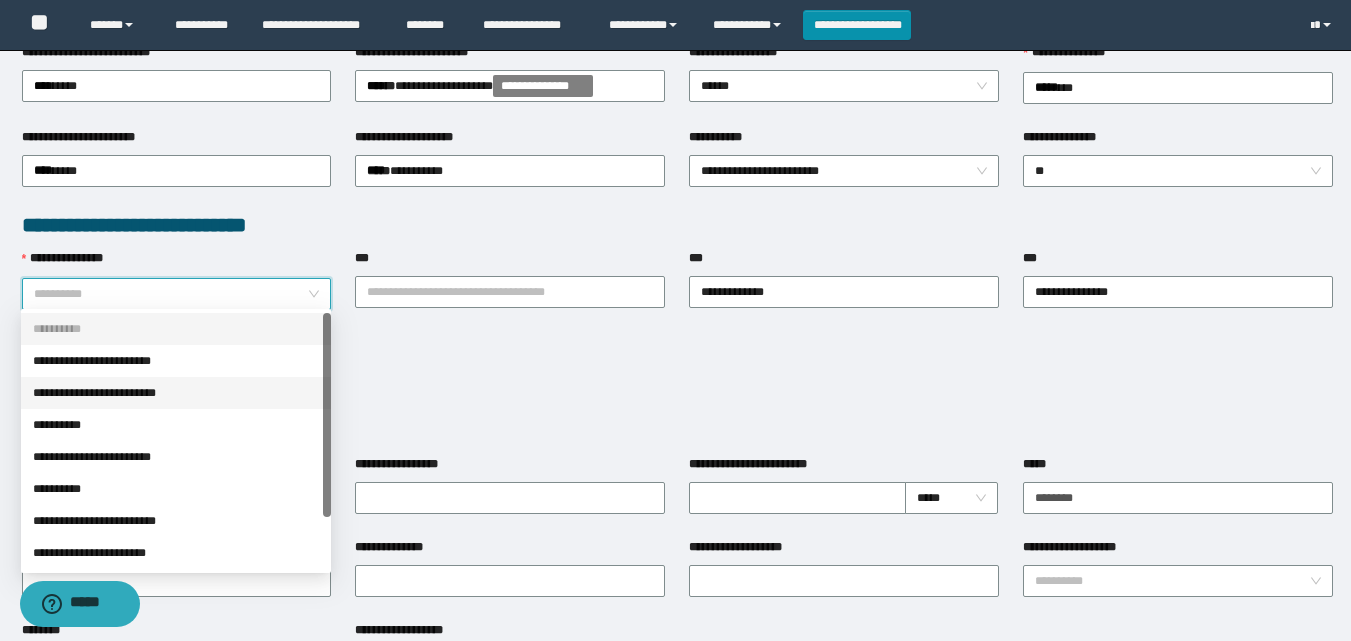 click on "**********" at bounding box center [176, 361] 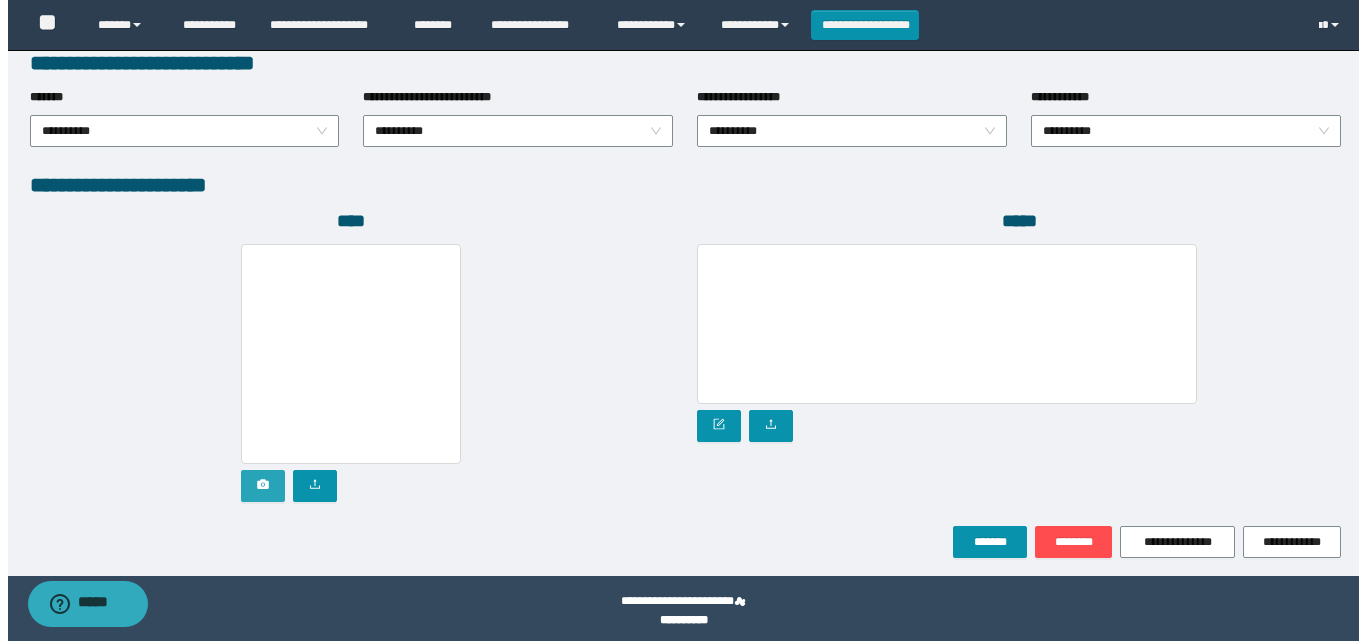 scroll, scrollTop: 1064, scrollLeft: 0, axis: vertical 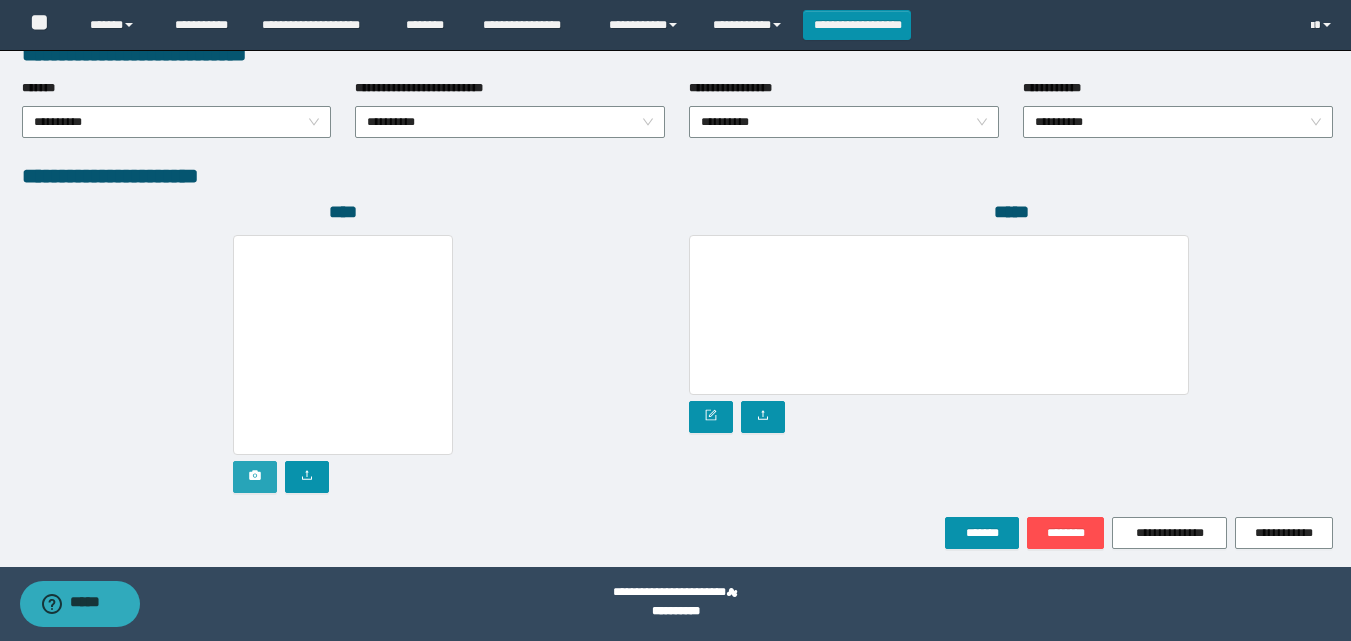 click at bounding box center [255, 477] 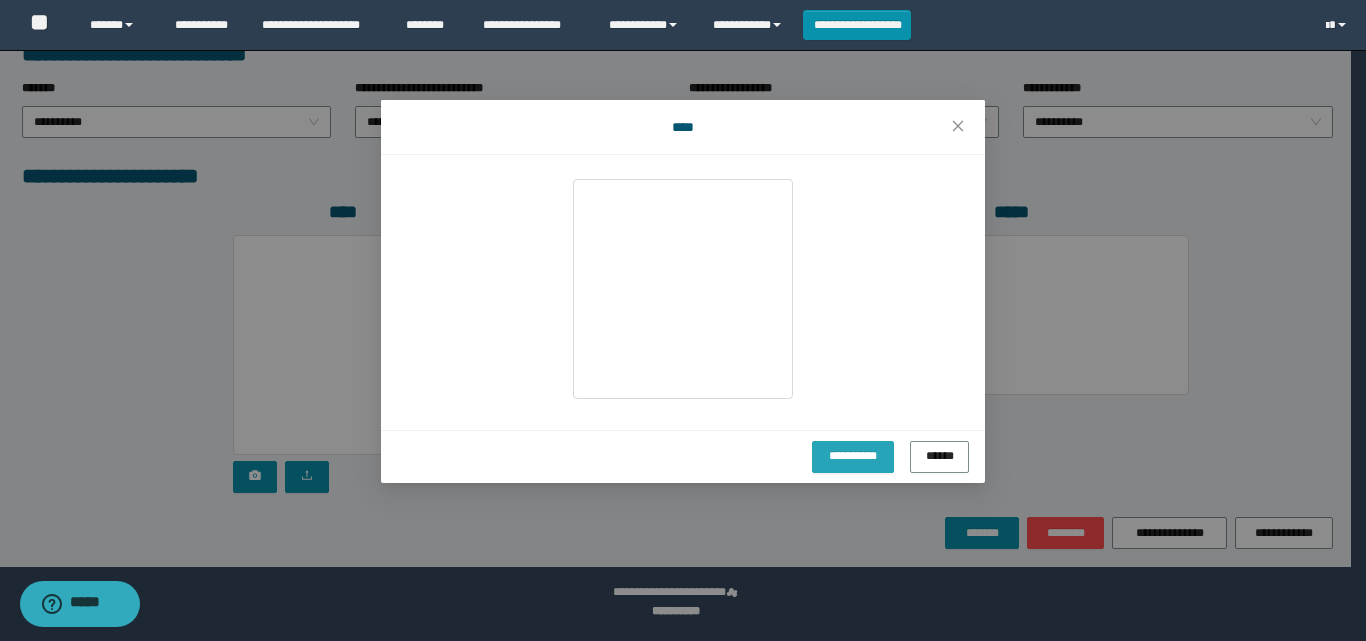 click on "**********" at bounding box center [852, 455] 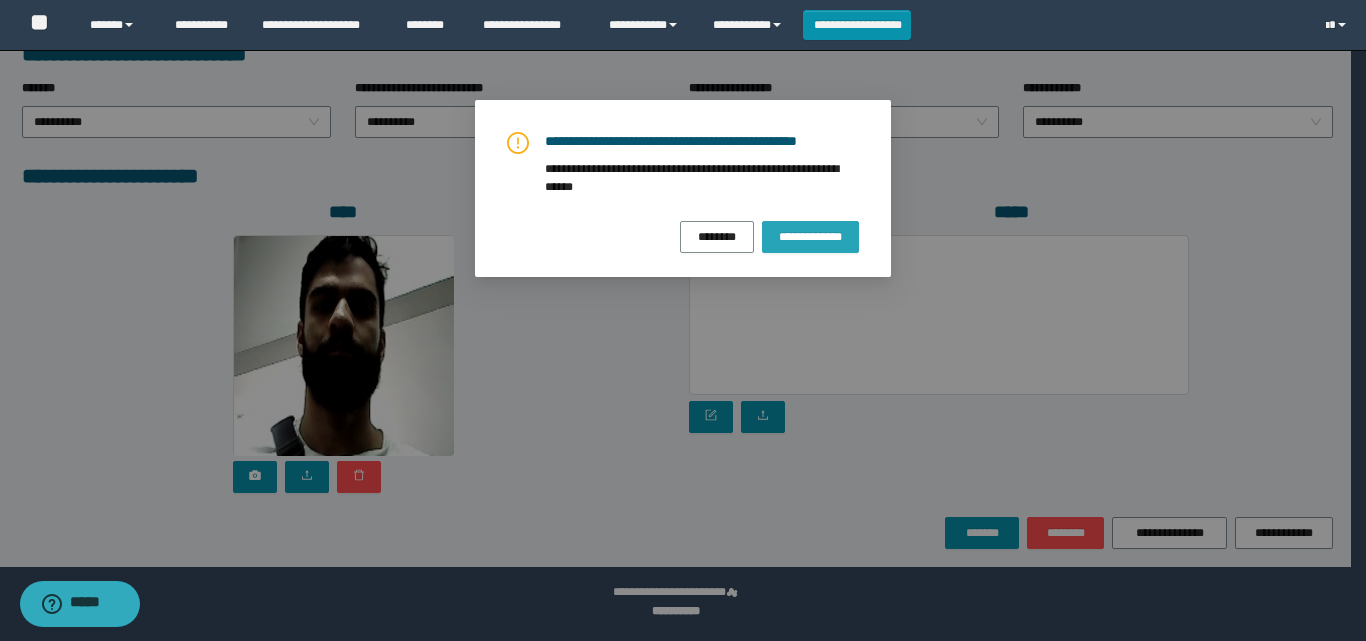 click on "**********" at bounding box center [810, 237] 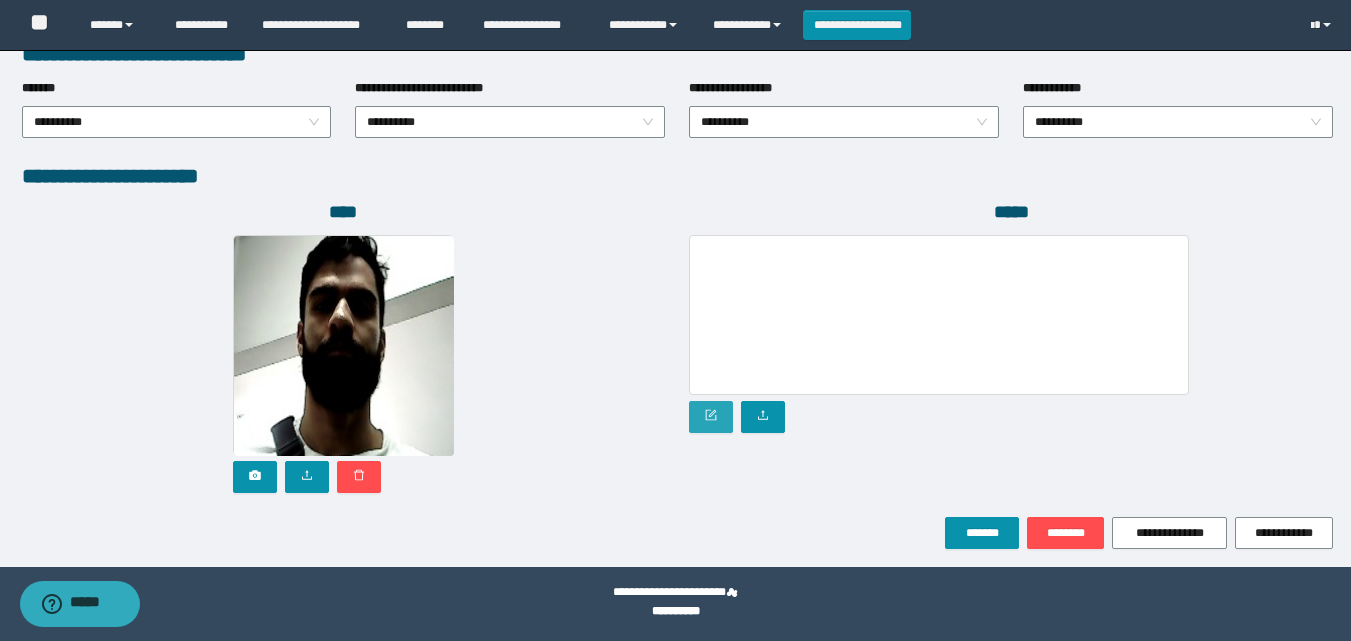 click 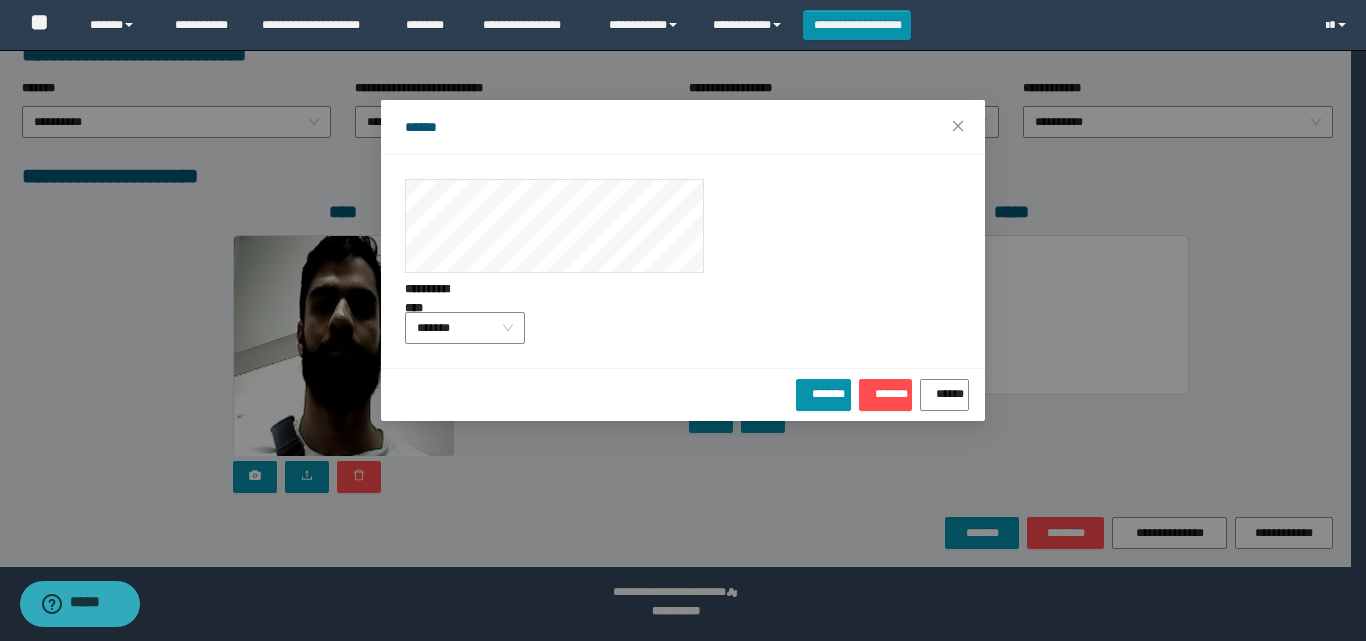 drag, startPoint x: 315, startPoint y: 370, endPoint x: 327, endPoint y: 370, distance: 12 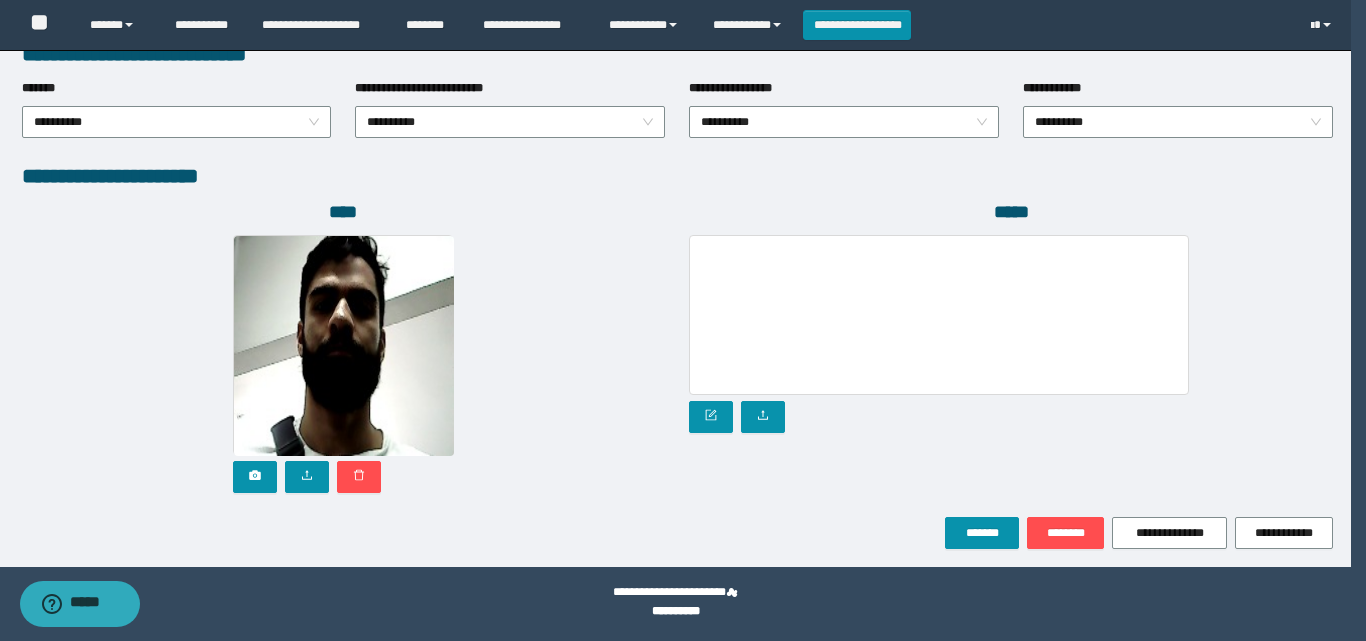 click at bounding box center (344, 346) 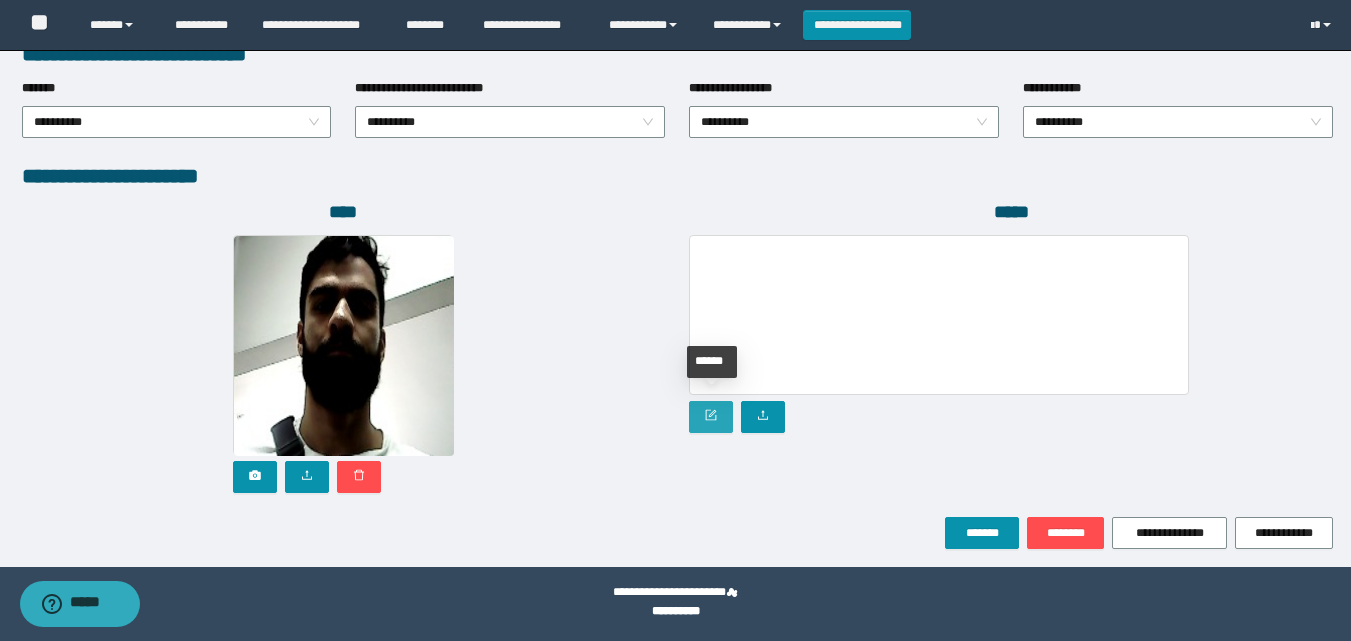 click 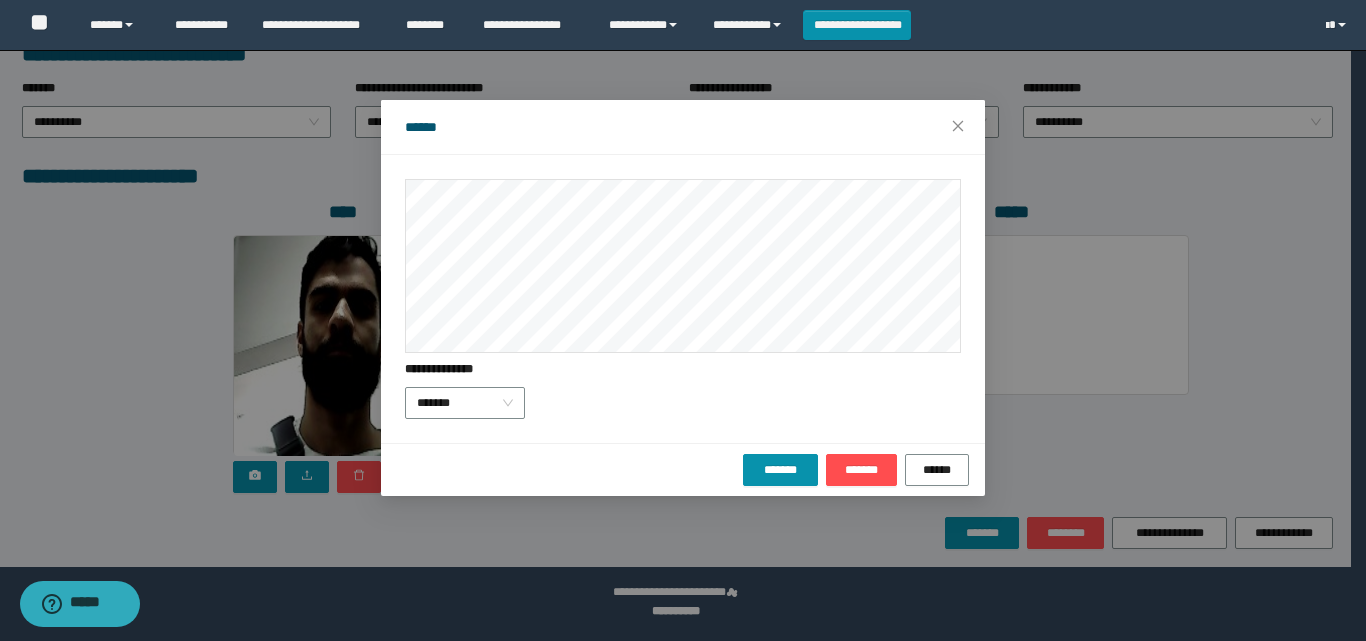 click on "**********" at bounding box center [683, 373] 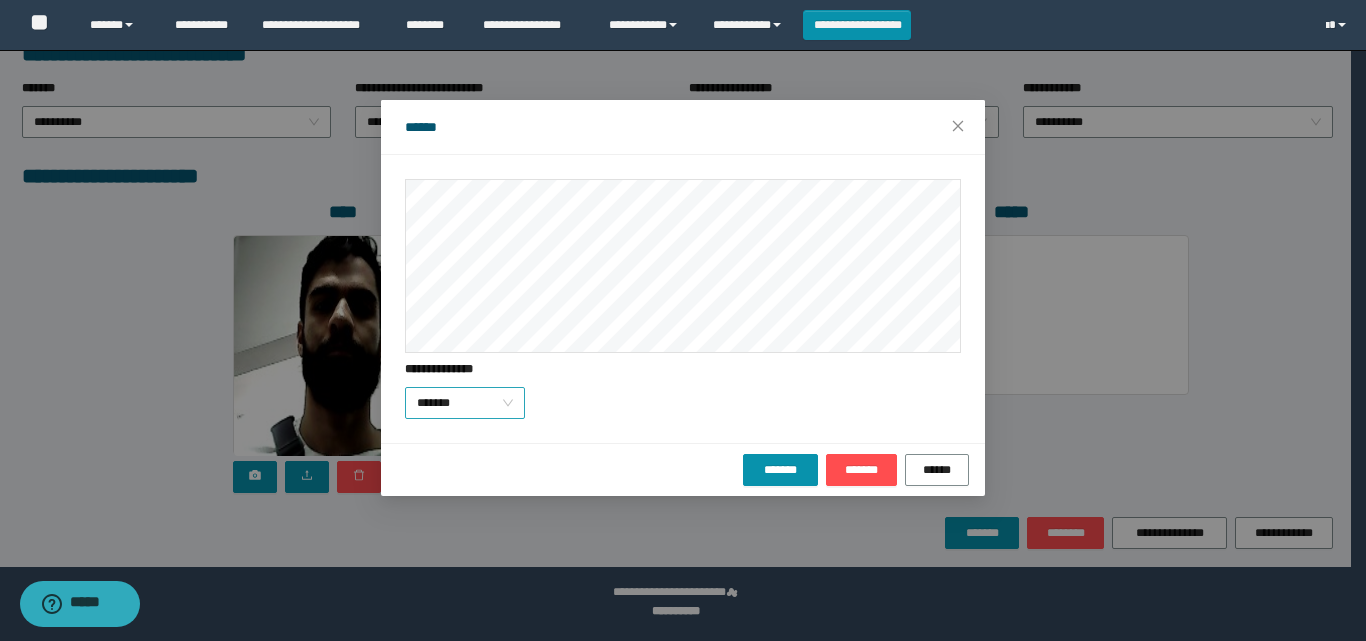 click on "*******" at bounding box center [465, 403] 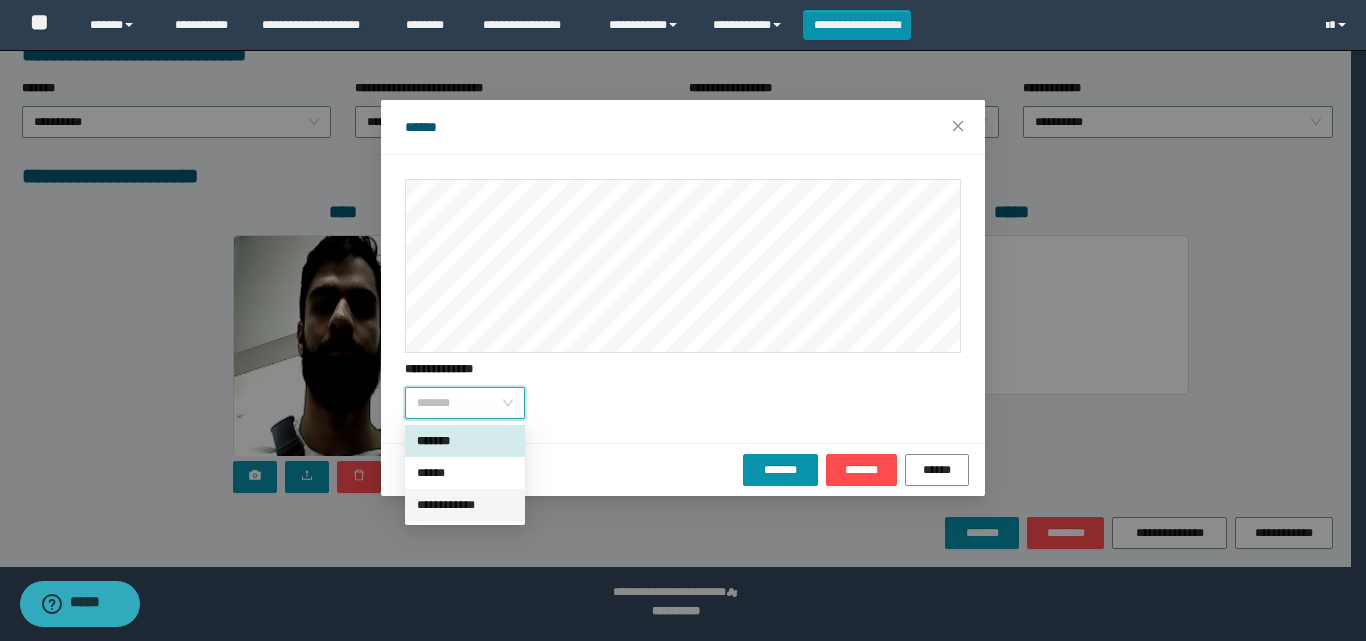 click on "**********" at bounding box center (465, 505) 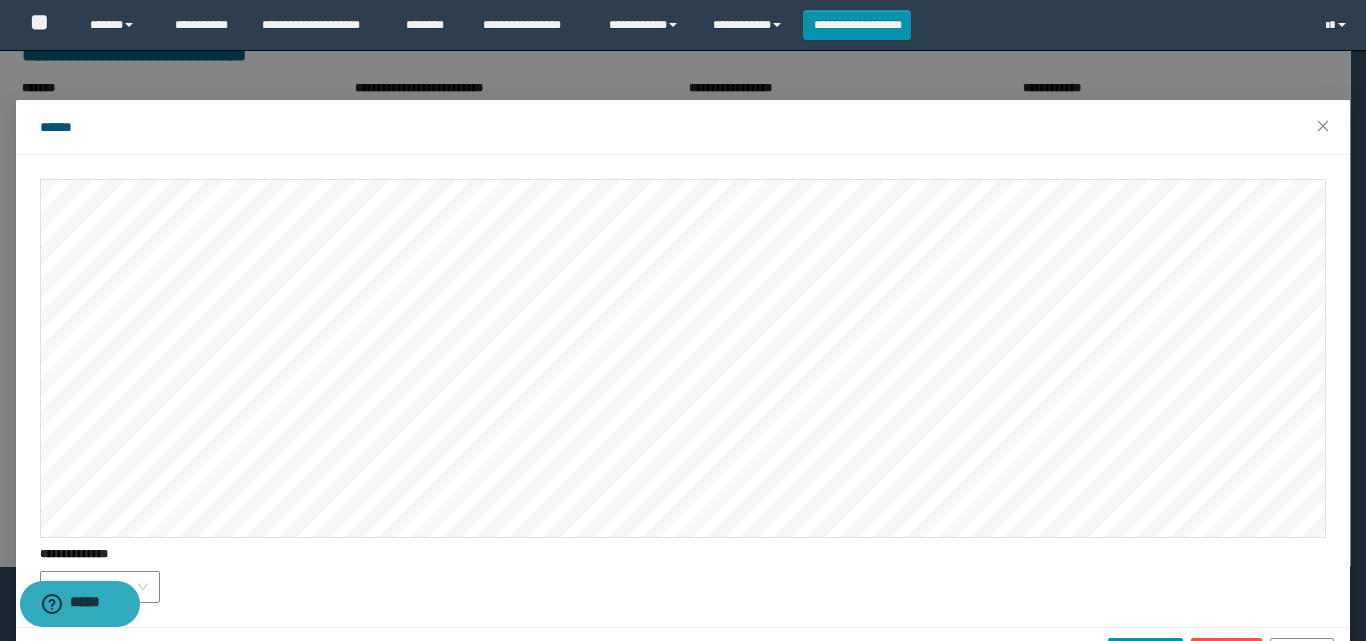 scroll, scrollTop: 61, scrollLeft: 0, axis: vertical 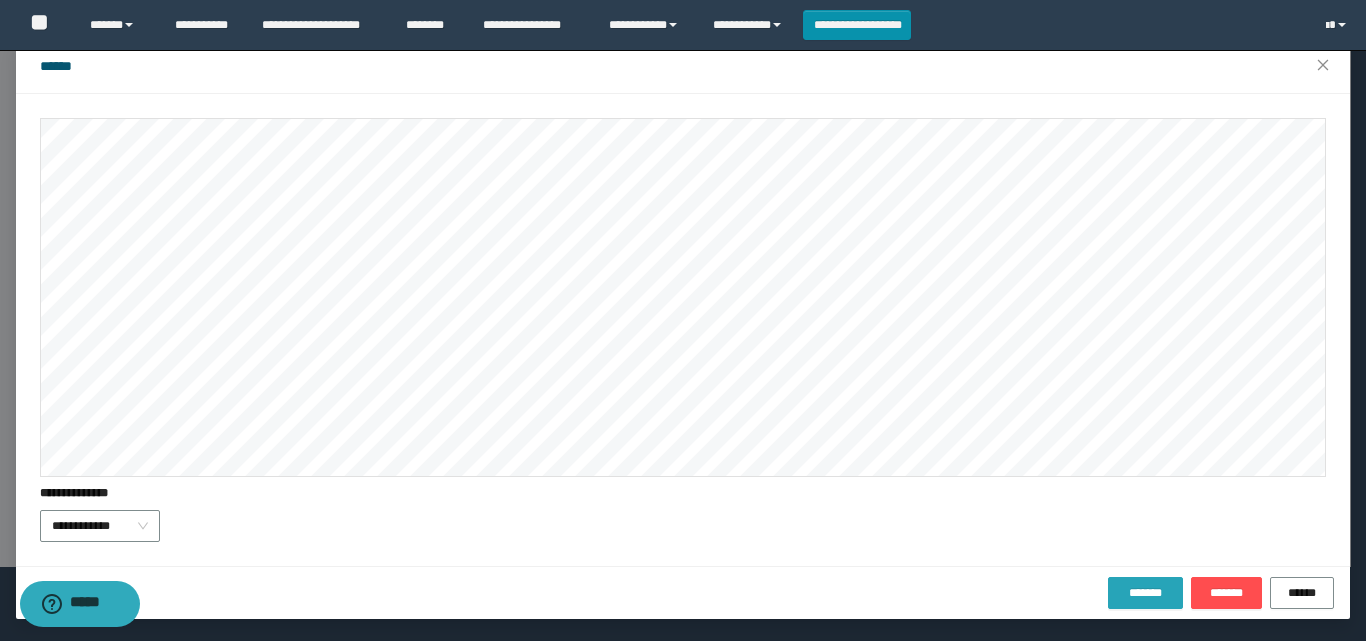 click on "*******" at bounding box center (1145, 593) 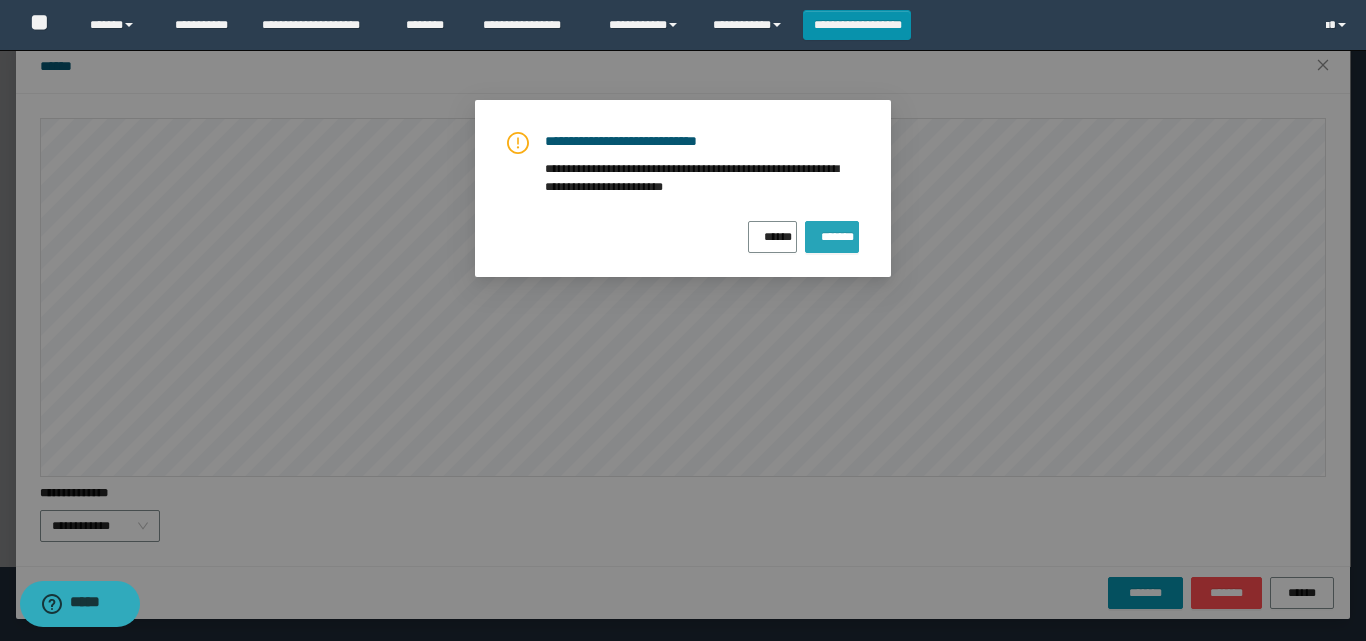 click on "*******" at bounding box center [832, 233] 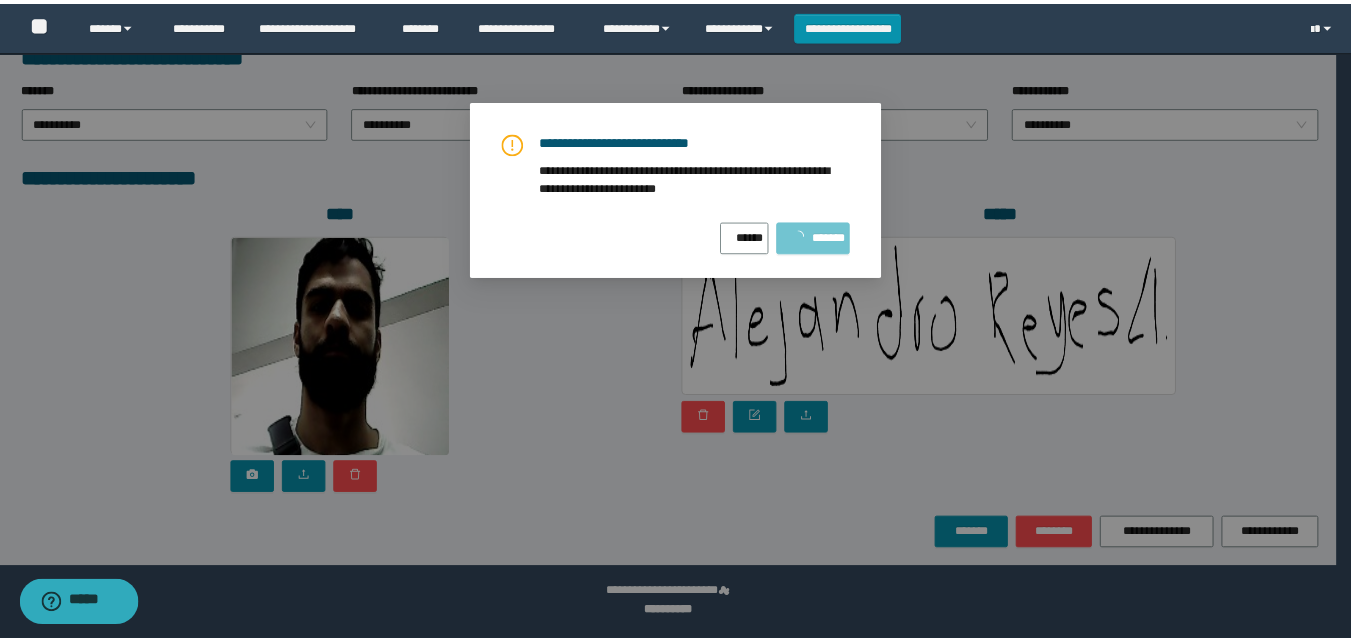 scroll, scrollTop: 0, scrollLeft: 0, axis: both 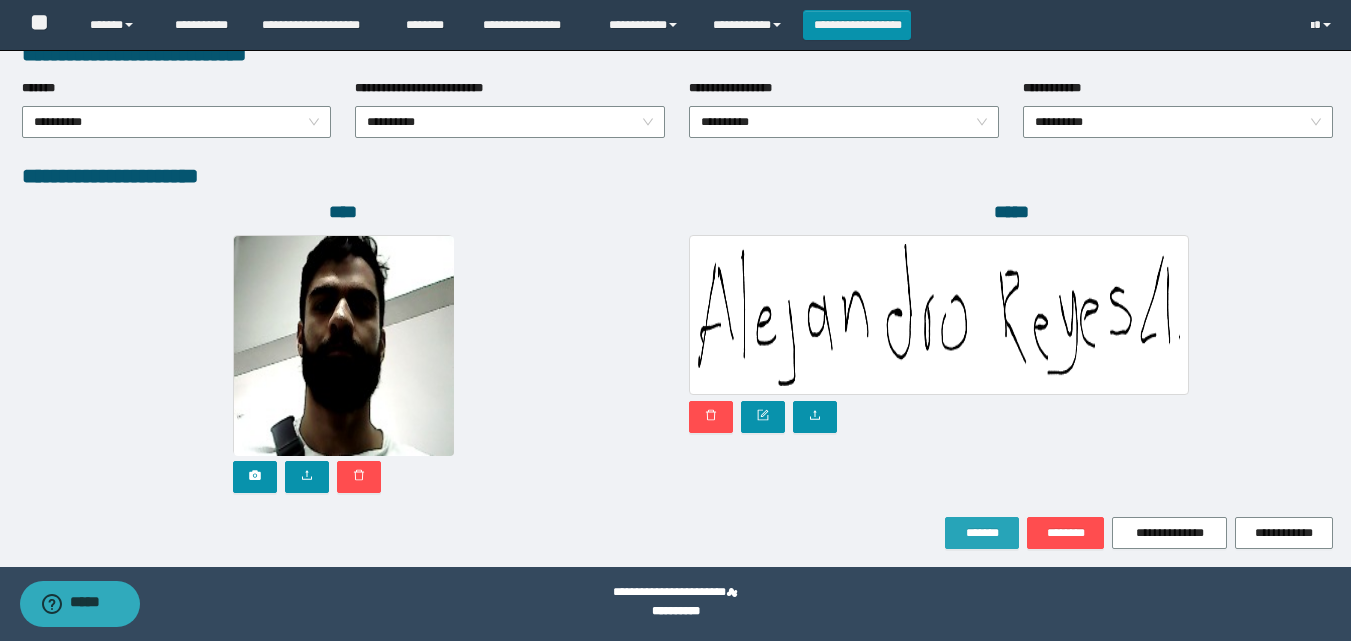 click on "*******" at bounding box center [982, 533] 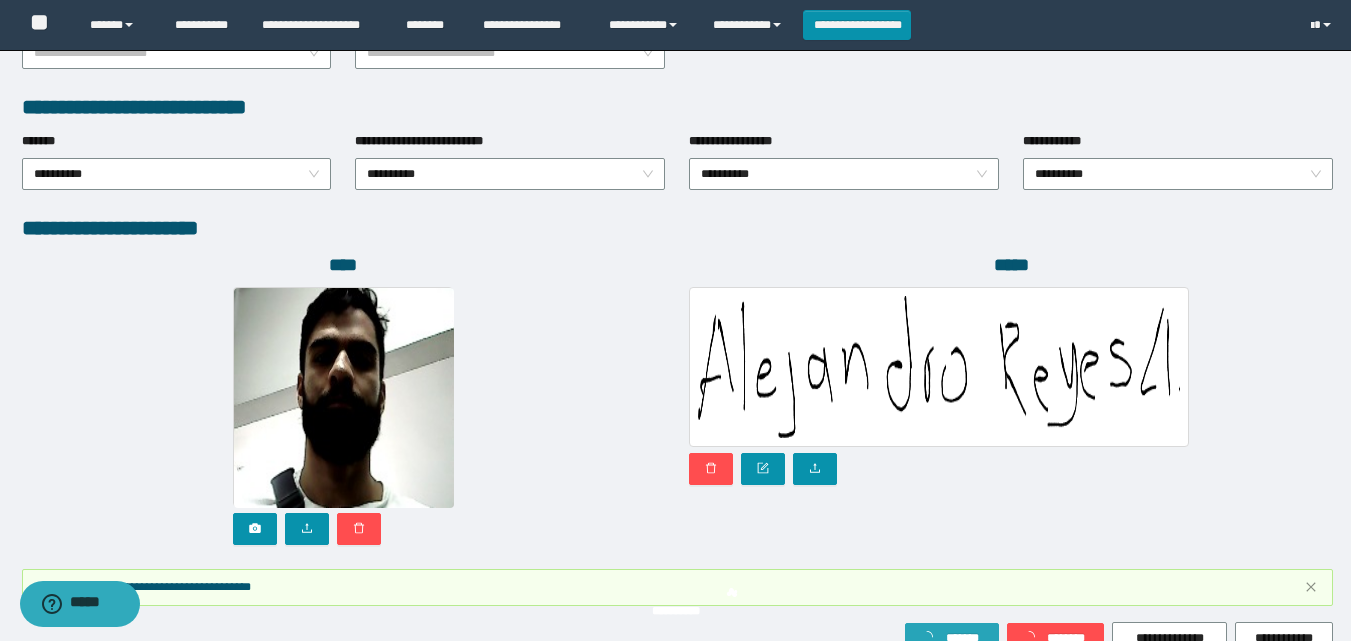 scroll, scrollTop: 1117, scrollLeft: 0, axis: vertical 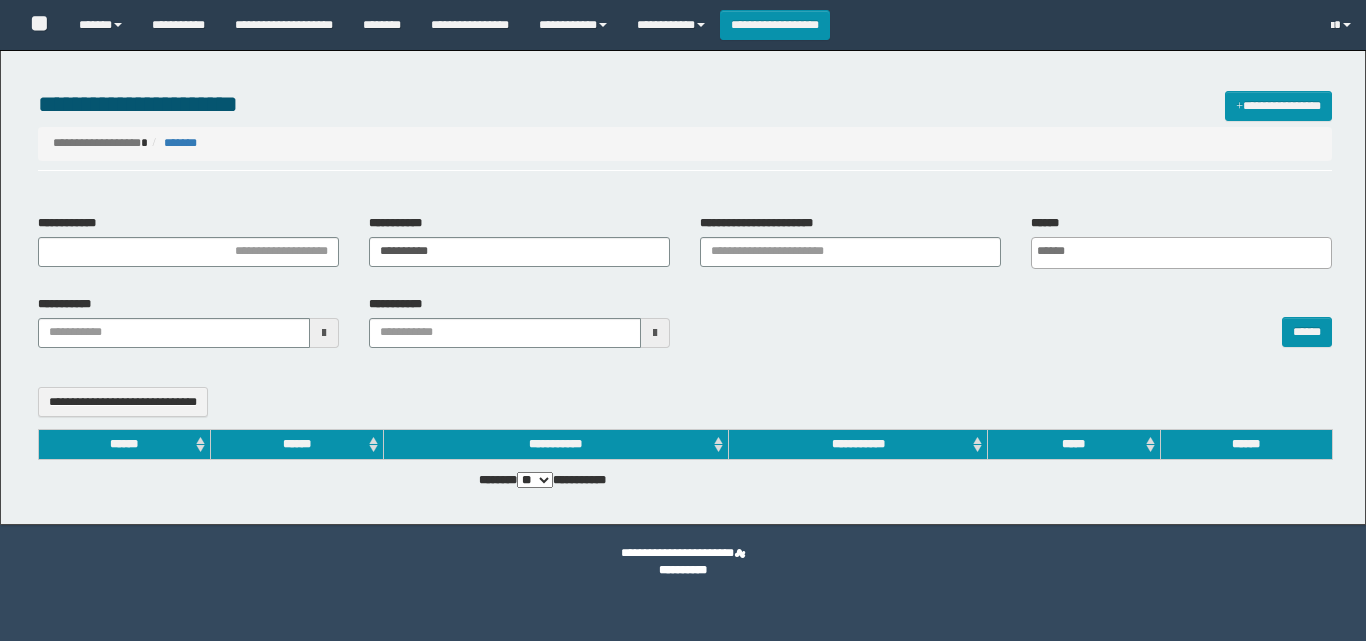 select 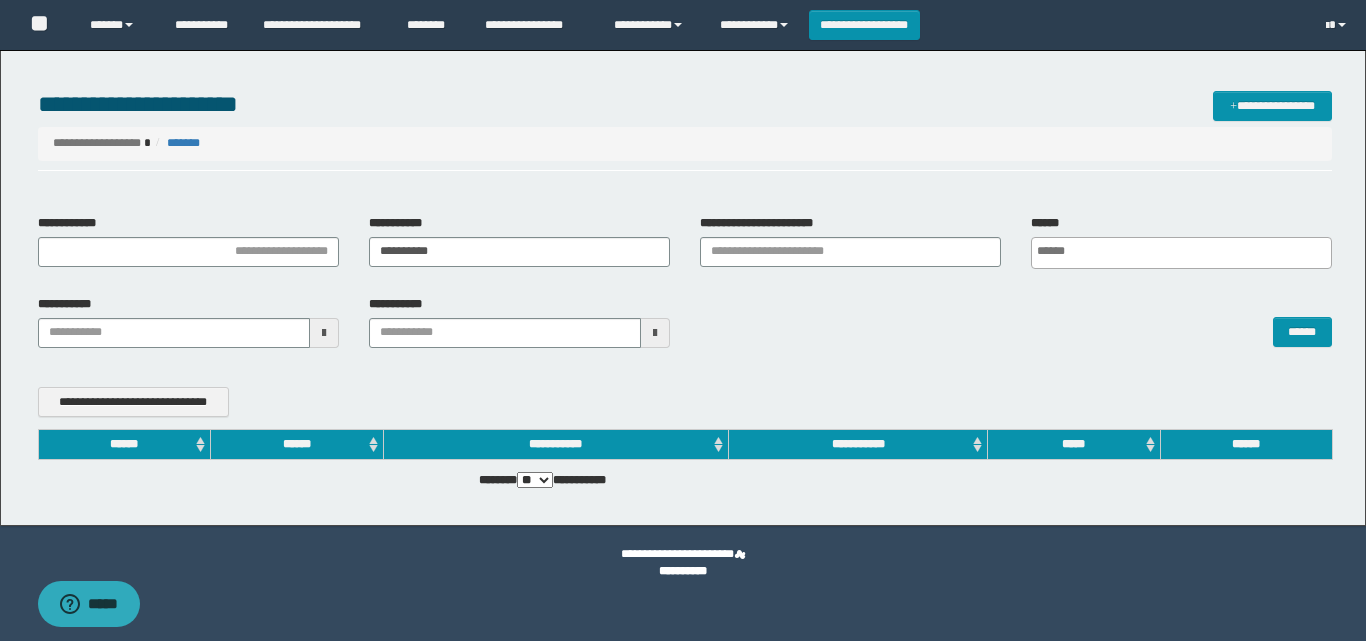 scroll, scrollTop: 0, scrollLeft: 0, axis: both 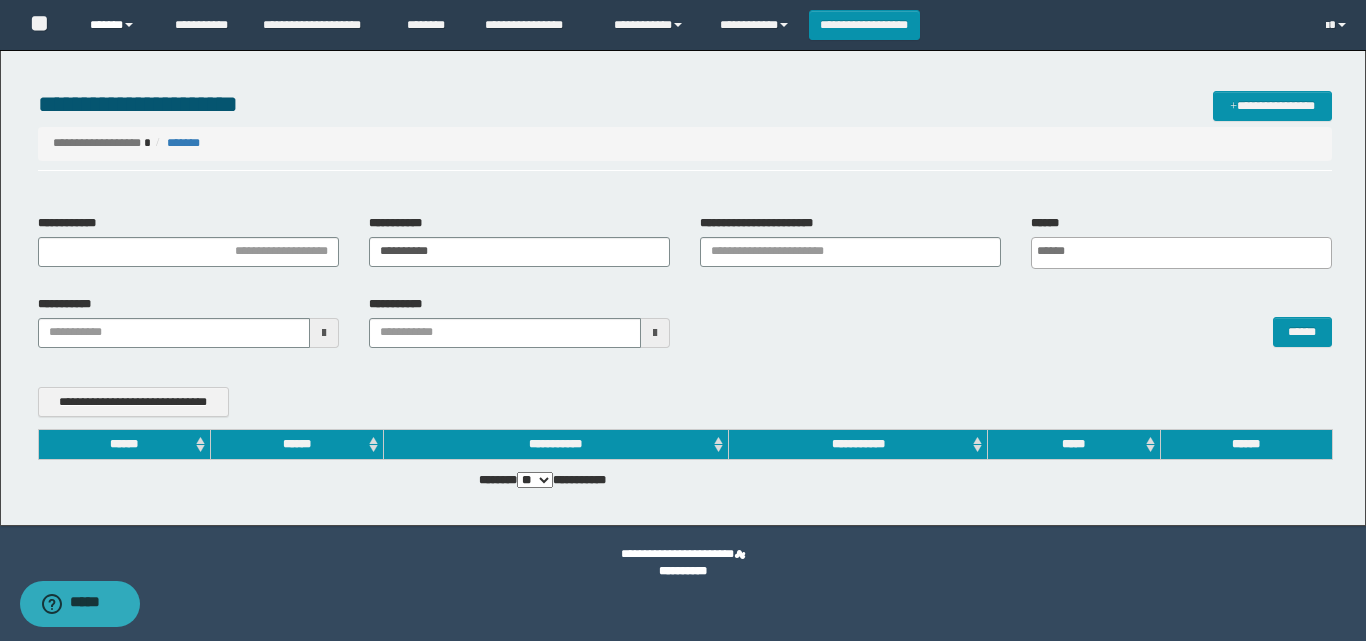 click on "******" at bounding box center (117, 25) 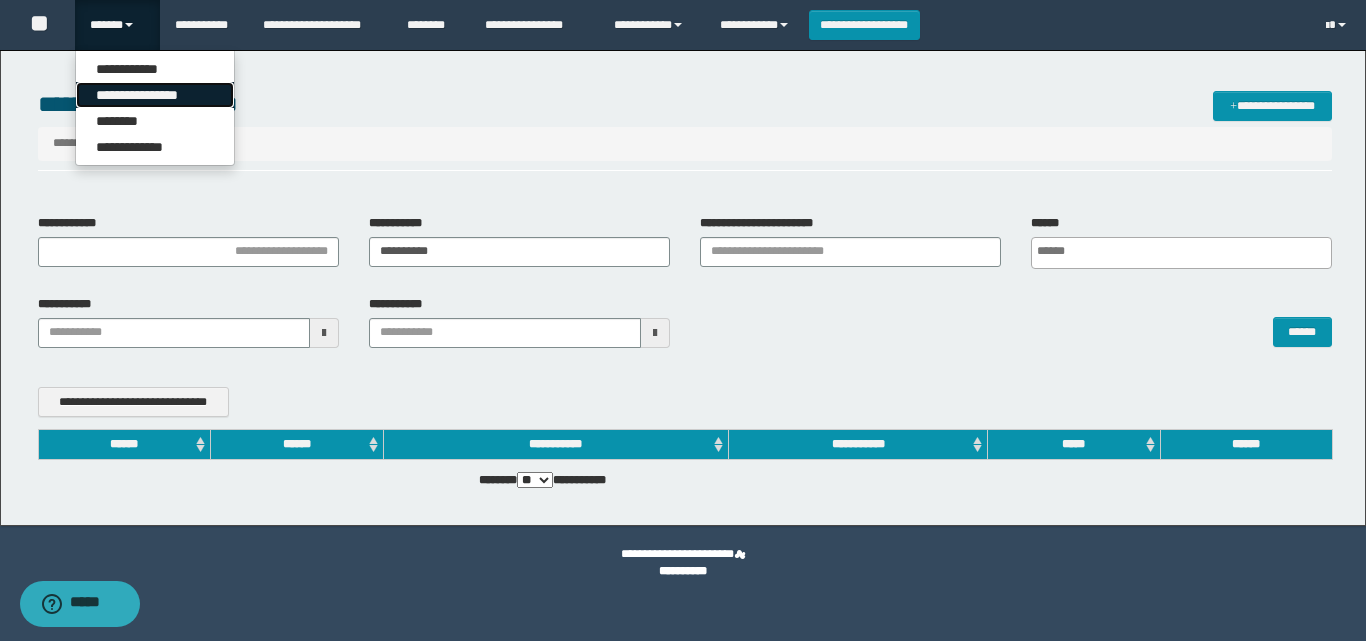 click on "**********" at bounding box center [155, 95] 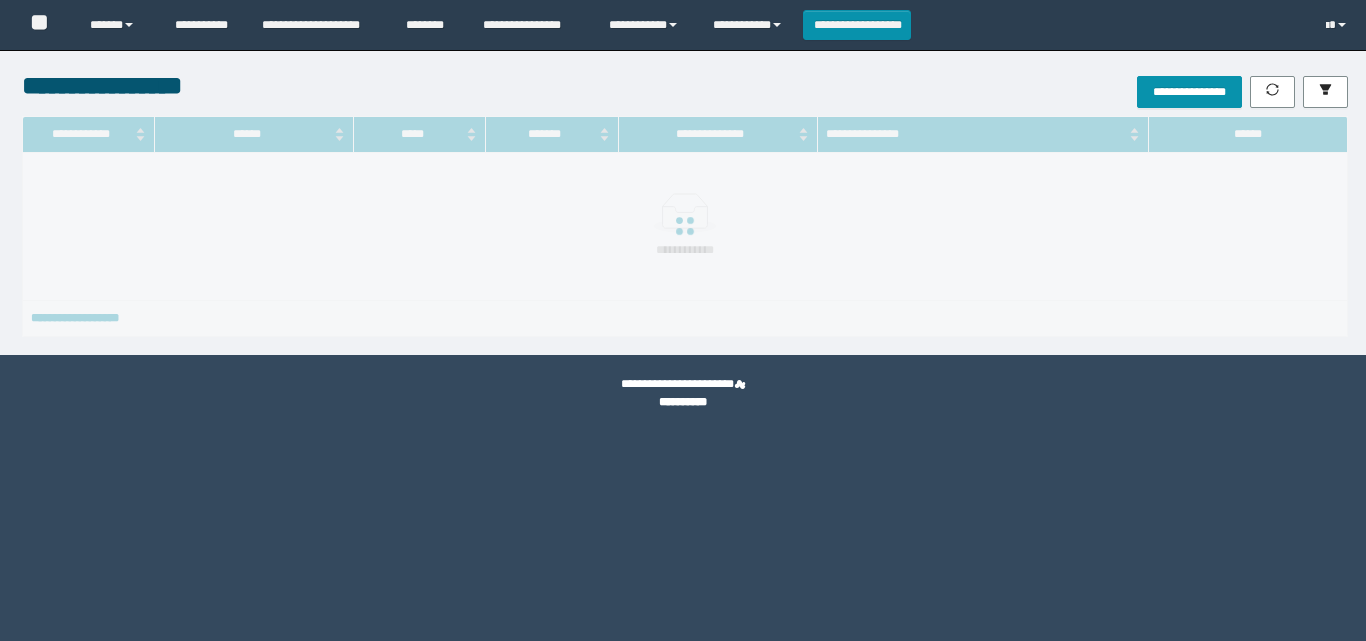 scroll, scrollTop: 0, scrollLeft: 0, axis: both 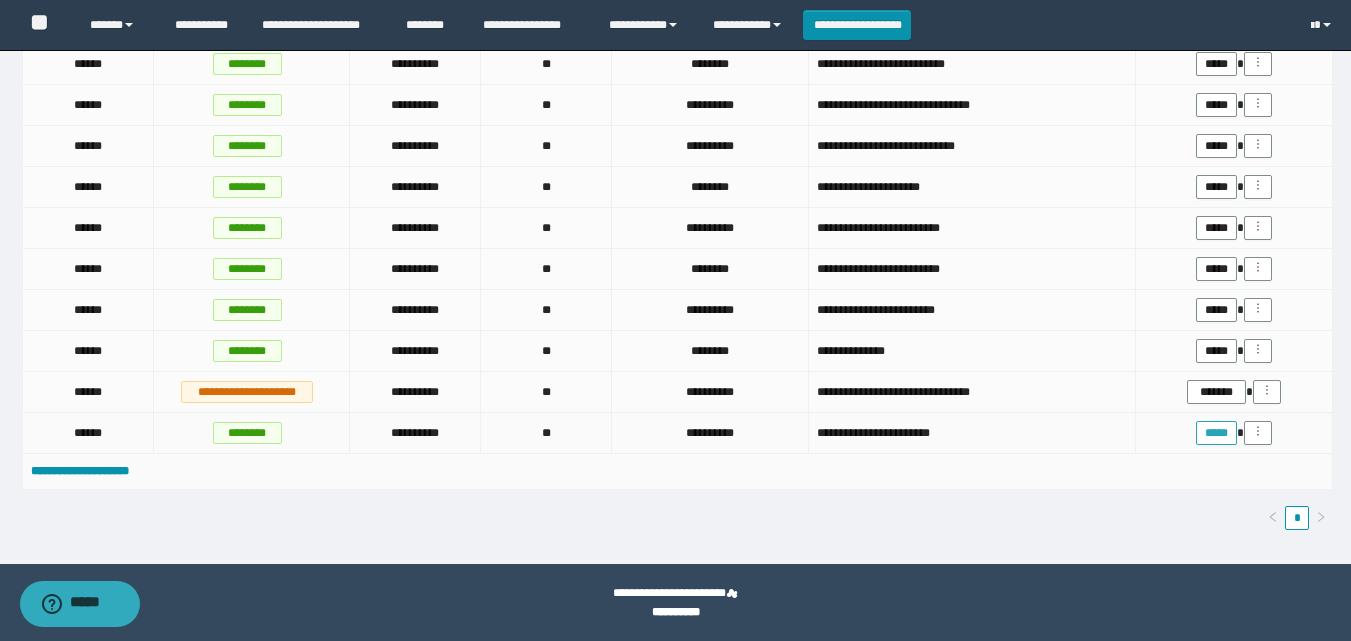 click on "*****" at bounding box center [1216, 433] 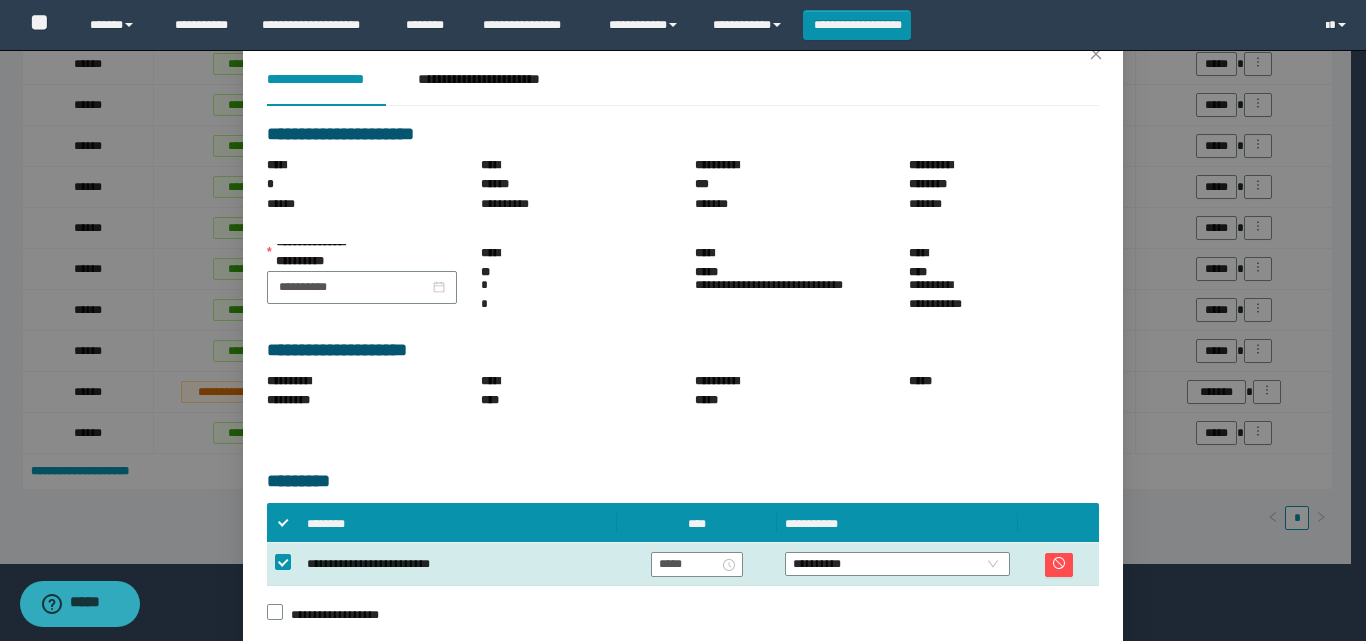 scroll, scrollTop: 143, scrollLeft: 0, axis: vertical 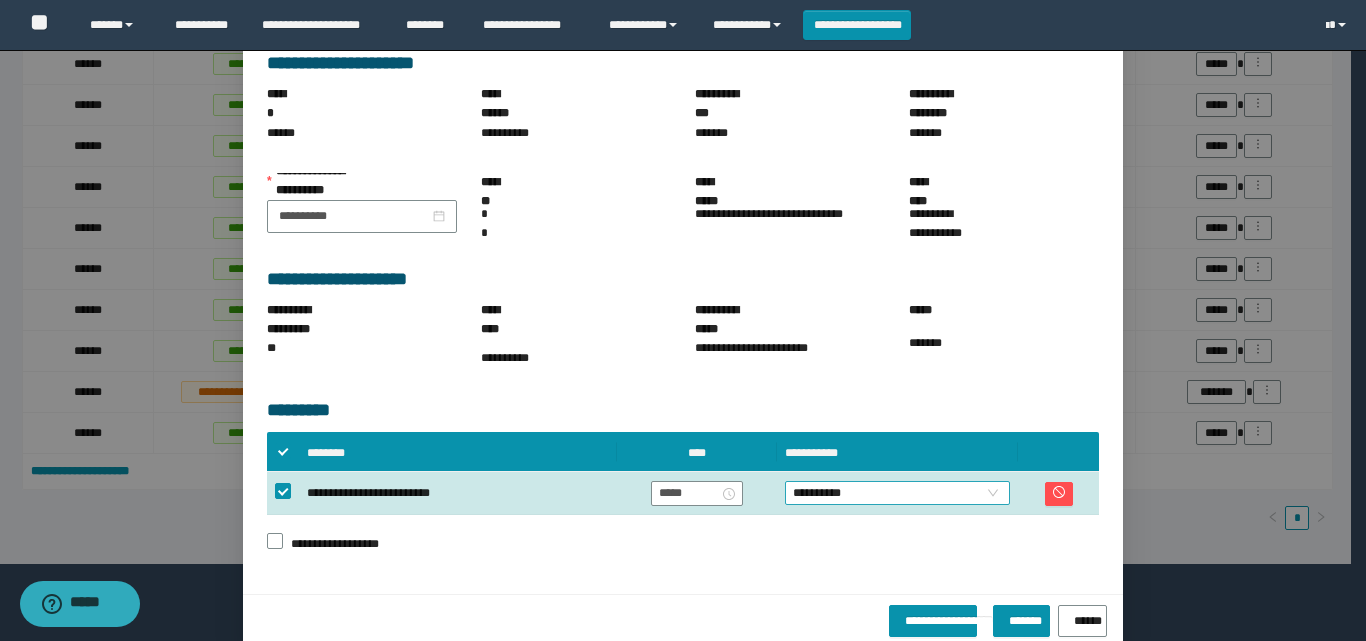 click on "**********" at bounding box center (897, 493) 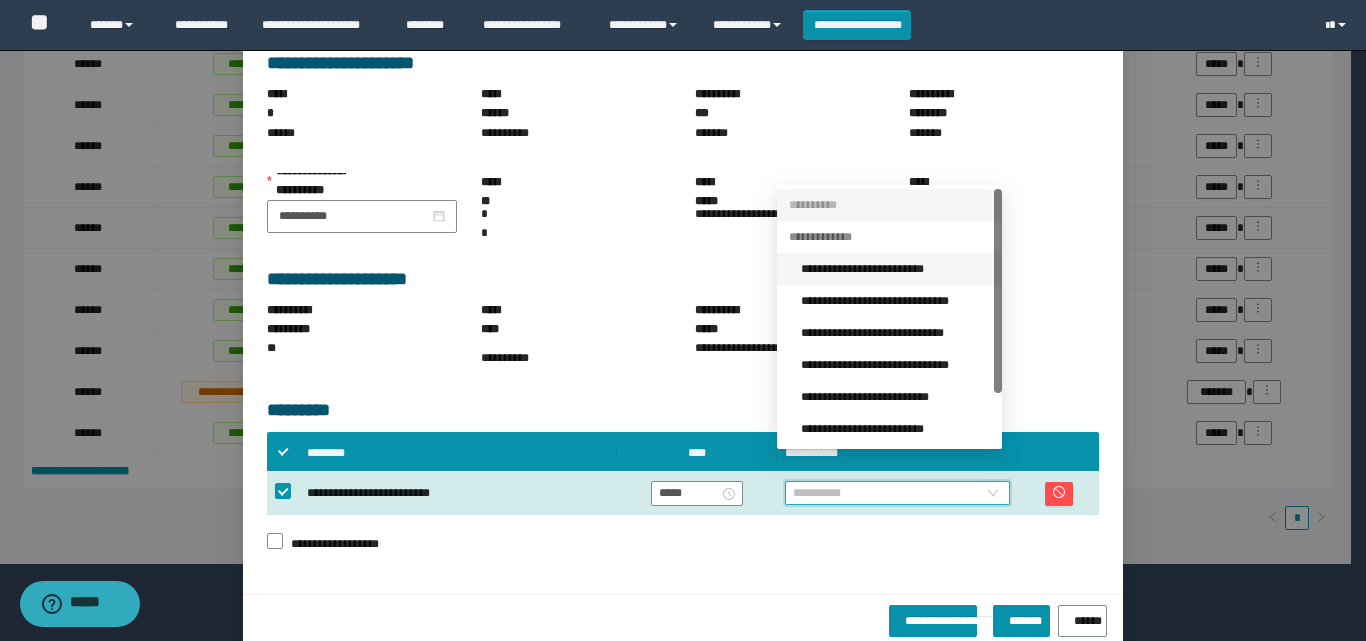 click on "**********" at bounding box center (895, 269) 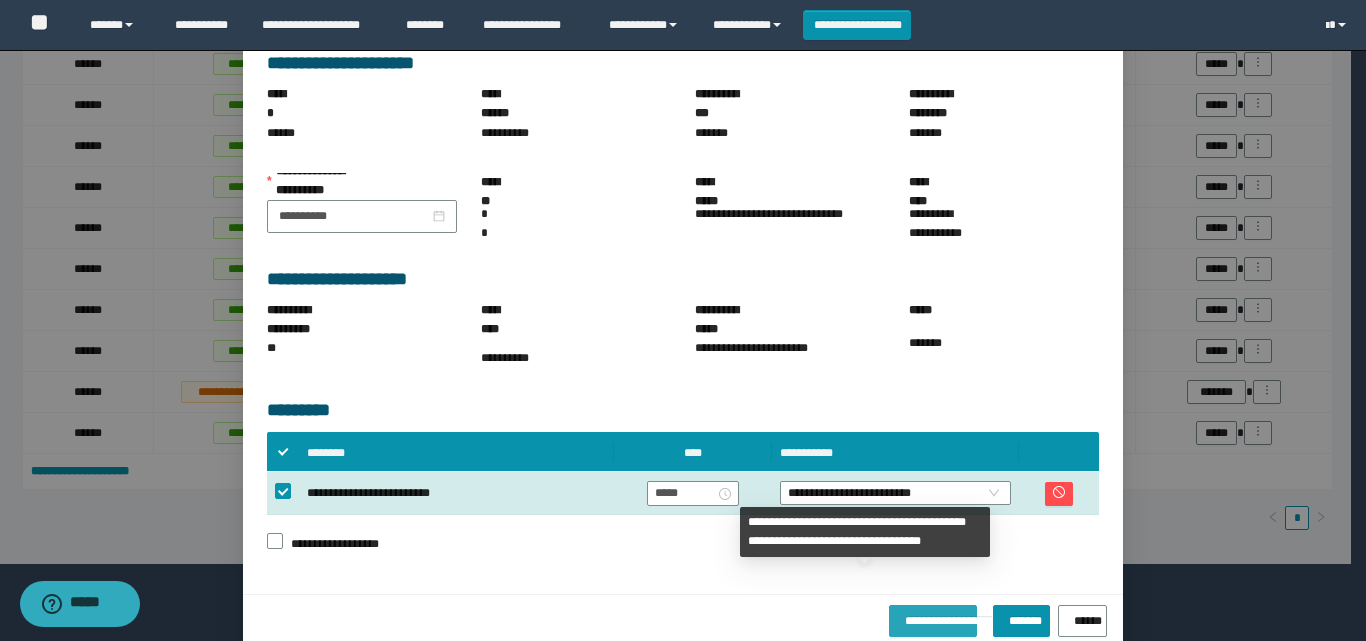 click on "**********" at bounding box center [933, 617] 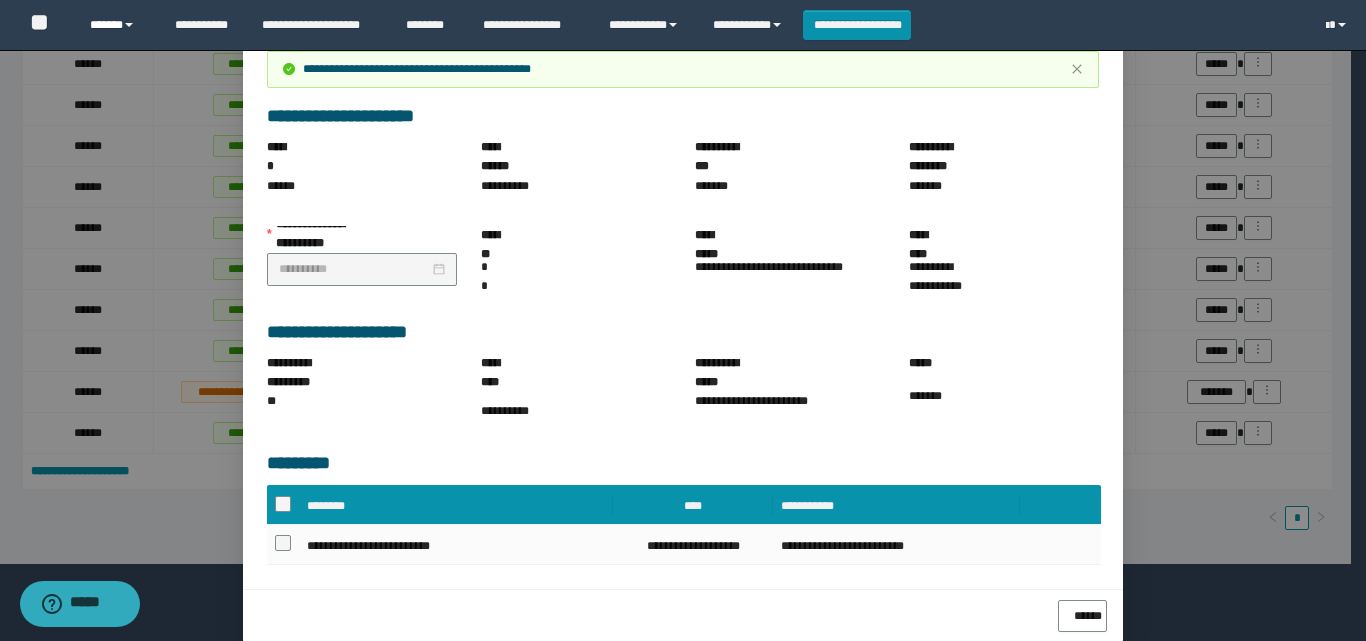 scroll, scrollTop: 139, scrollLeft: 0, axis: vertical 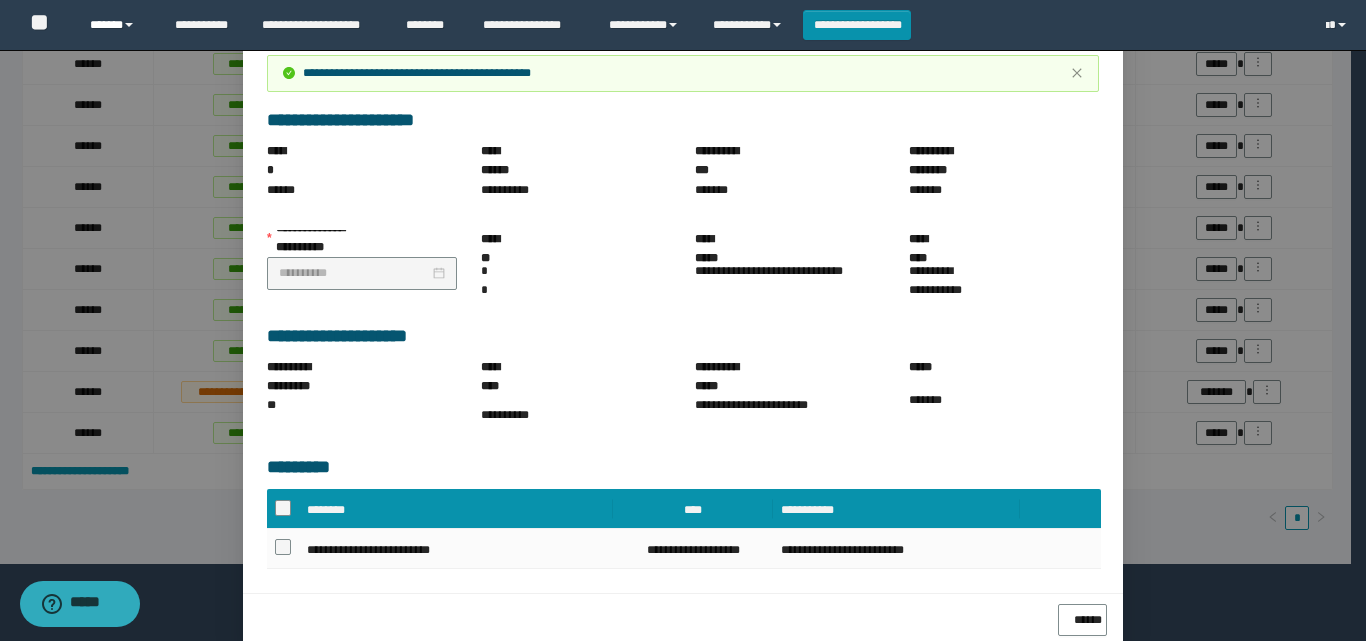 click on "******" at bounding box center (117, 25) 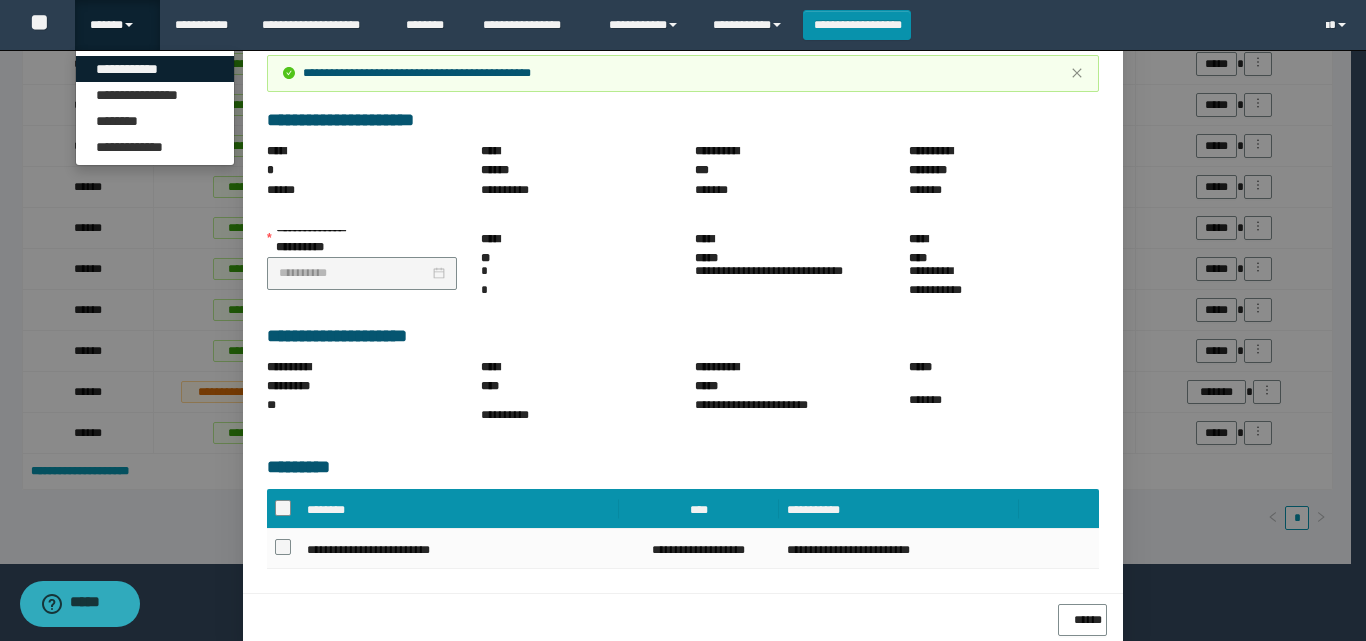 click on "**********" at bounding box center [155, 69] 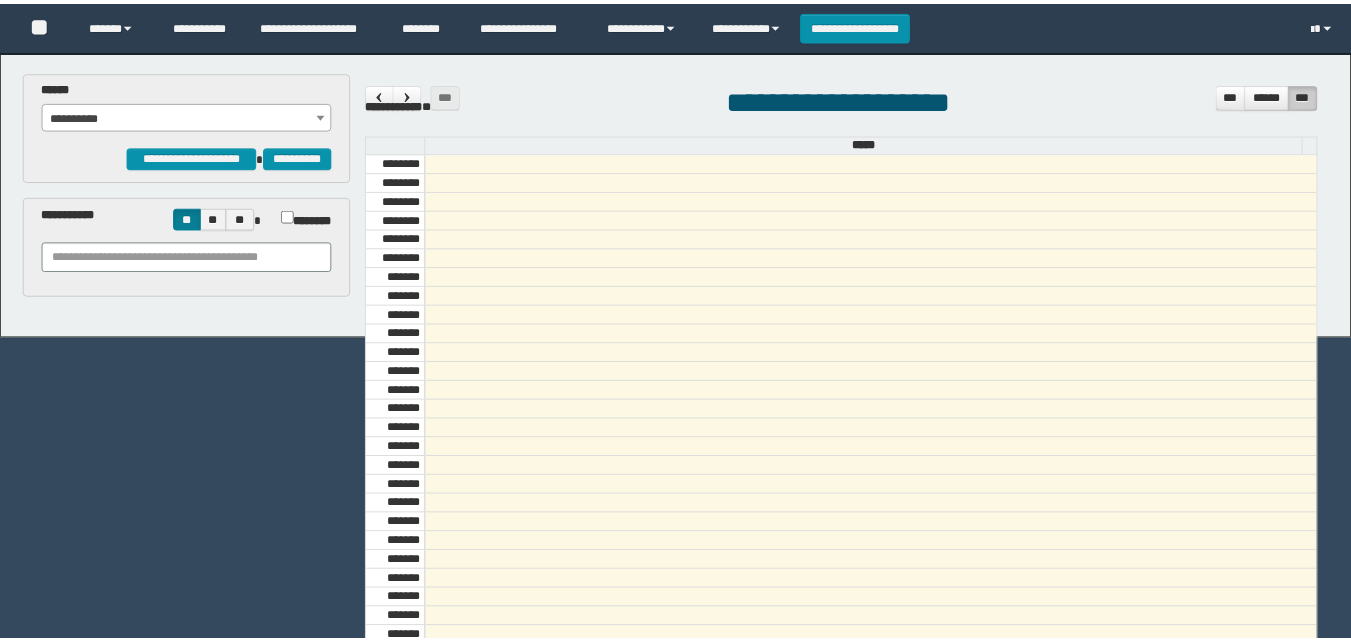 scroll, scrollTop: 0, scrollLeft: 0, axis: both 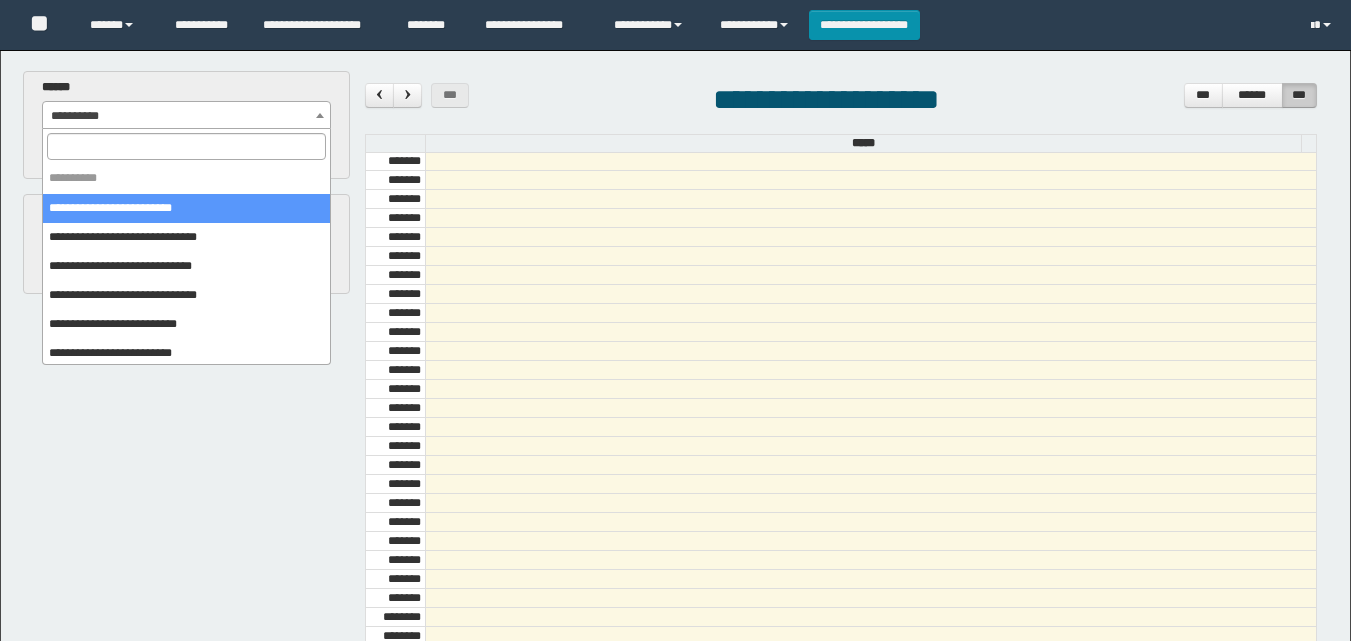 click on "**********" at bounding box center (186, 116) 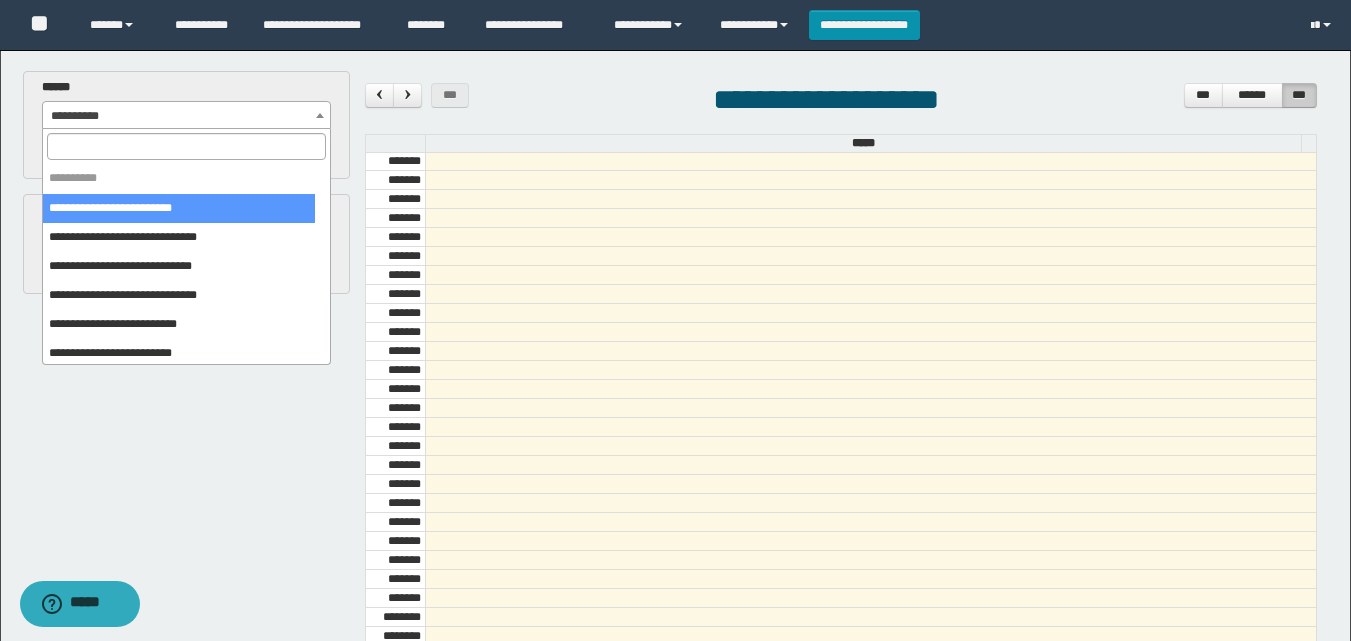 select on "******" 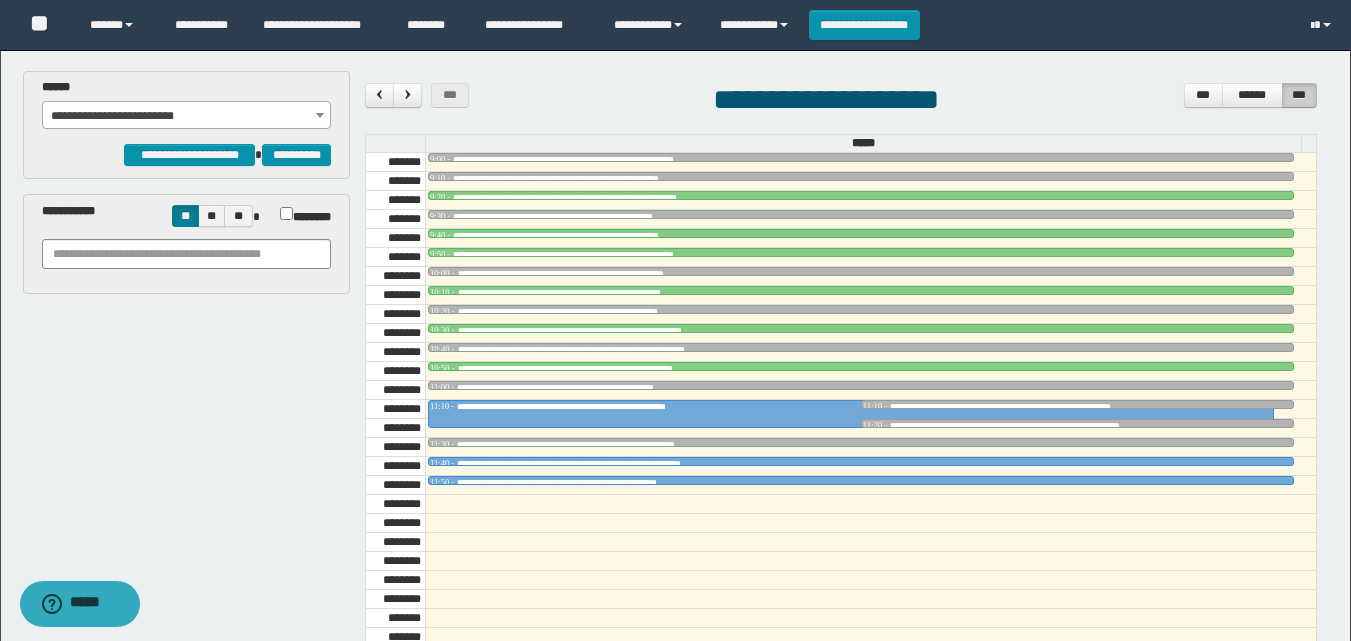 scroll, scrollTop: 1185, scrollLeft: 0, axis: vertical 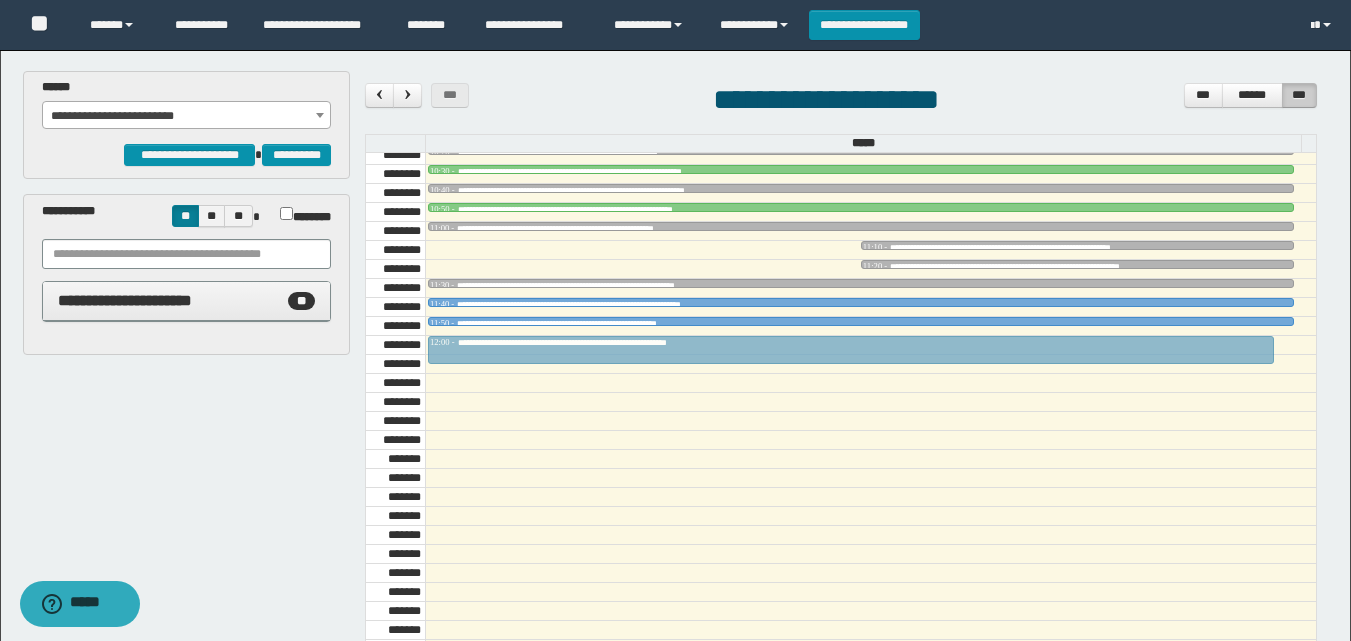 drag, startPoint x: 524, startPoint y: 253, endPoint x: 530, endPoint y: 336, distance: 83.21658 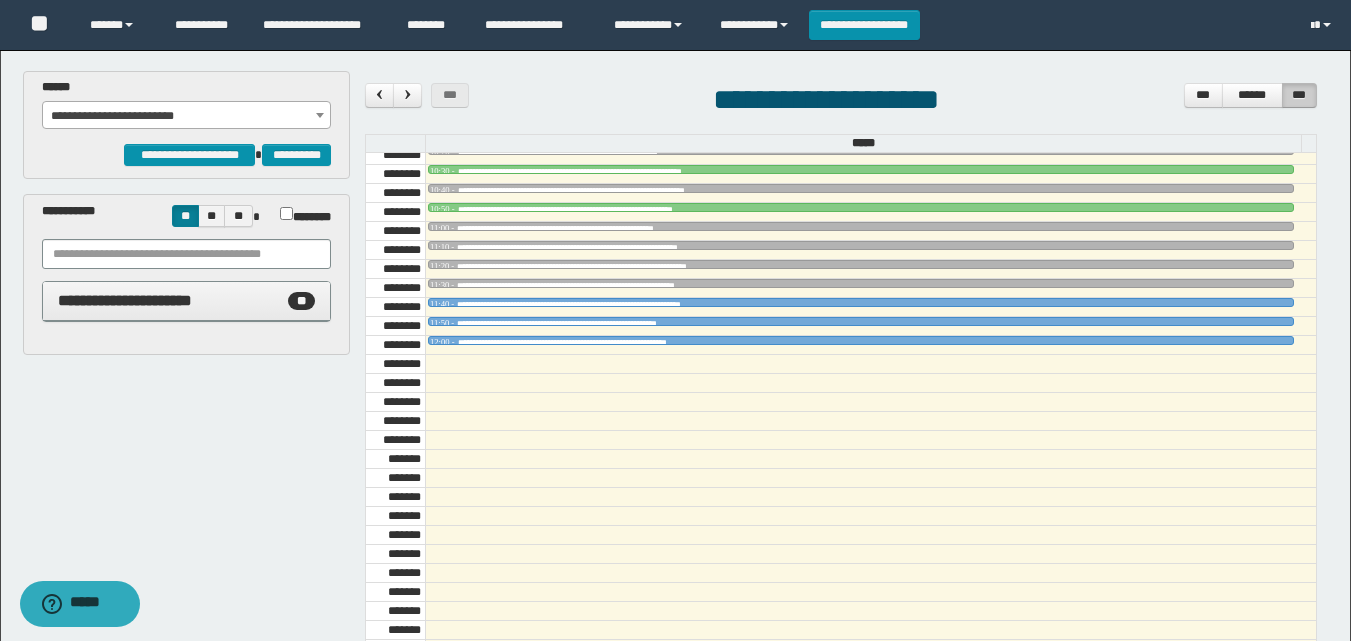 click on "**********" at bounding box center (841, 102) 